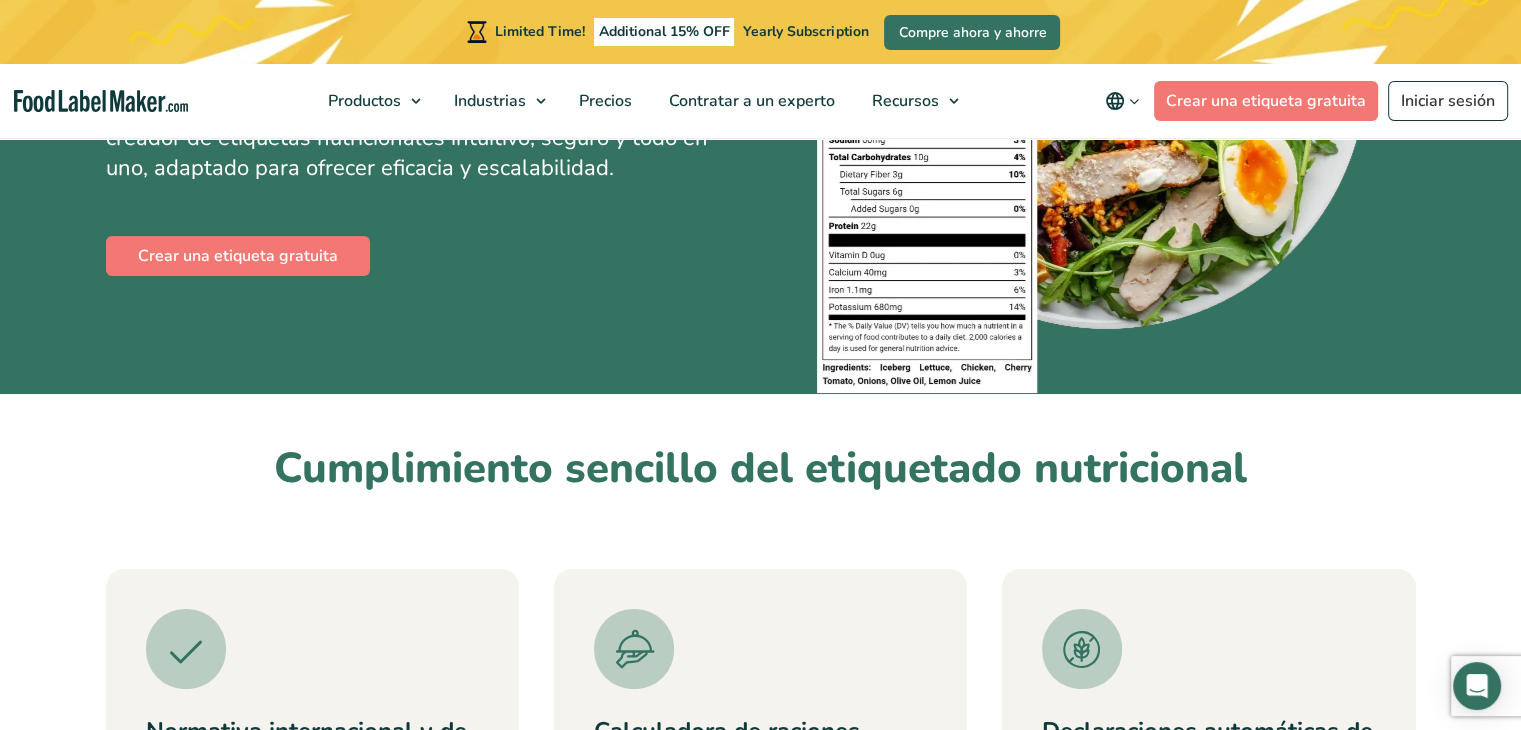 scroll, scrollTop: 700, scrollLeft: 0, axis: vertical 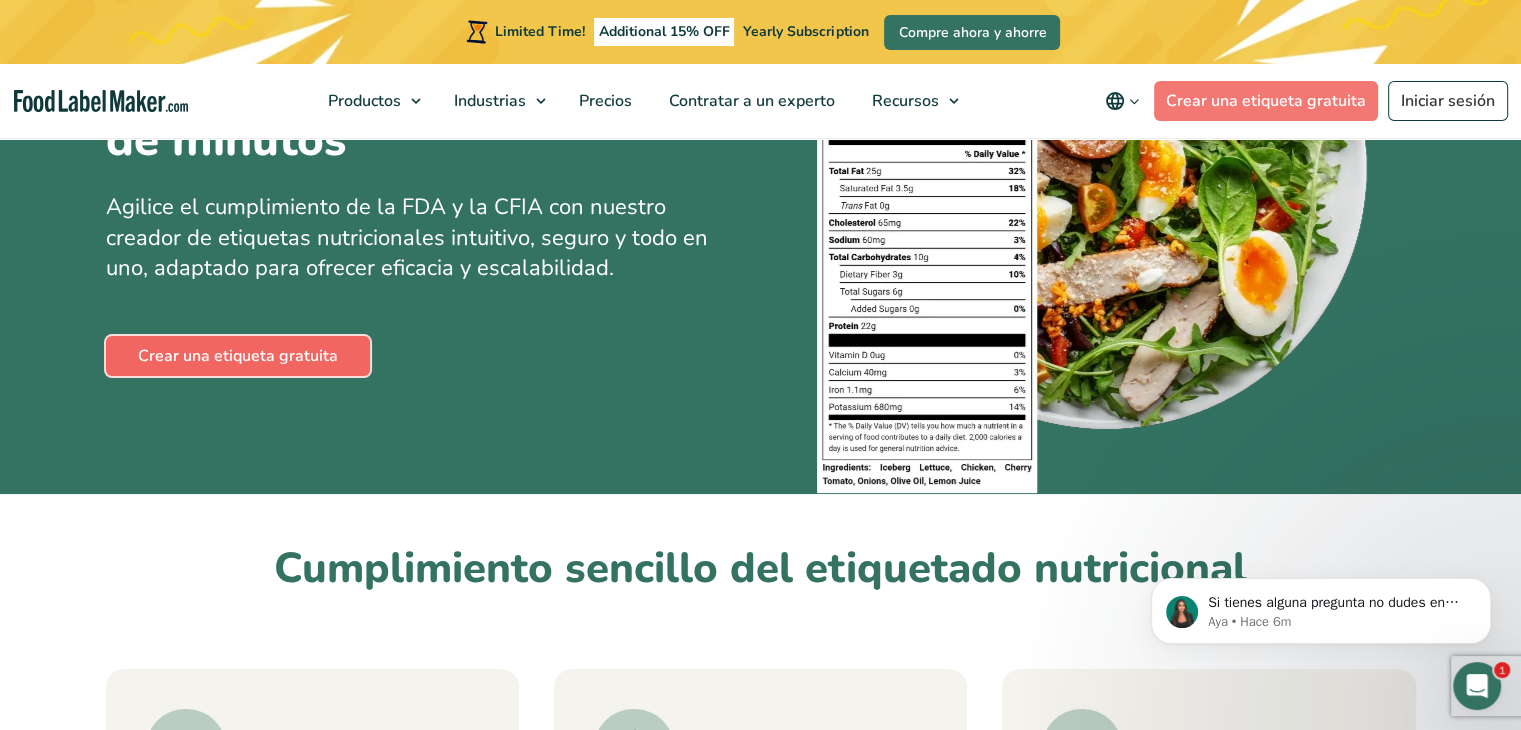click on "Crear una etiqueta gratuita" at bounding box center (238, 356) 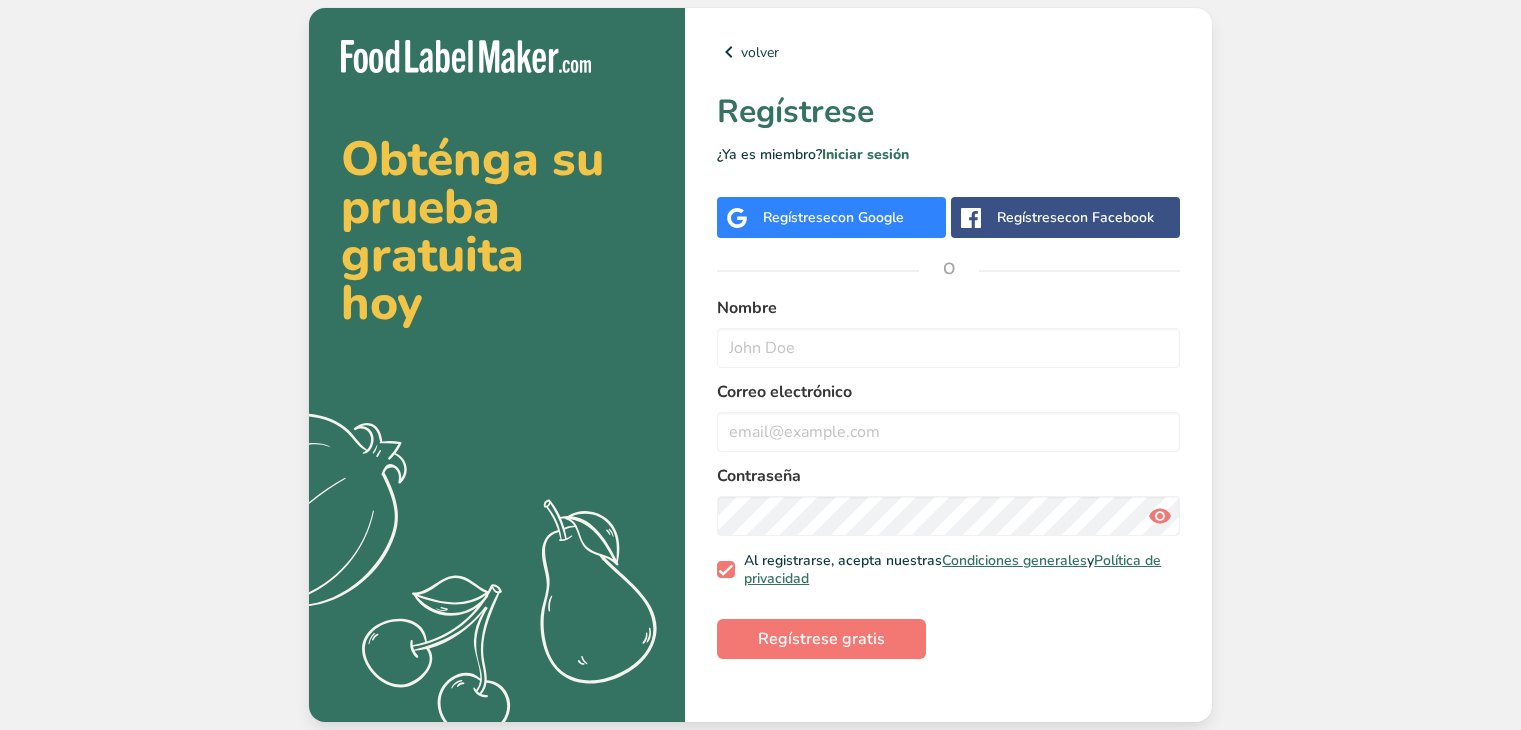 scroll, scrollTop: 0, scrollLeft: 0, axis: both 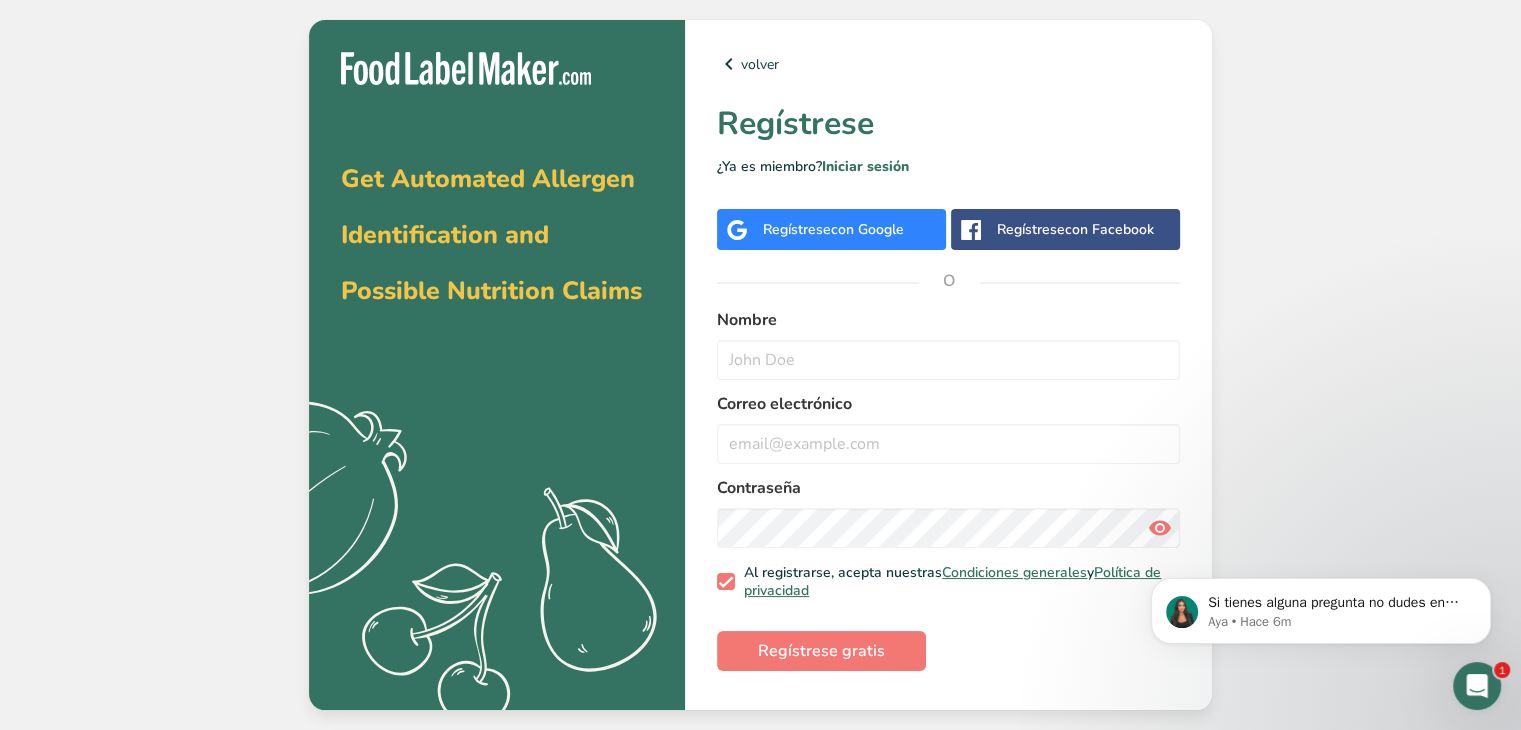 click on "Regístrese  con Google" at bounding box center [833, 229] 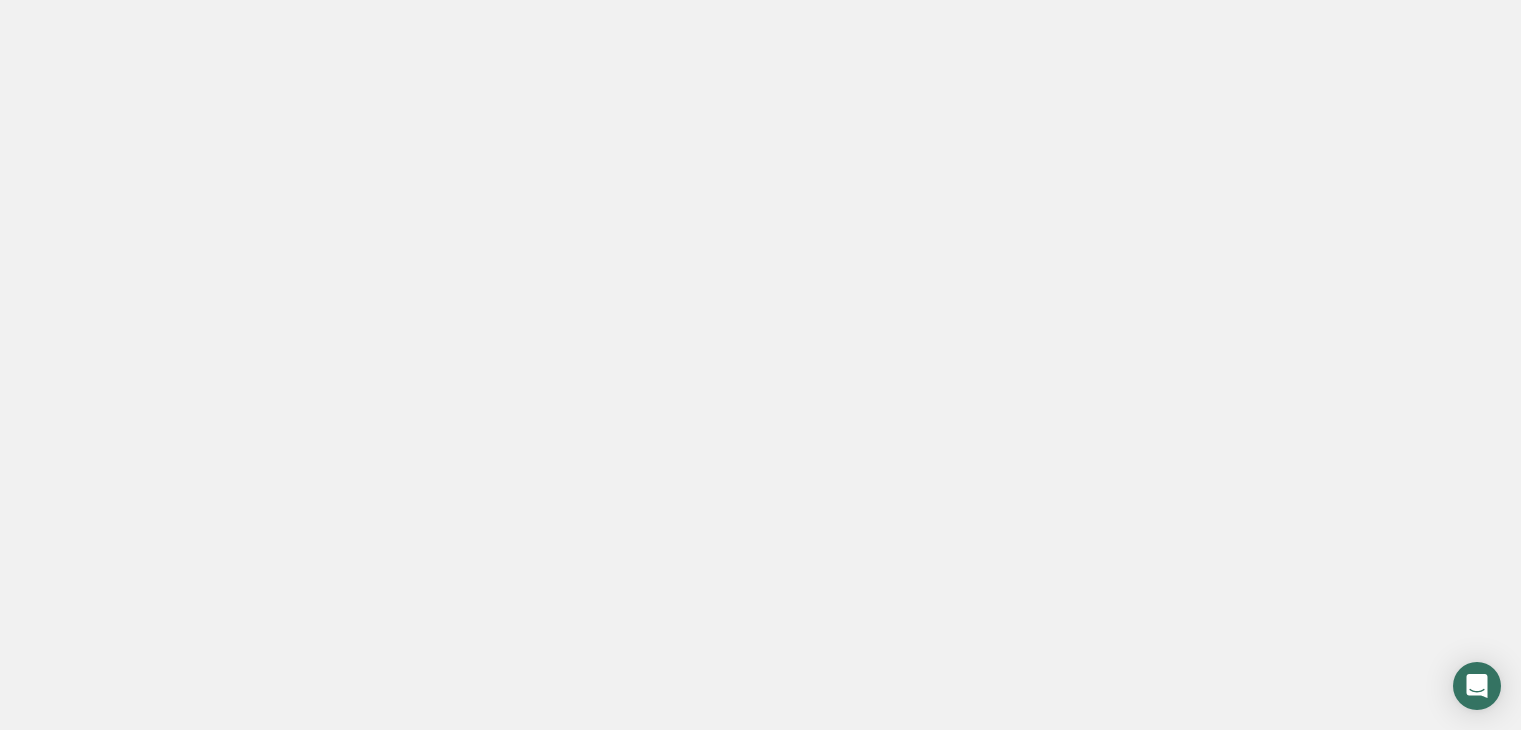 scroll, scrollTop: 0, scrollLeft: 0, axis: both 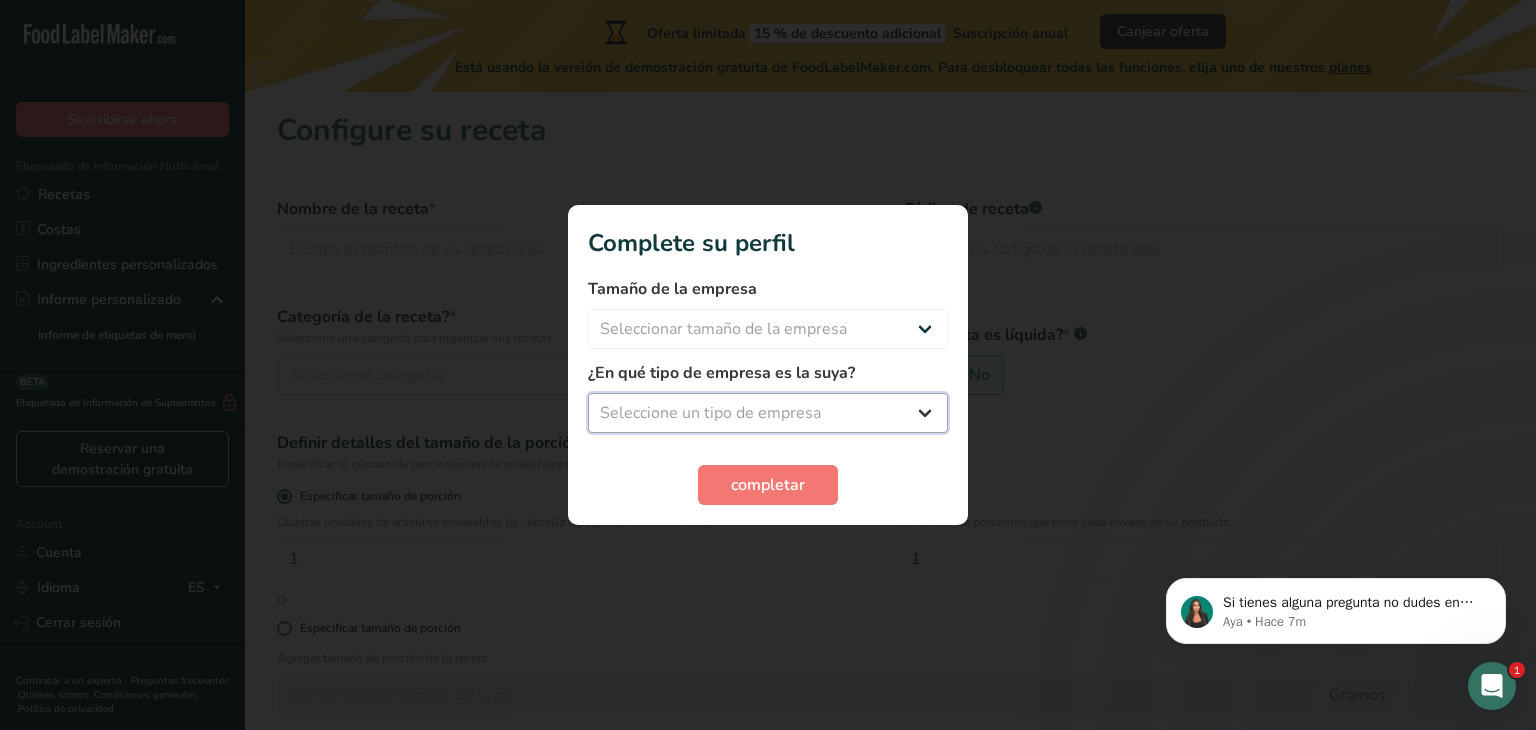 click on "Seleccione un tipo de empresa
Fabricante de alimentos envasados
Restaurante y cafetería
Panadería
Empresa de comidas preparadas y cáterin
Nutricionista
Bloguero gastronómico
Entrenador personal
Otro" at bounding box center [768, 413] 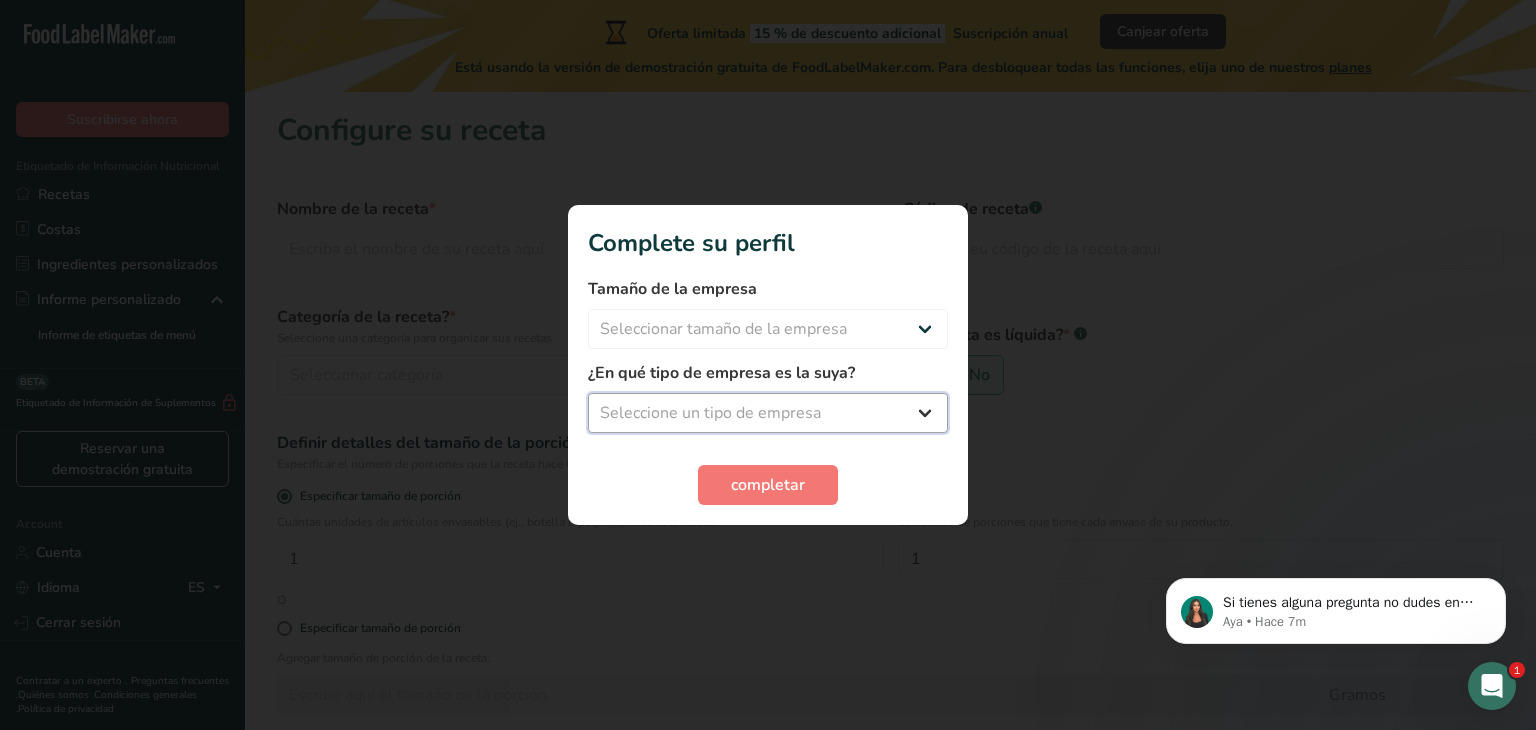 select on "1" 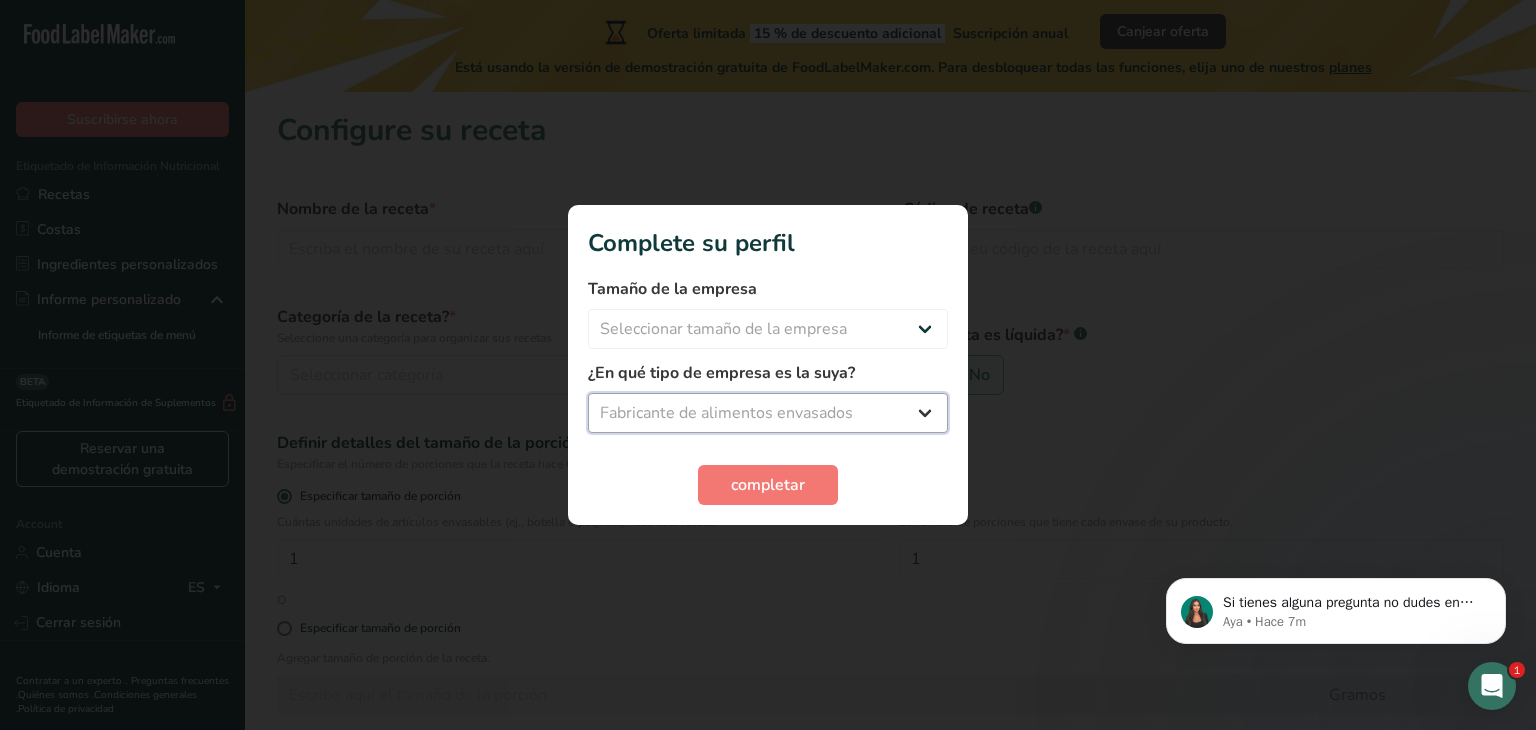 click on "Seleccione un tipo de empresa
Fabricante de alimentos envasados
Restaurante y cafetería
Panadería
Empresa de comidas preparadas y cáterin
Nutricionista
Bloguero gastronómico
Entrenador personal
Otro" at bounding box center (768, 413) 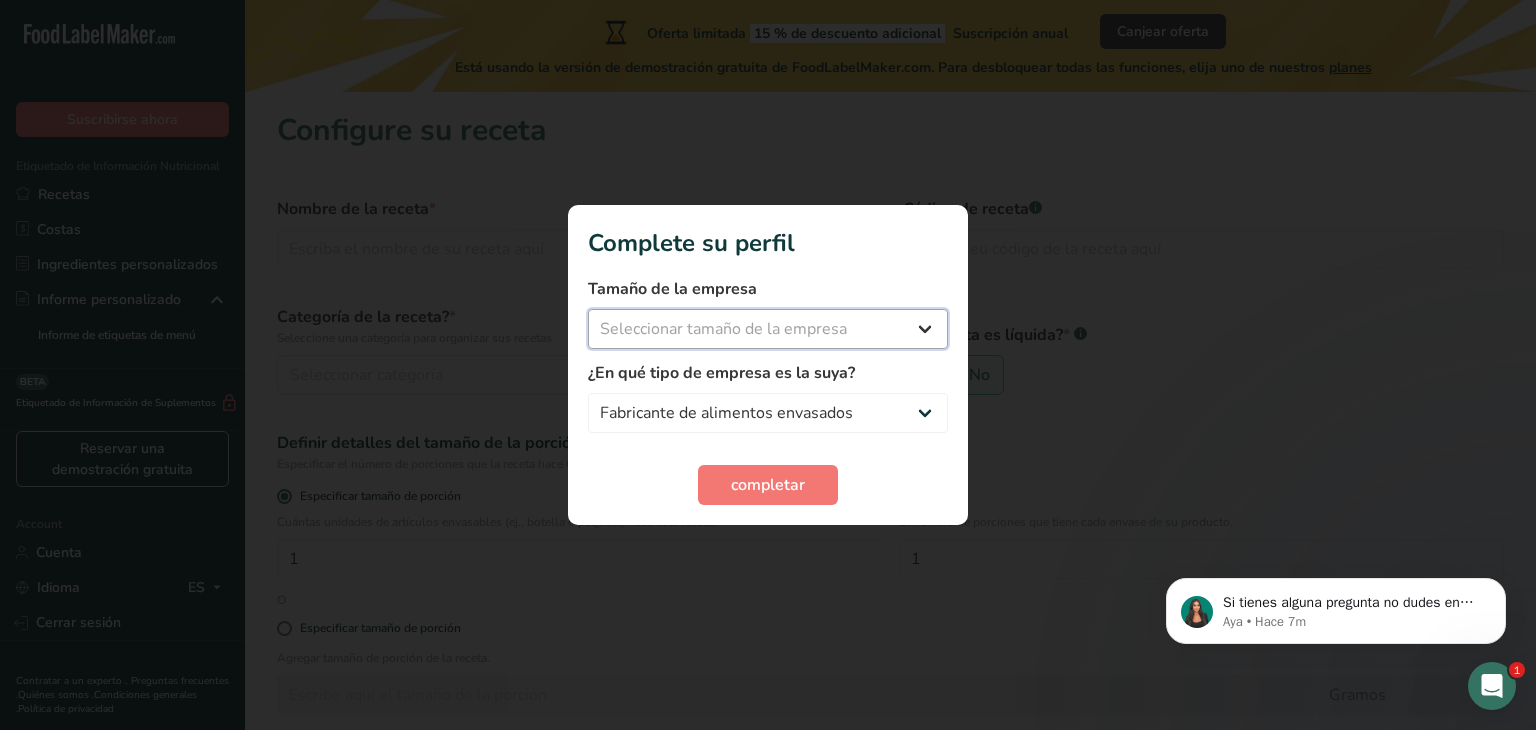 click on "Seleccionar tamaño de la empresa
Menos de 10 empleados
De 10 a 50 empleados
De 51 a 500 empleados
Más de 500 empleados" at bounding box center [768, 329] 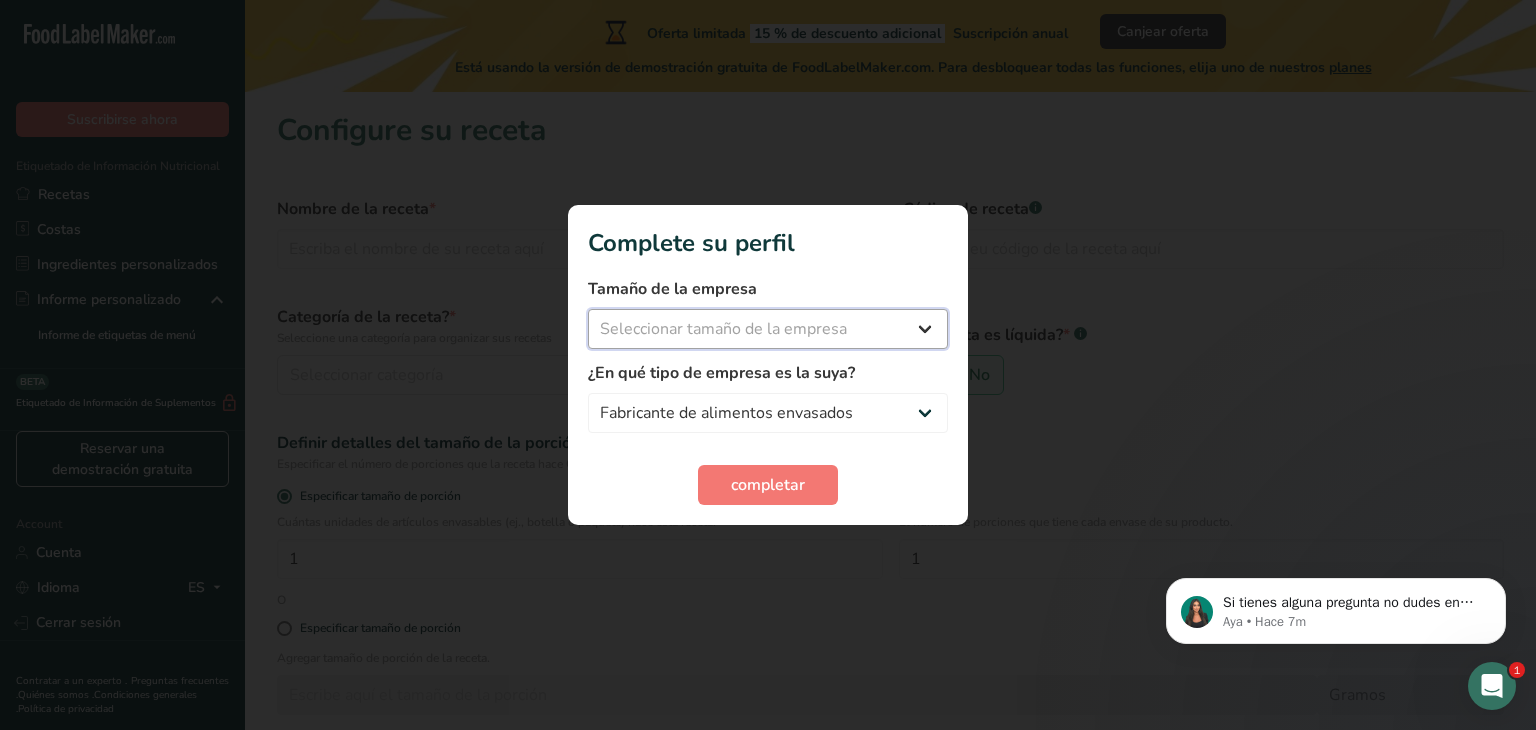 select on "1" 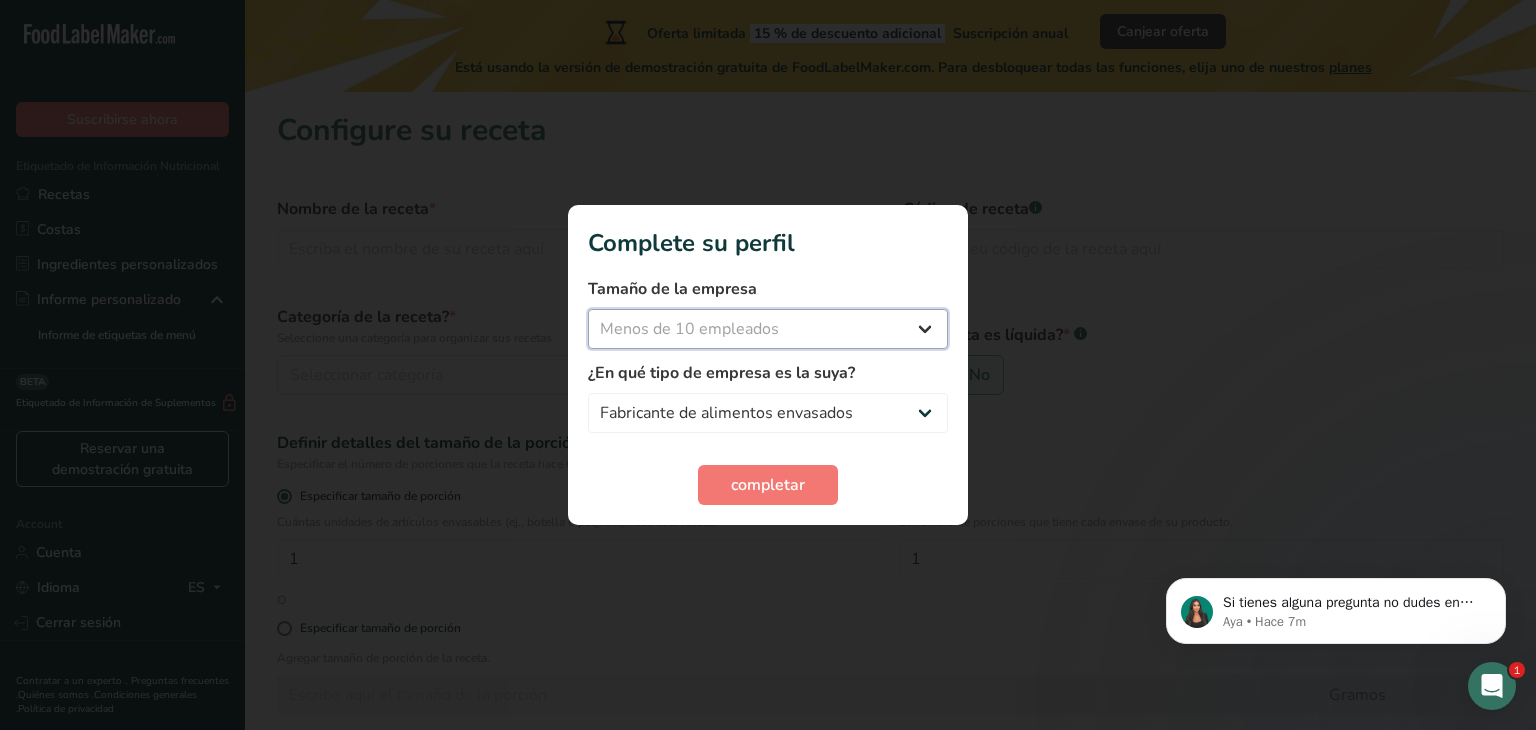 click on "Seleccionar tamaño de la empresa
Menos de 10 empleados
De 10 a 50 empleados
De 51 a 500 empleados
Más de 500 empleados" at bounding box center [768, 329] 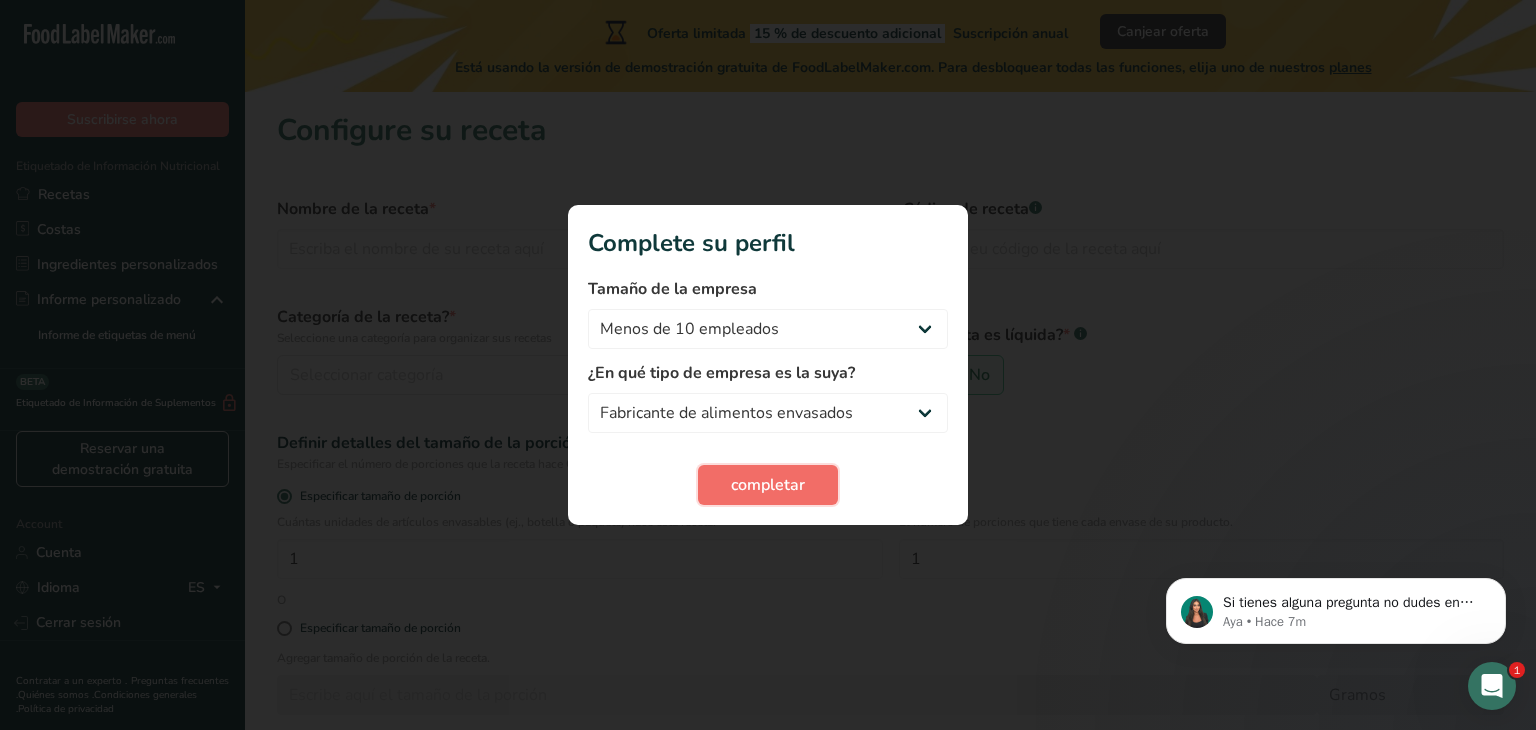 click on "completar" at bounding box center (768, 485) 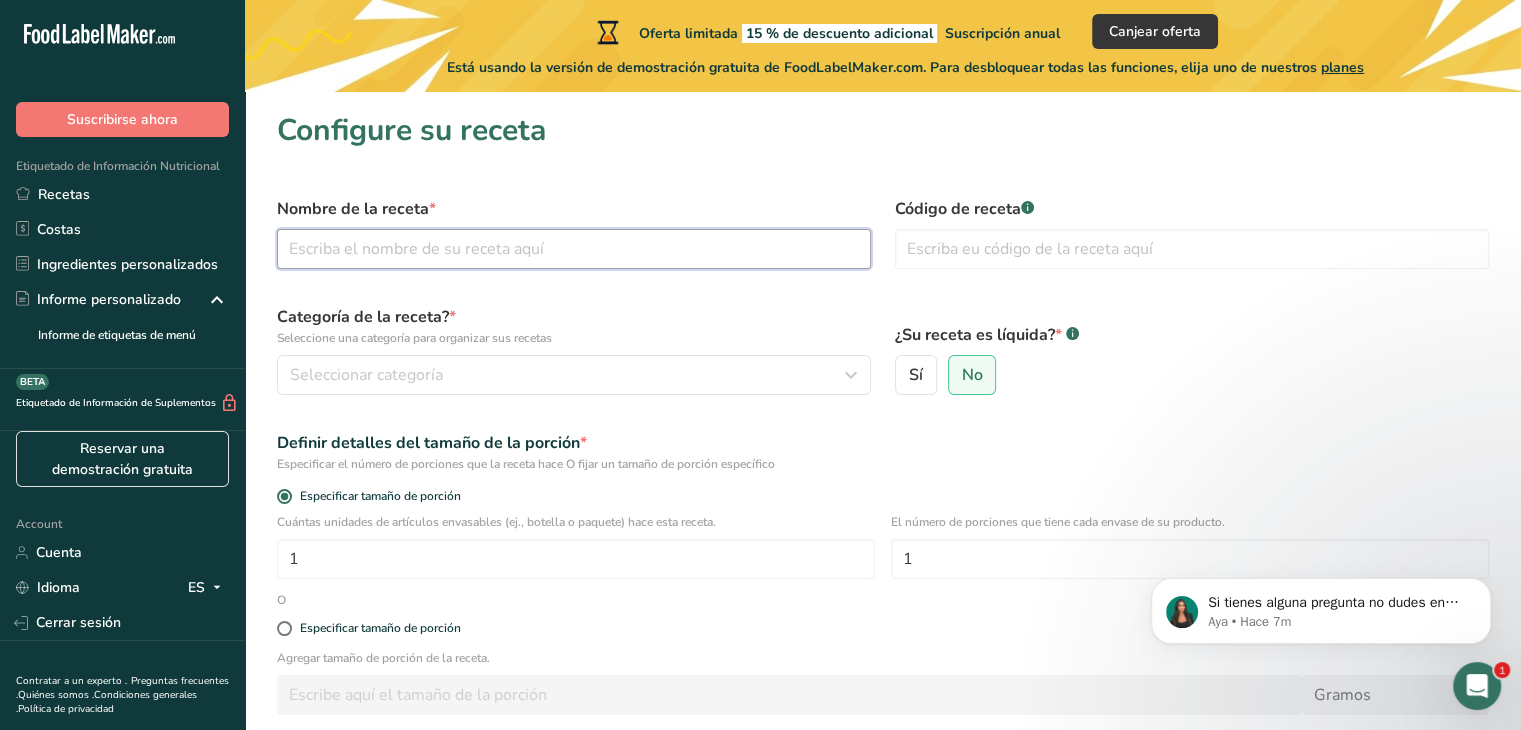 click at bounding box center (574, 249) 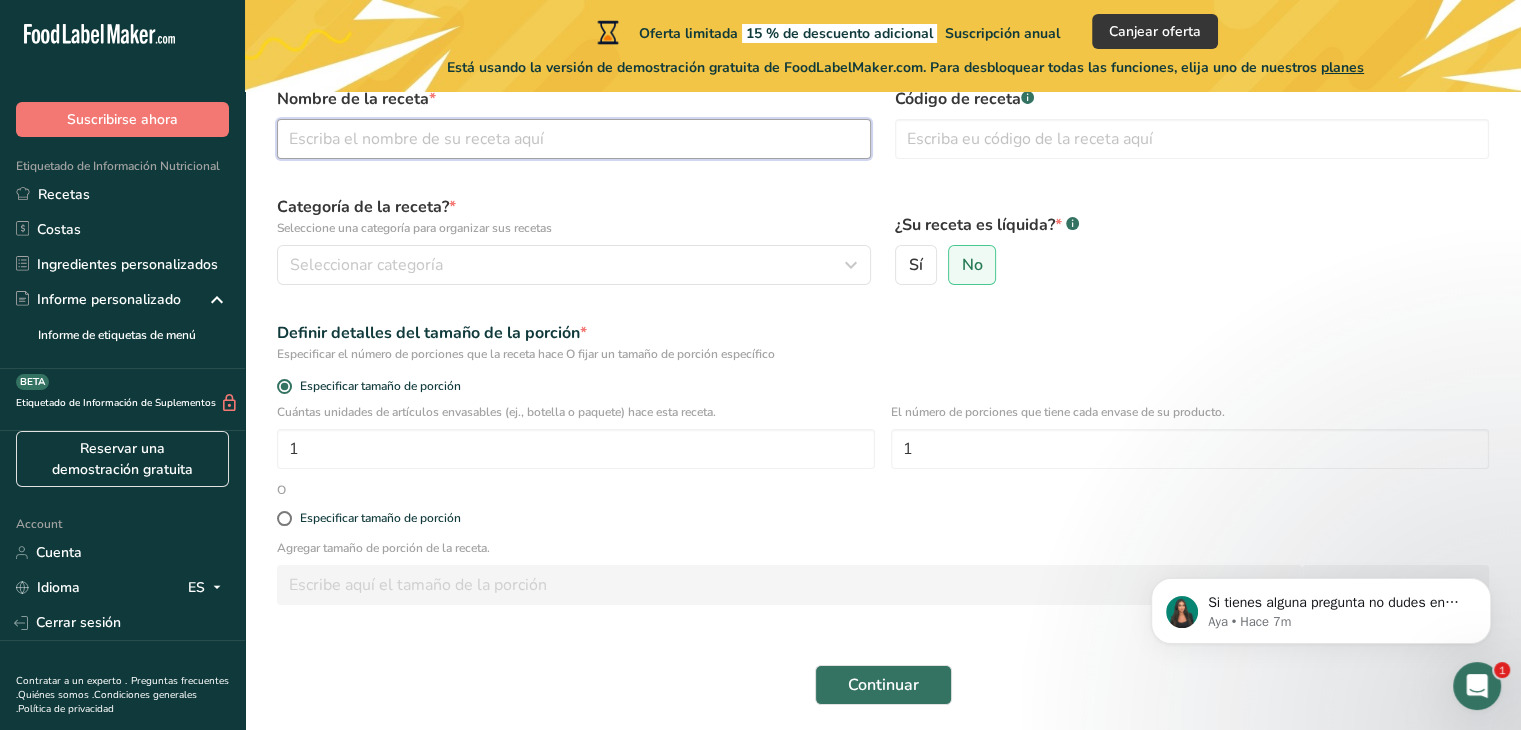 scroll, scrollTop: 0, scrollLeft: 0, axis: both 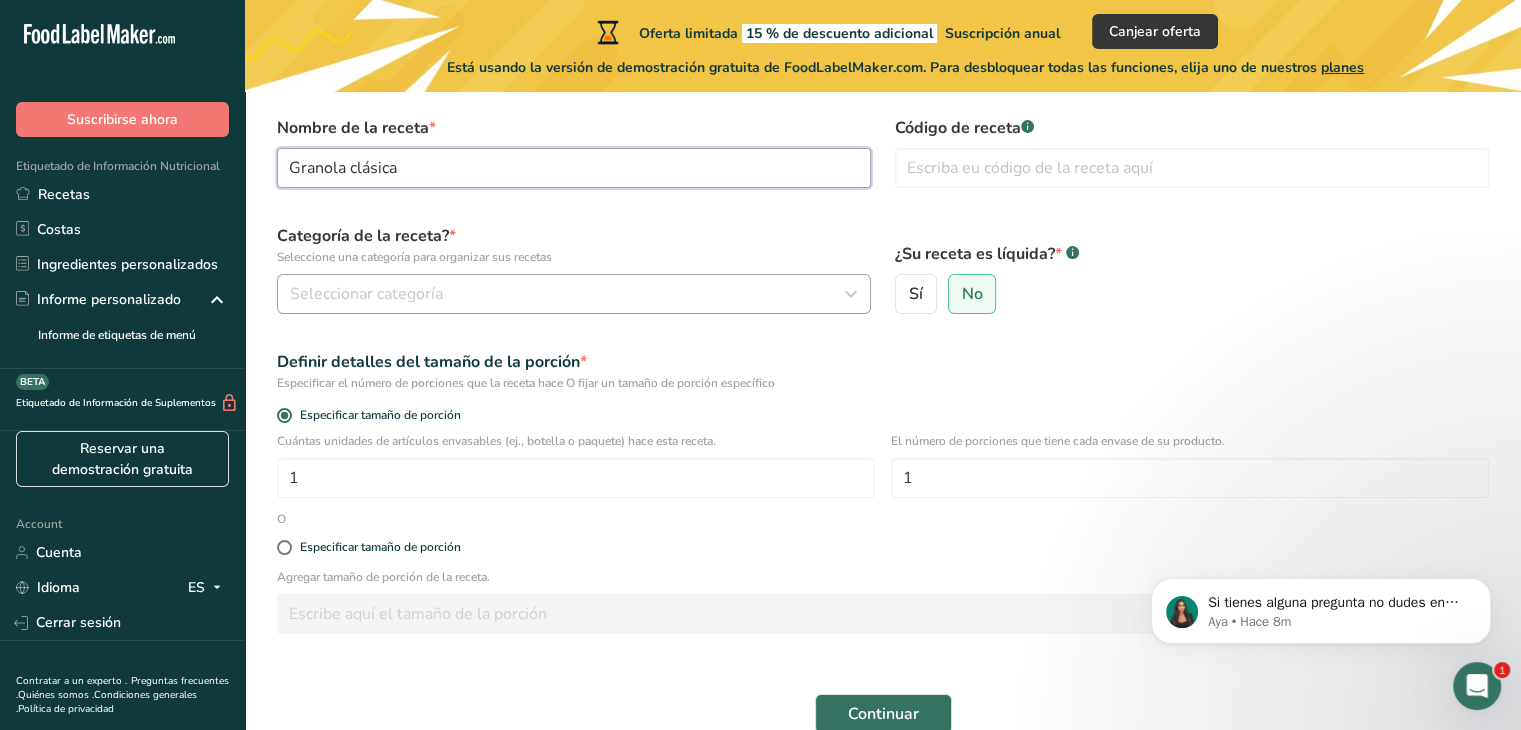 type on "Granola clásica" 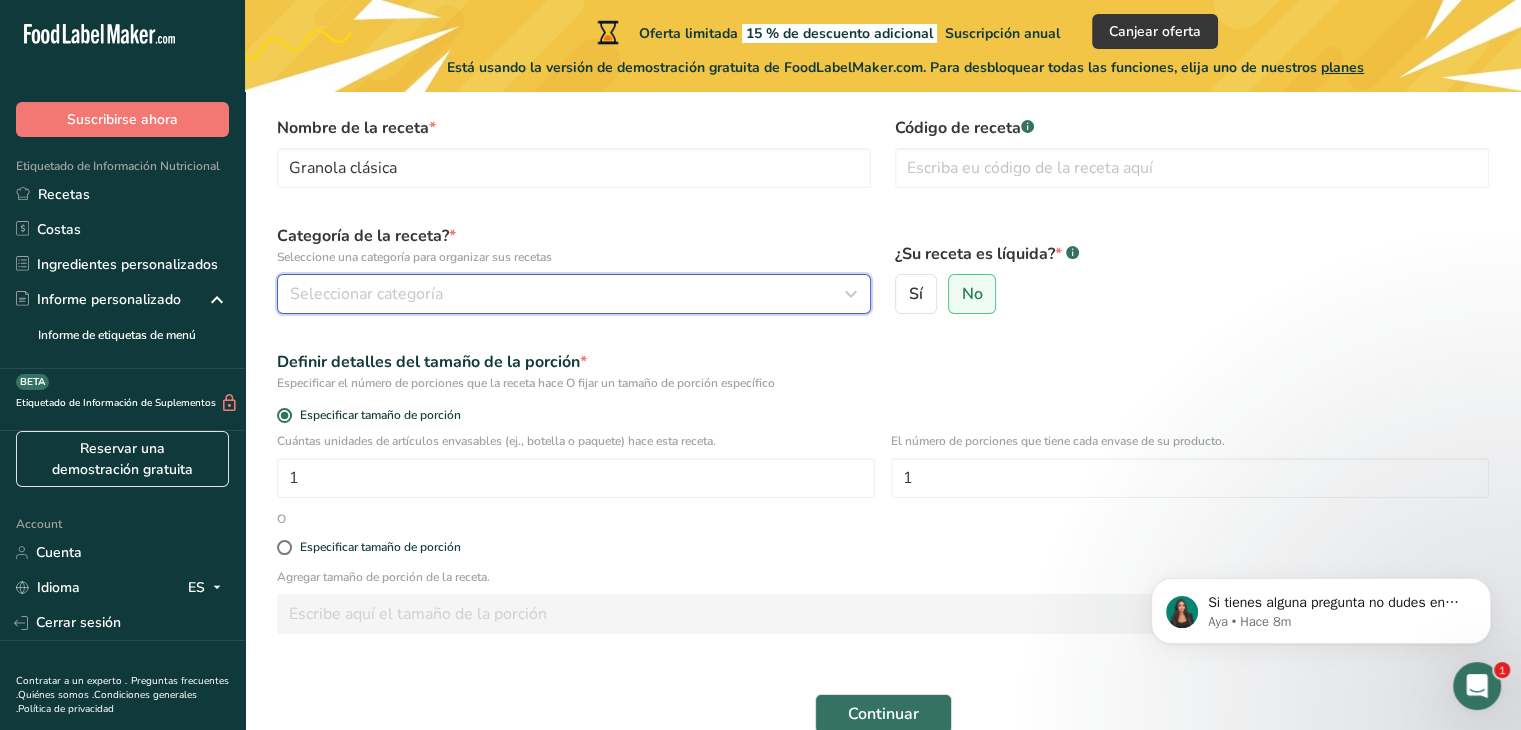 click on "Seleccionar categoría" at bounding box center (366, 294) 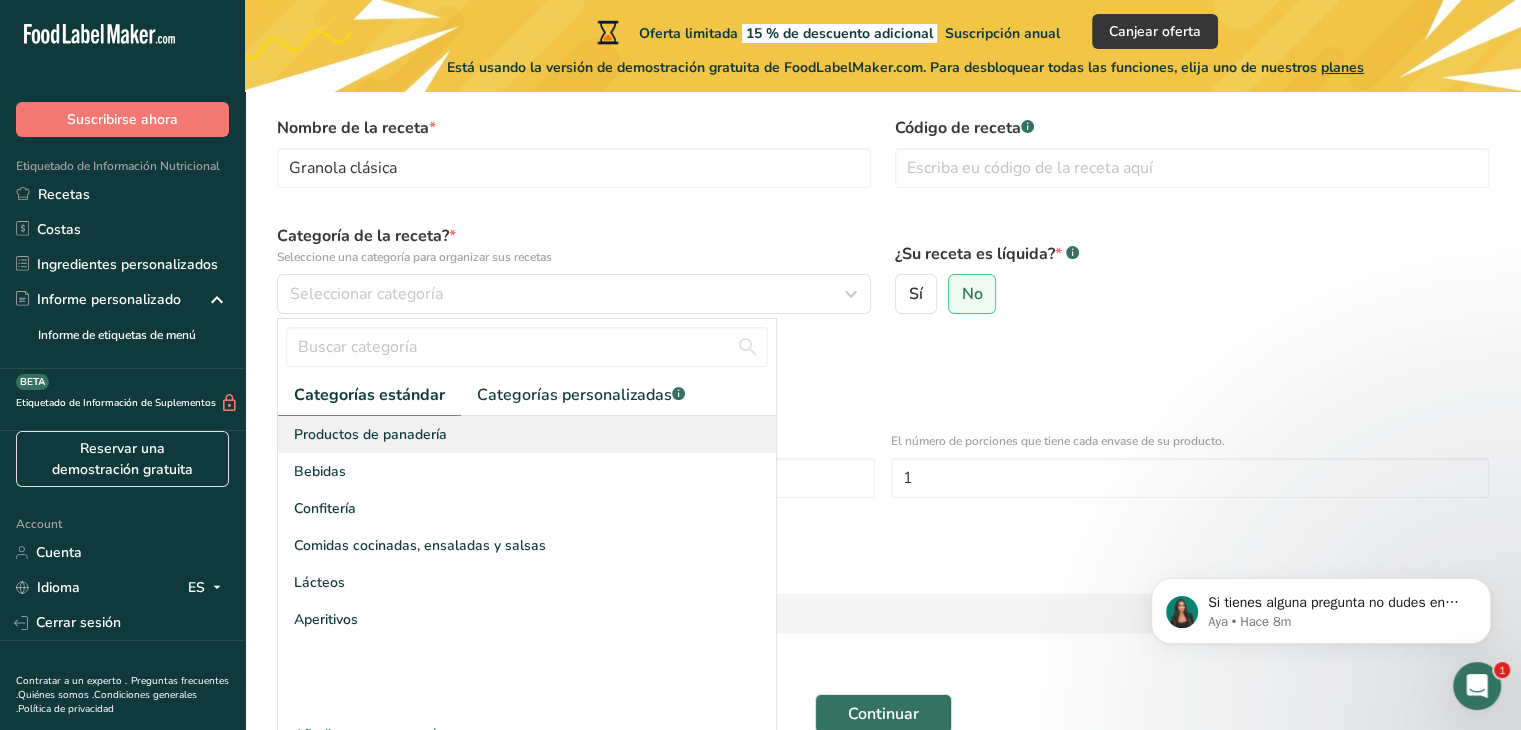 click on "Productos de panadería" at bounding box center (370, 434) 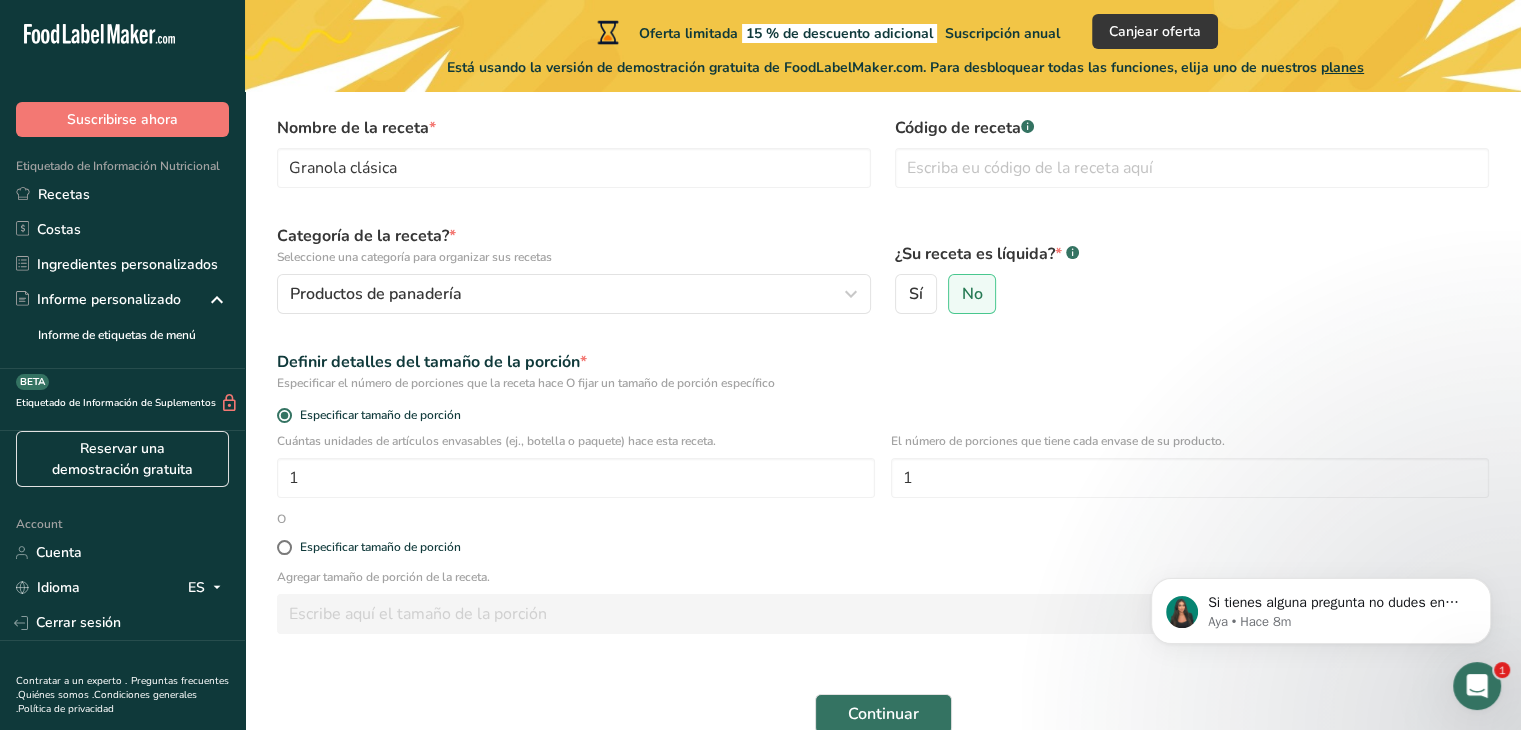 scroll, scrollTop: 181, scrollLeft: 0, axis: vertical 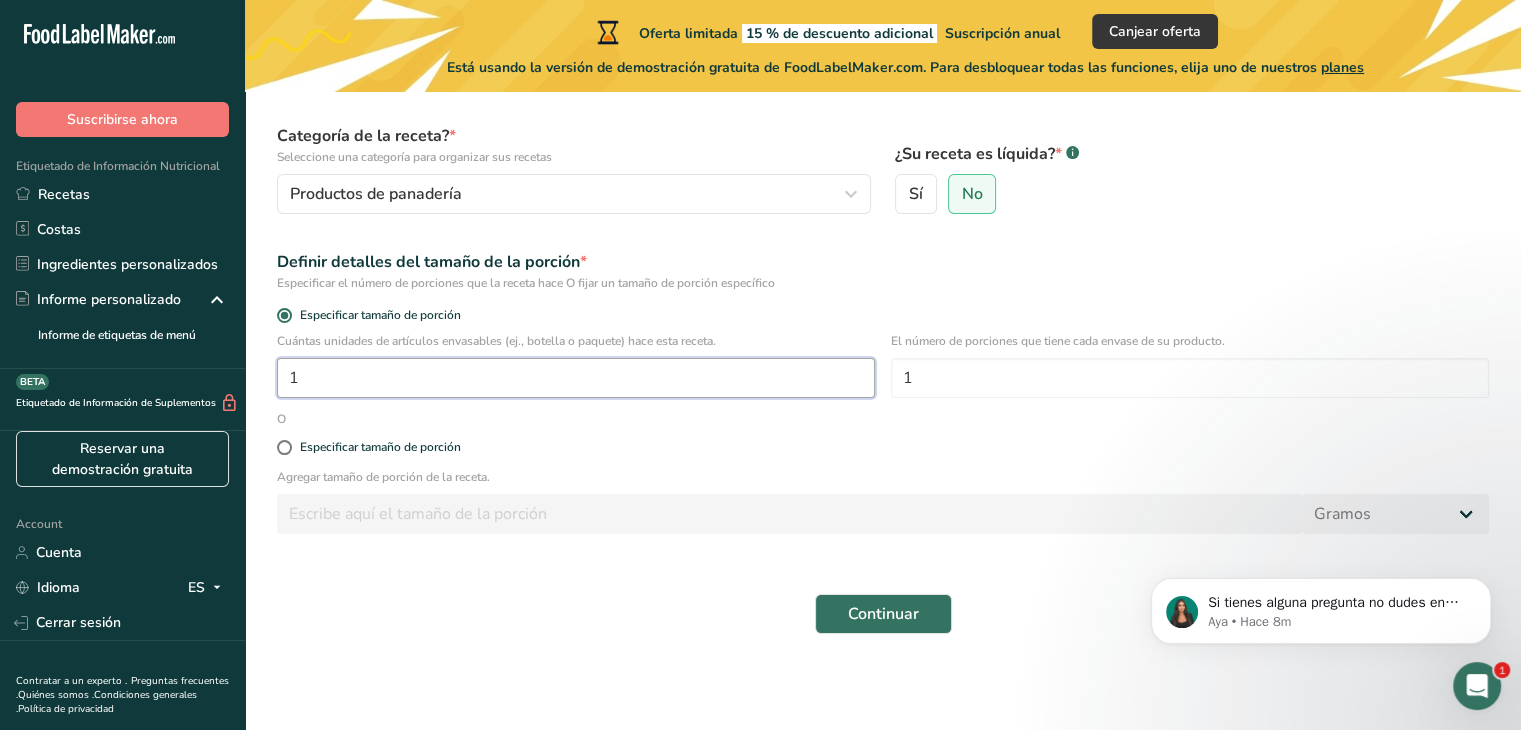 click on "1" at bounding box center [576, 378] 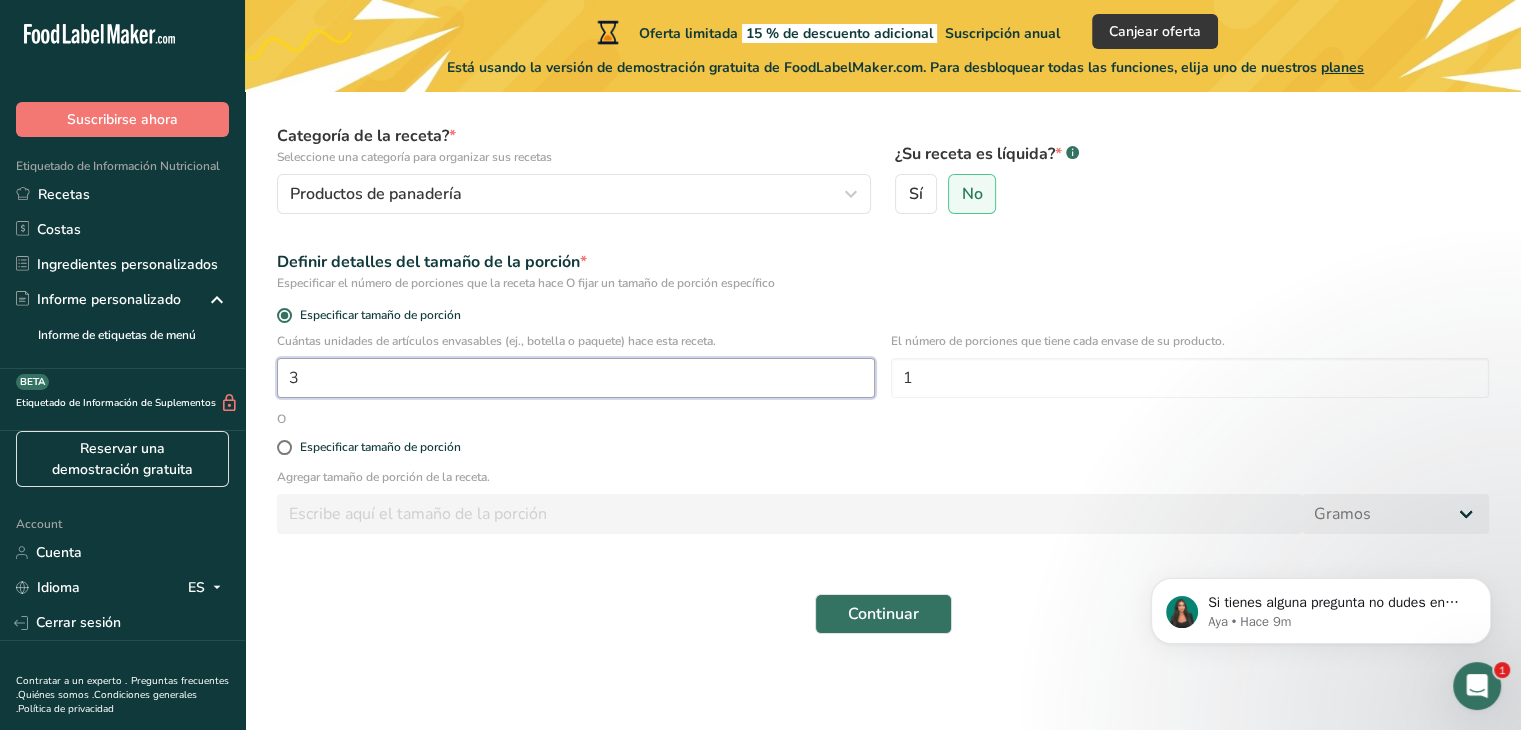 type on "3" 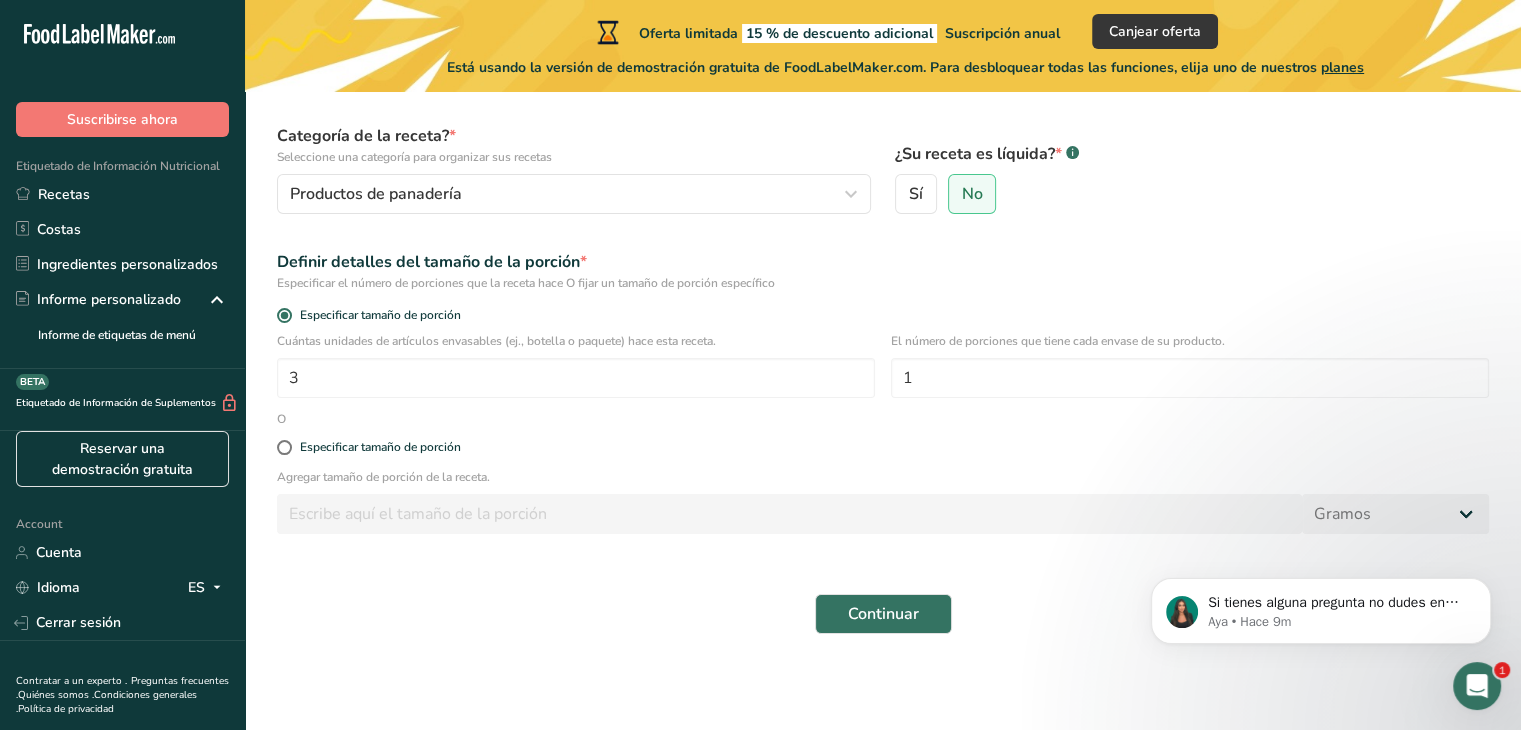 click on "Especificar tamaño de porción" at bounding box center (883, 448) 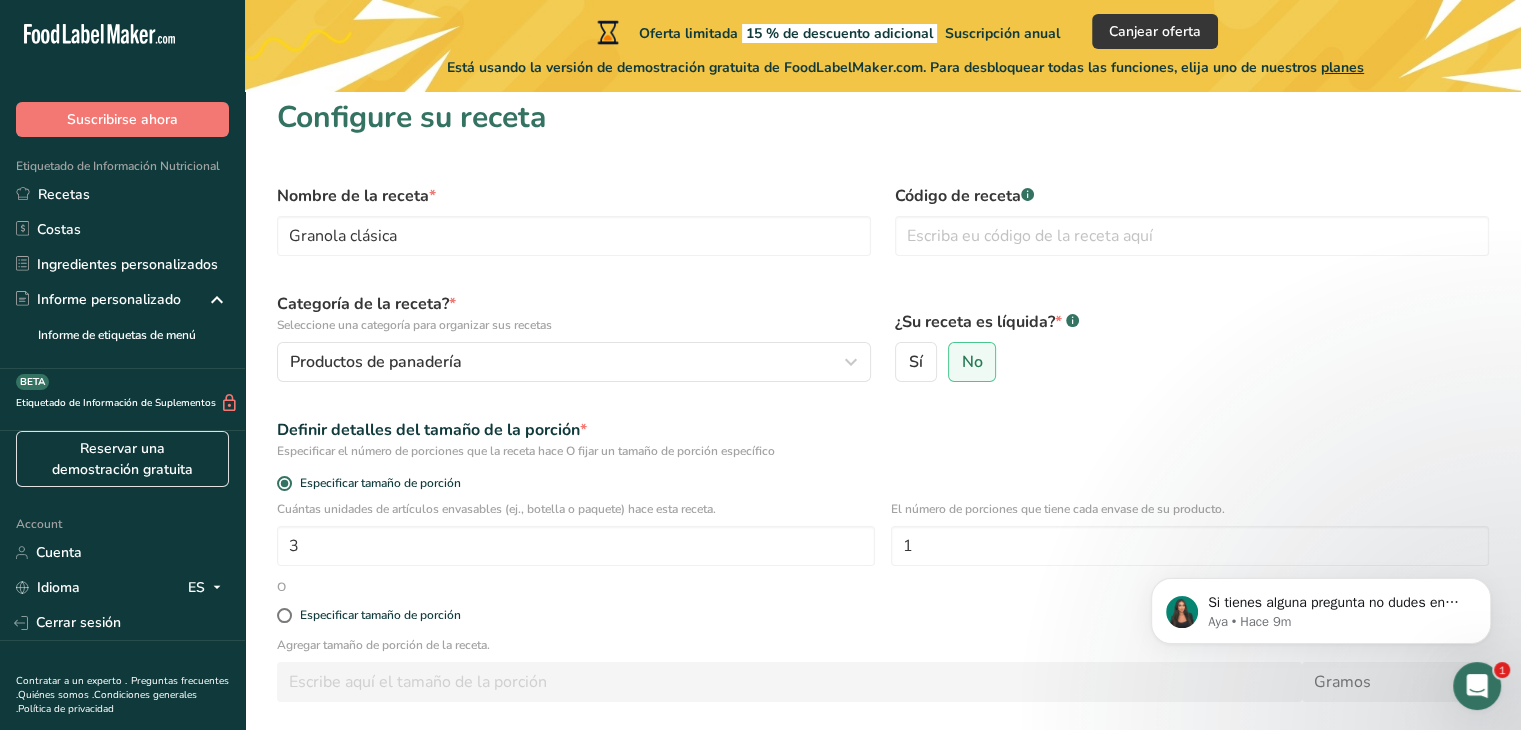 scroll, scrollTop: 0, scrollLeft: 0, axis: both 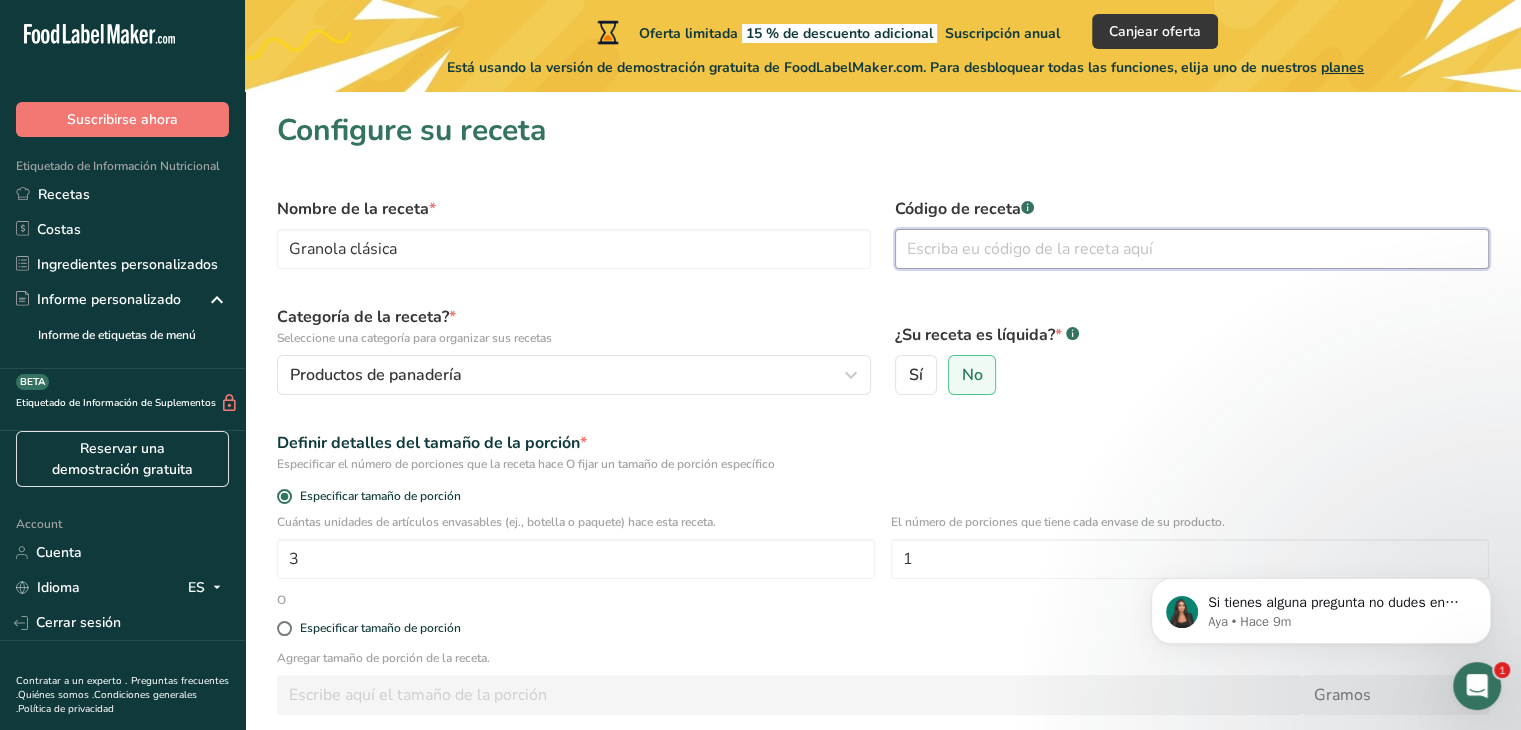 click at bounding box center [1192, 249] 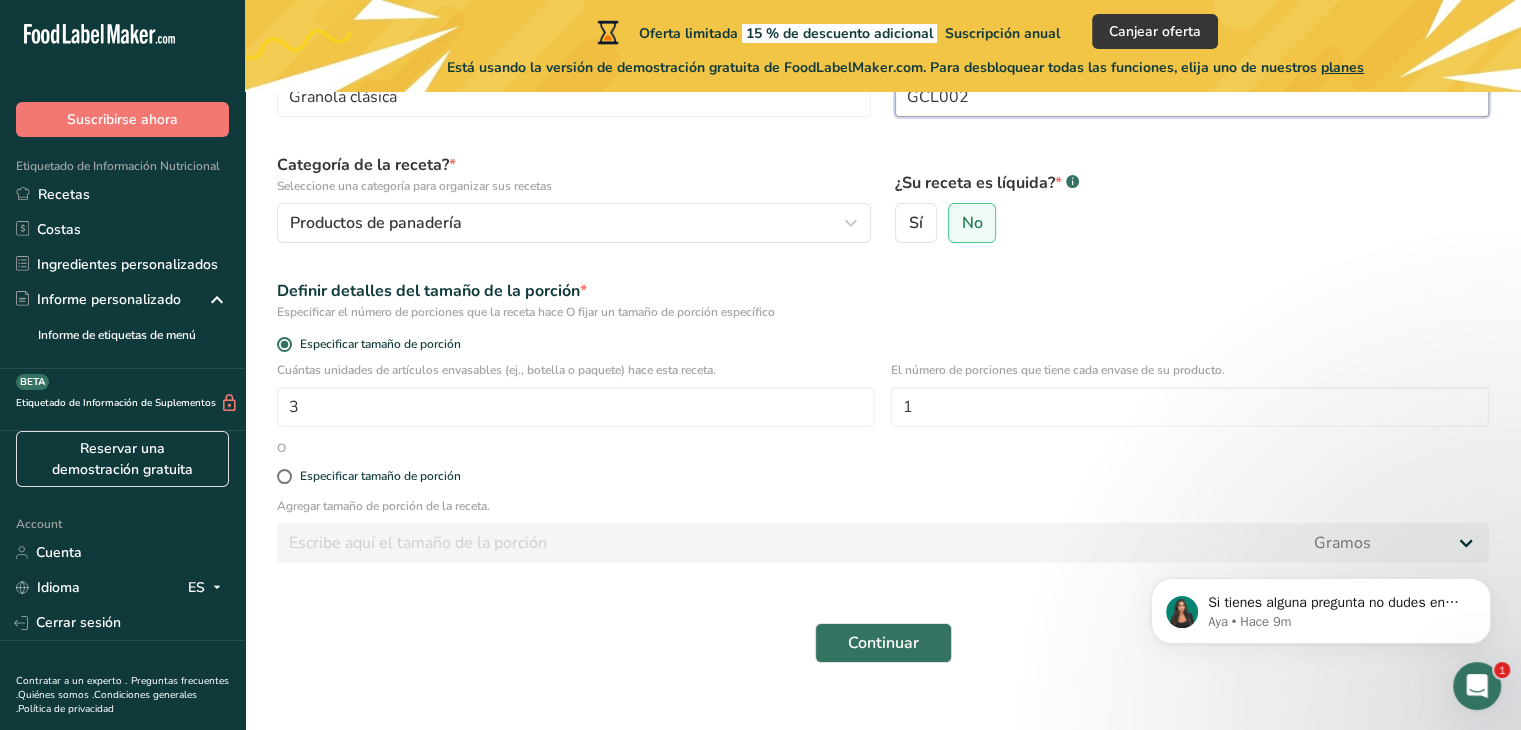 scroll, scrollTop: 181, scrollLeft: 0, axis: vertical 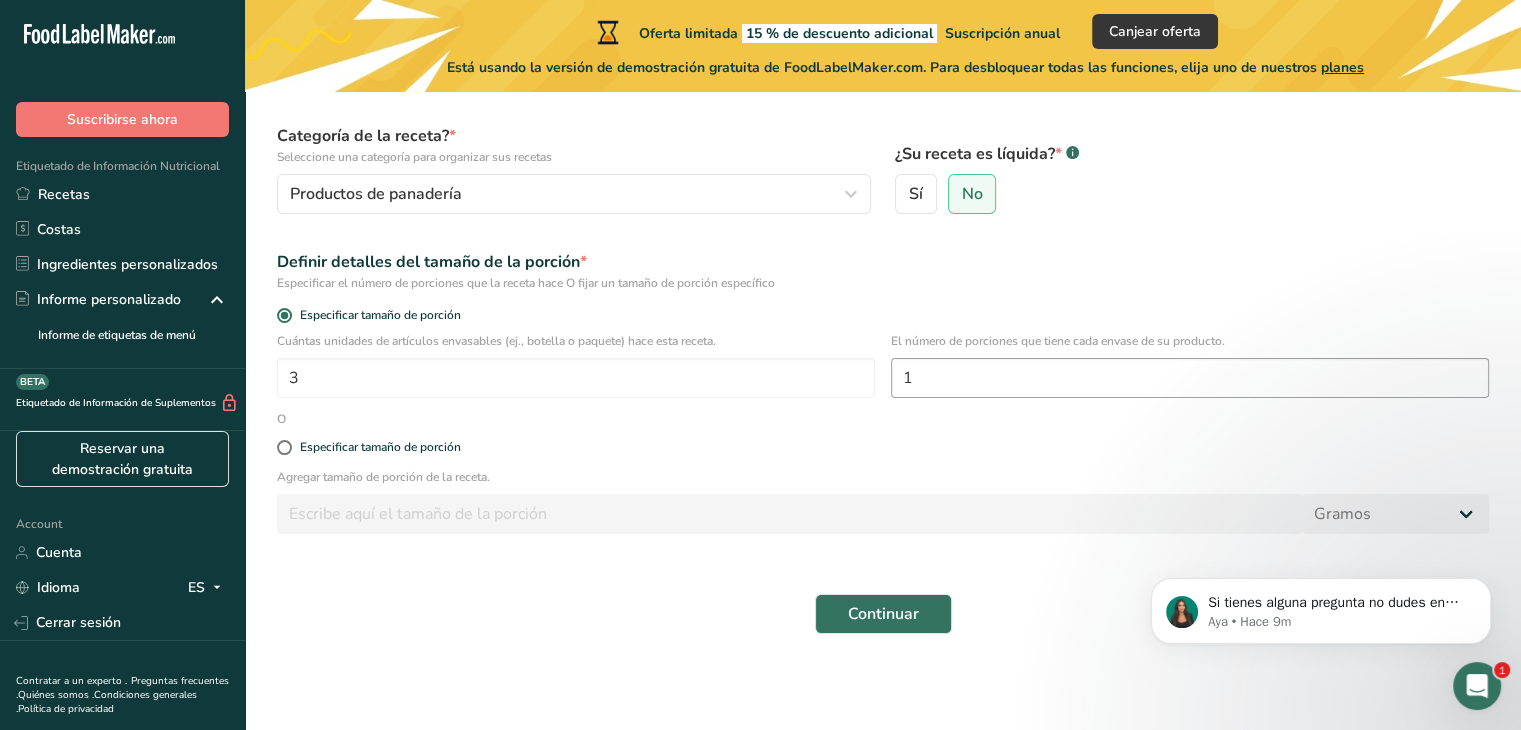 type on "GCL002" 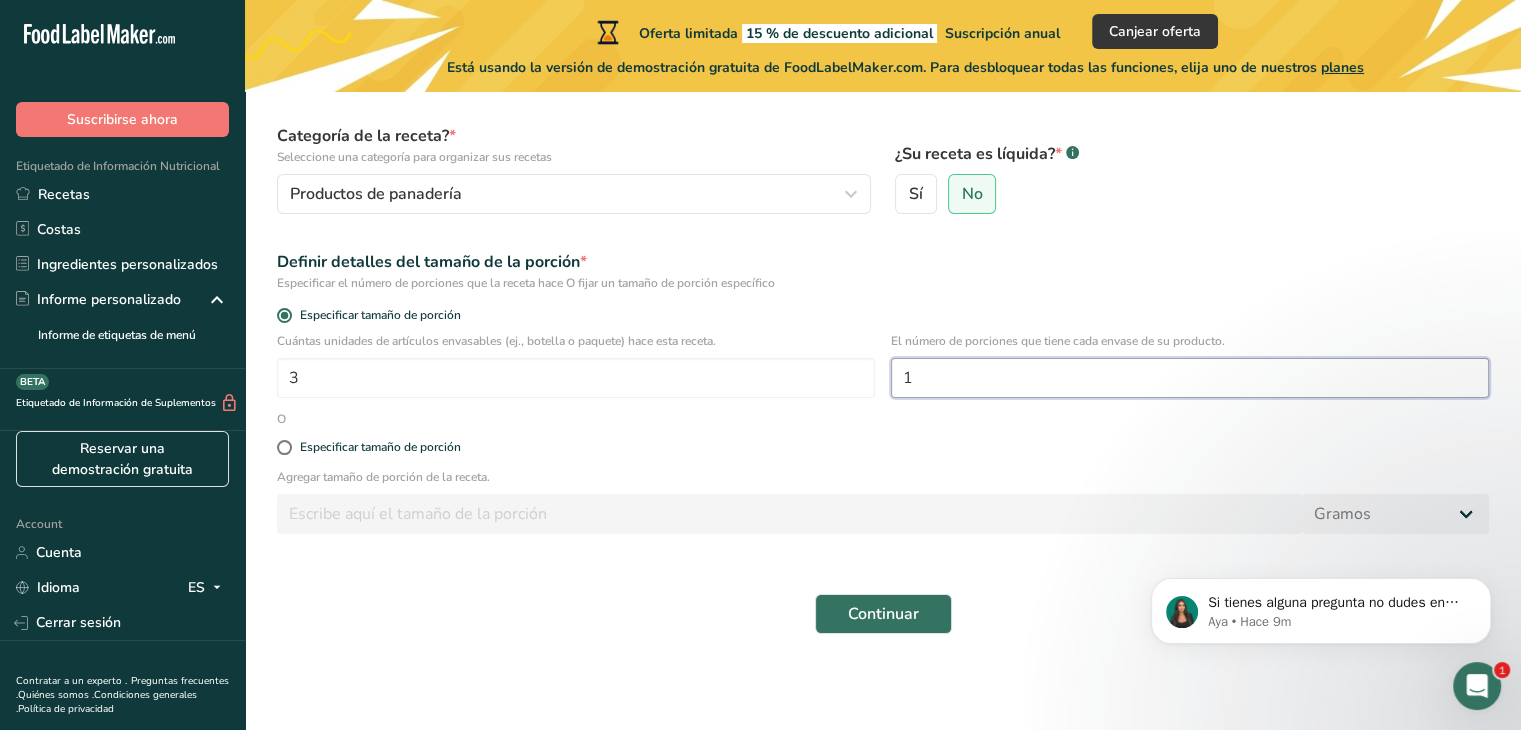 drag, startPoint x: 924, startPoint y: 385, endPoint x: 894, endPoint y: 388, distance: 30.149628 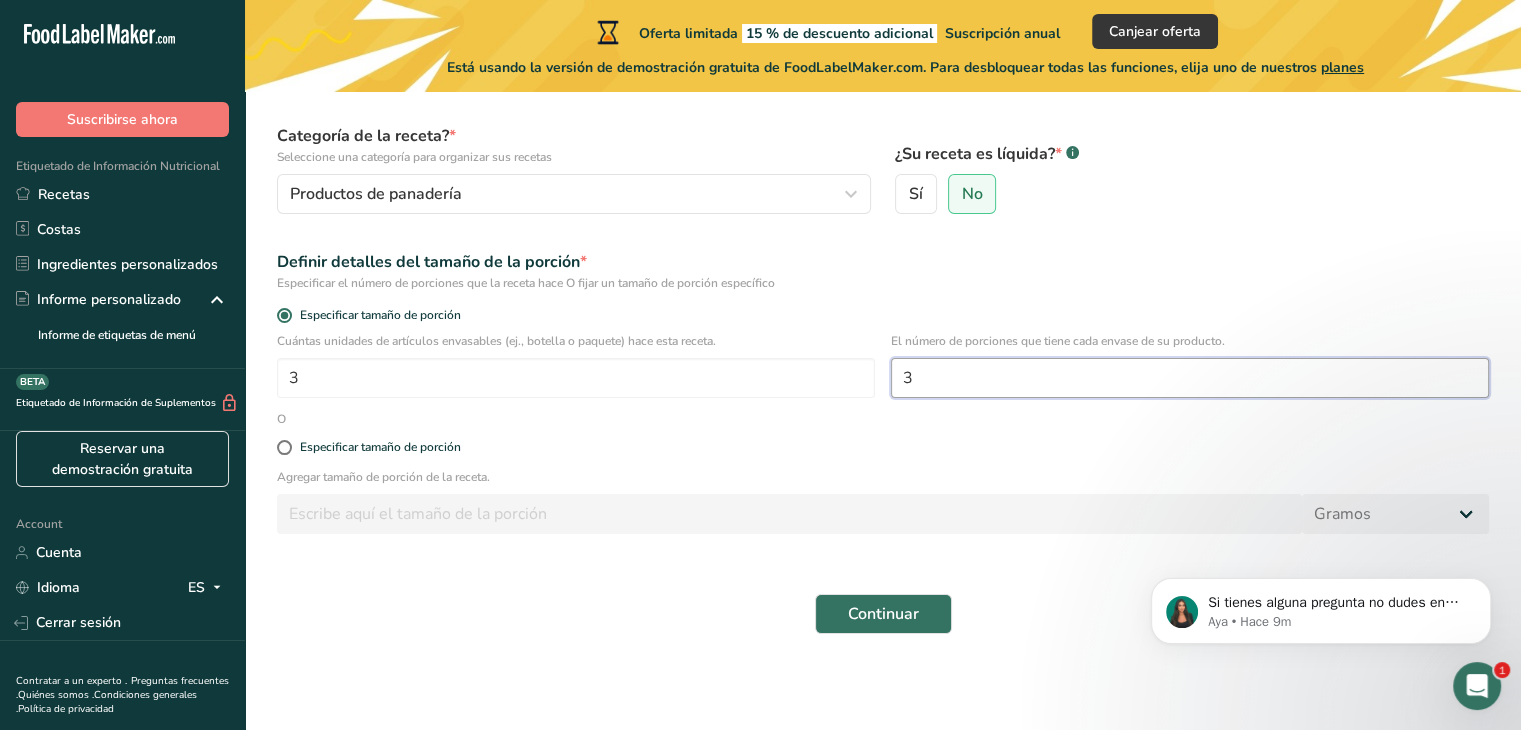 type on "3" 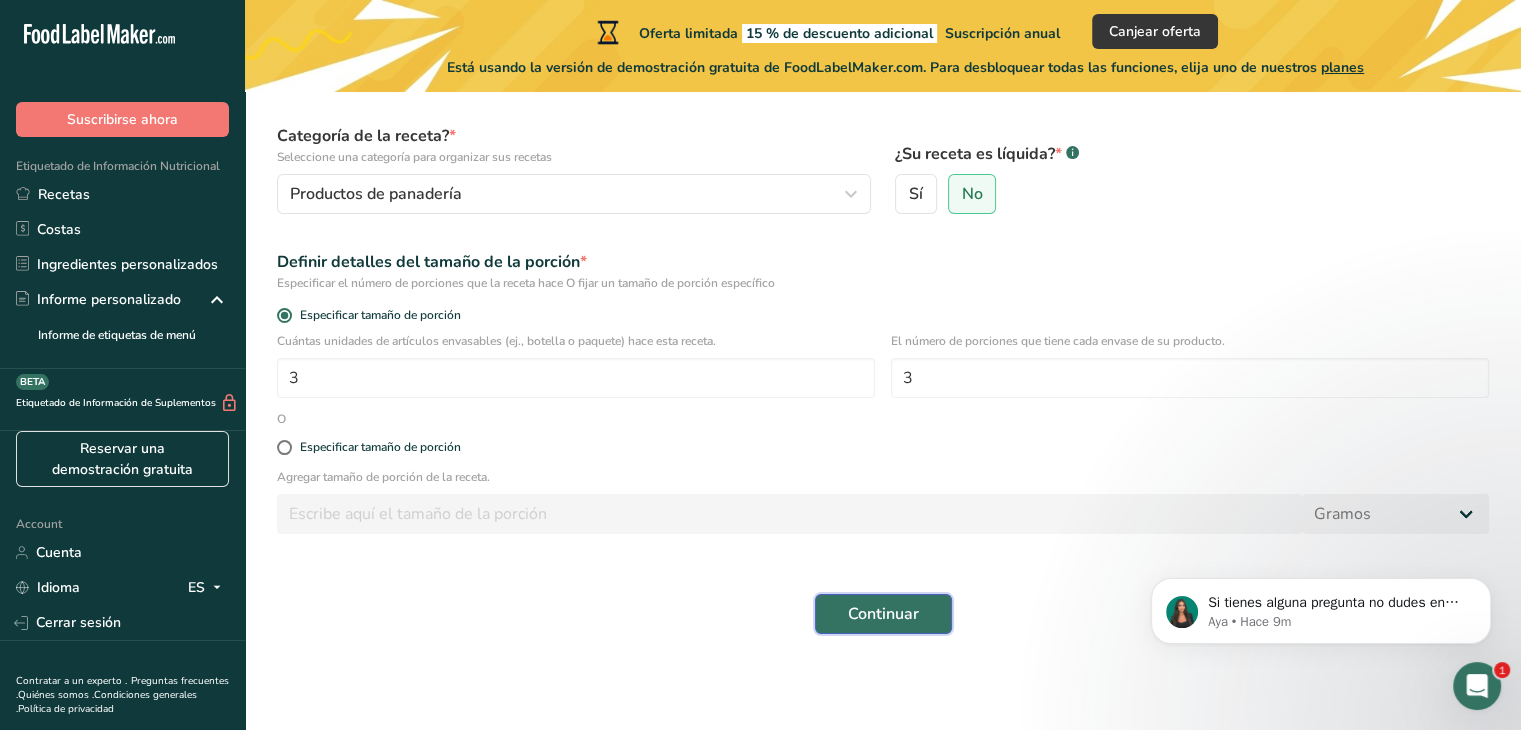 click on "Continuar" at bounding box center (883, 614) 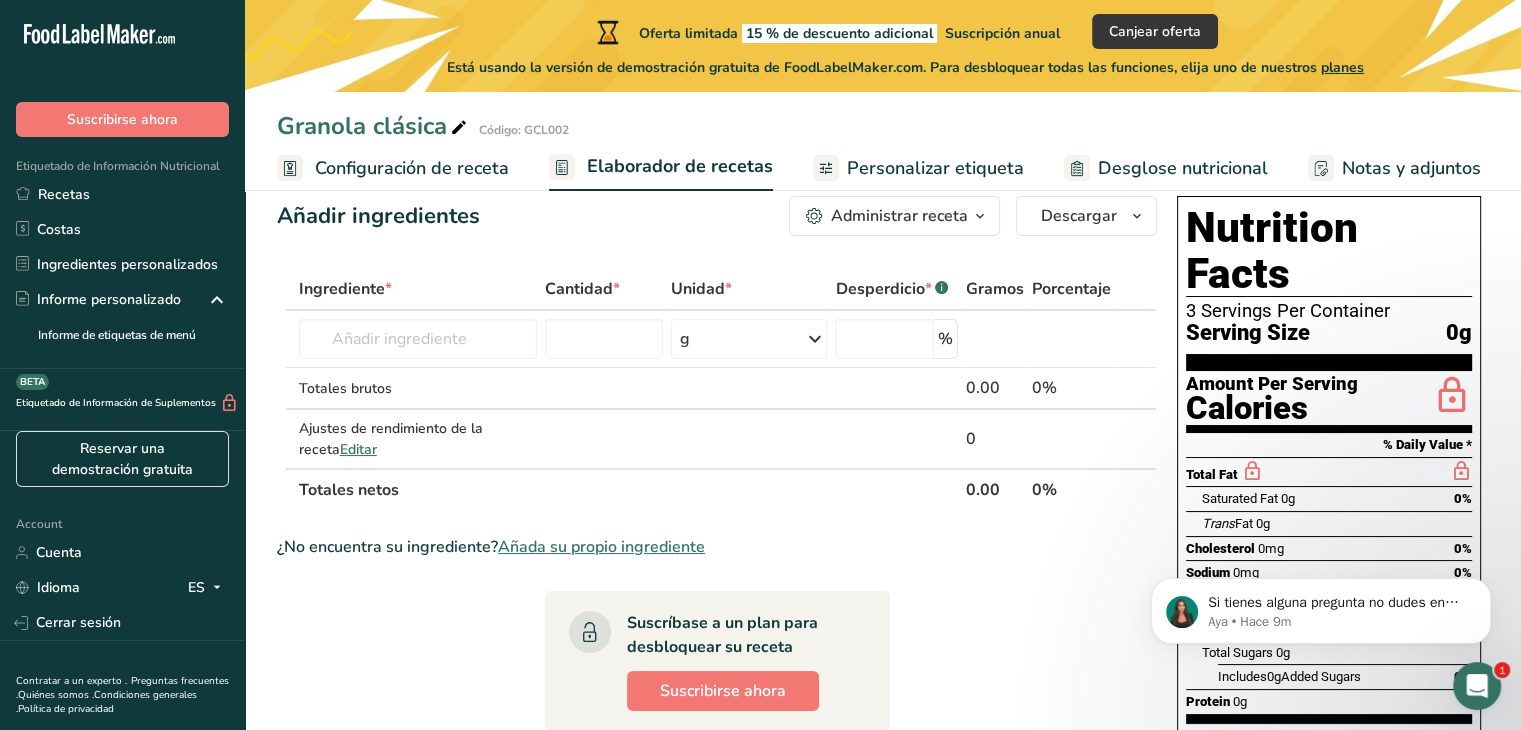 scroll, scrollTop: 0, scrollLeft: 0, axis: both 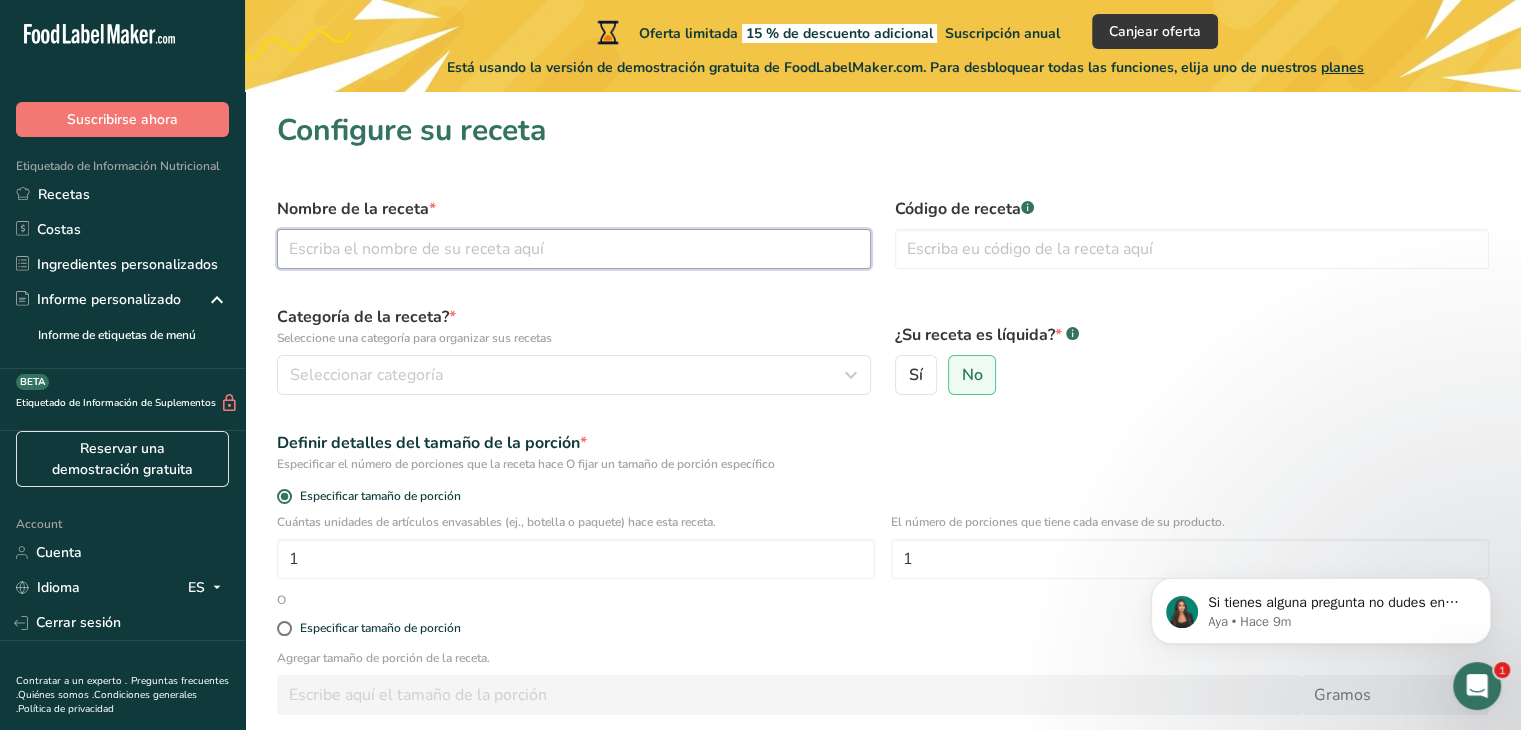 click at bounding box center (574, 249) 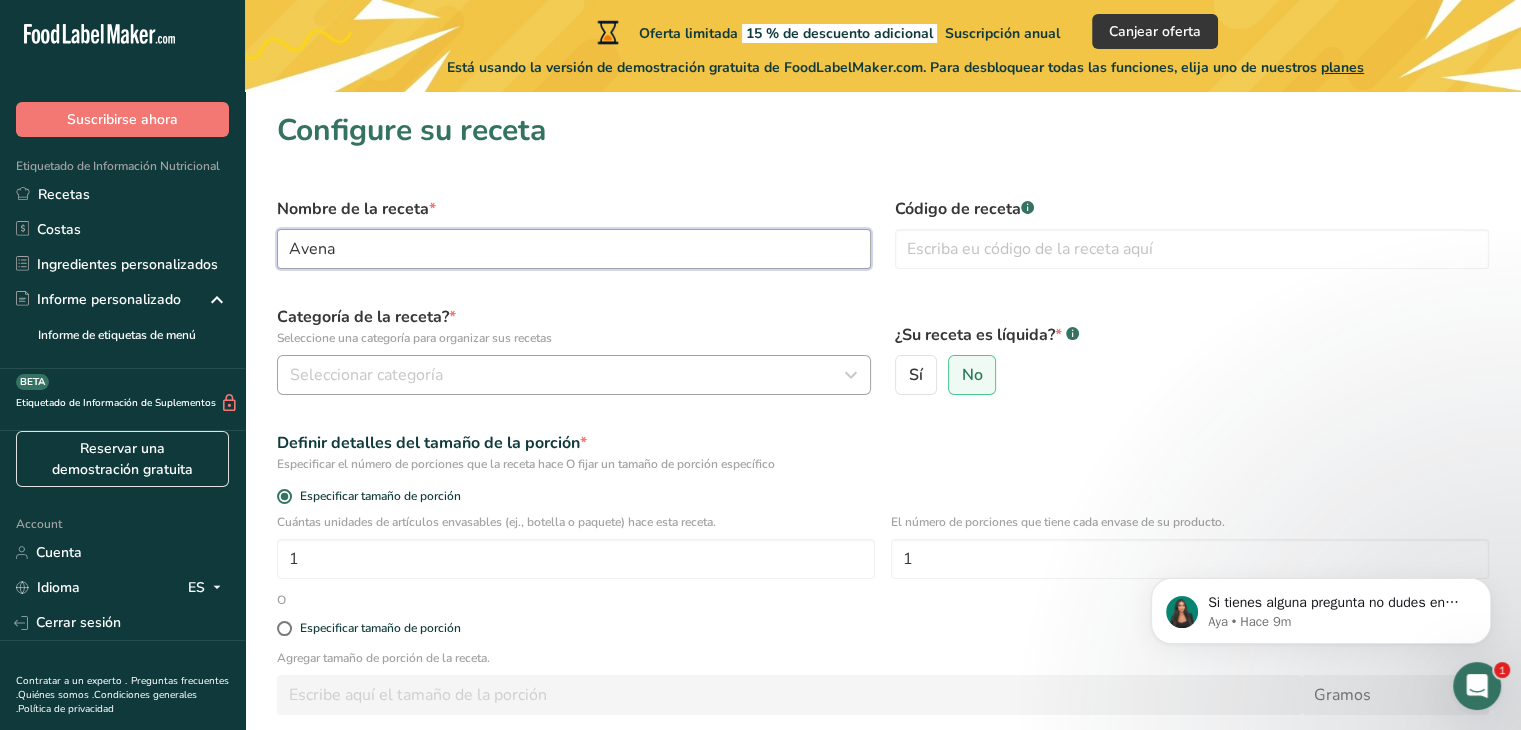 type on "Avena" 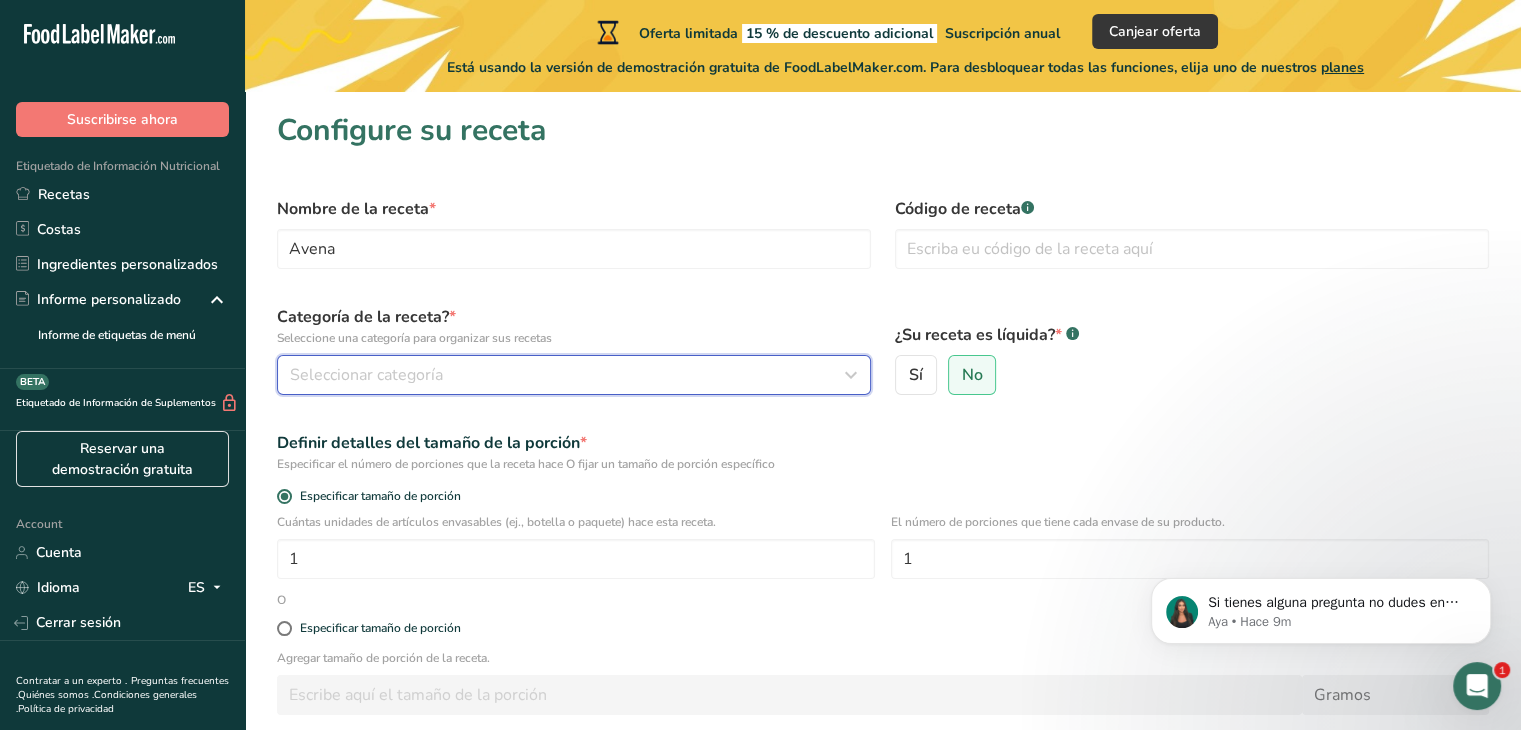 click on "Seleccionar categoría" at bounding box center [366, 375] 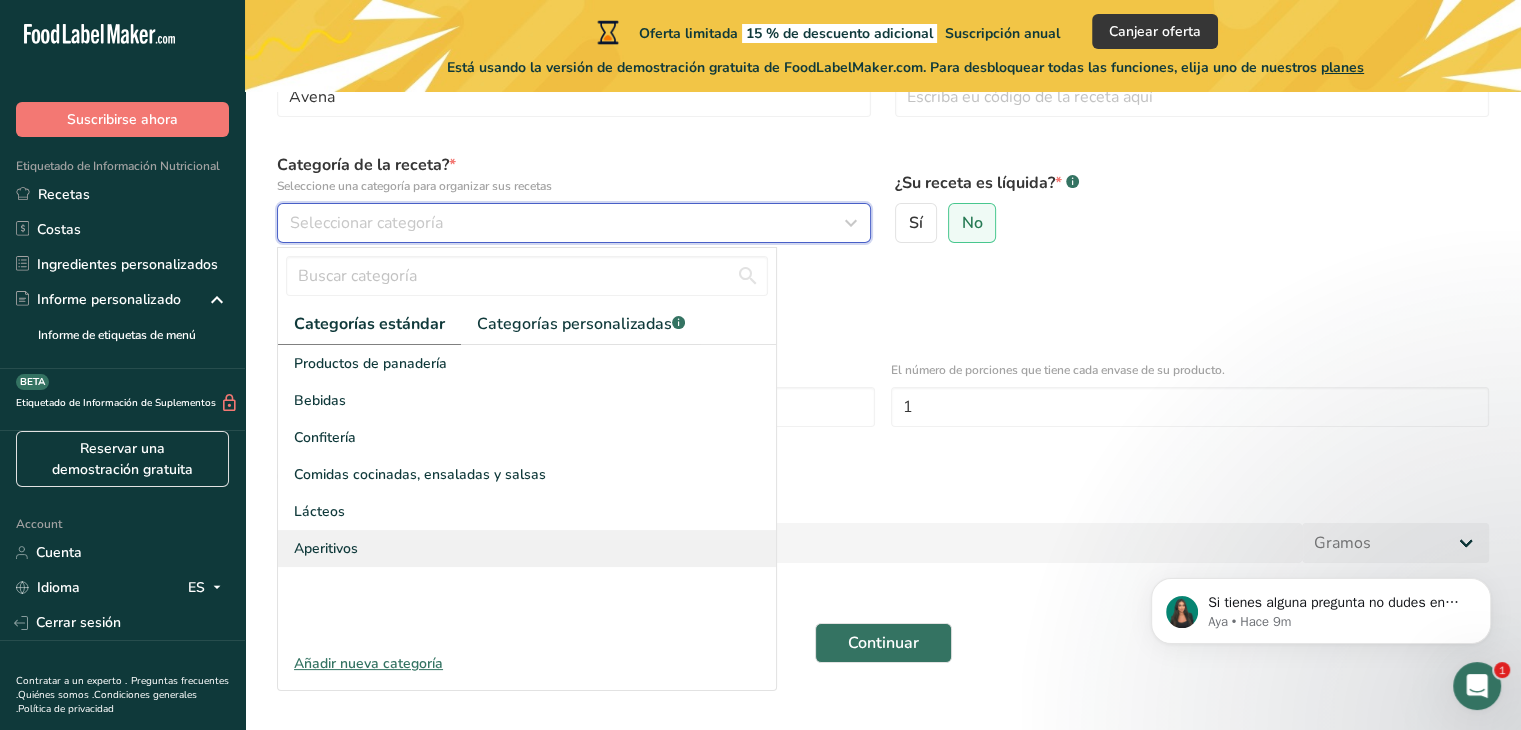 scroll, scrollTop: 181, scrollLeft: 0, axis: vertical 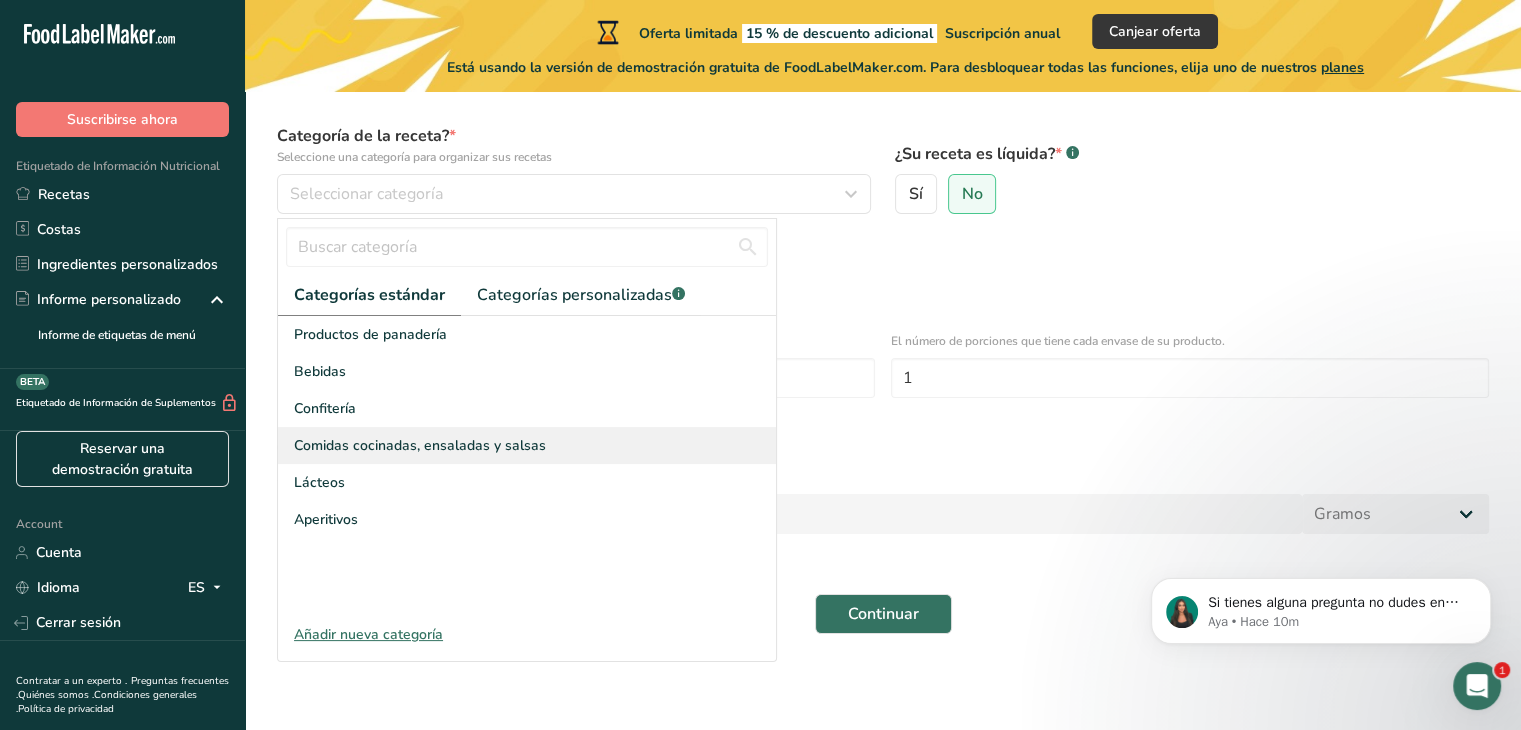 click on "Comidas cocinadas, ensaladas y salsas" at bounding box center [420, 445] 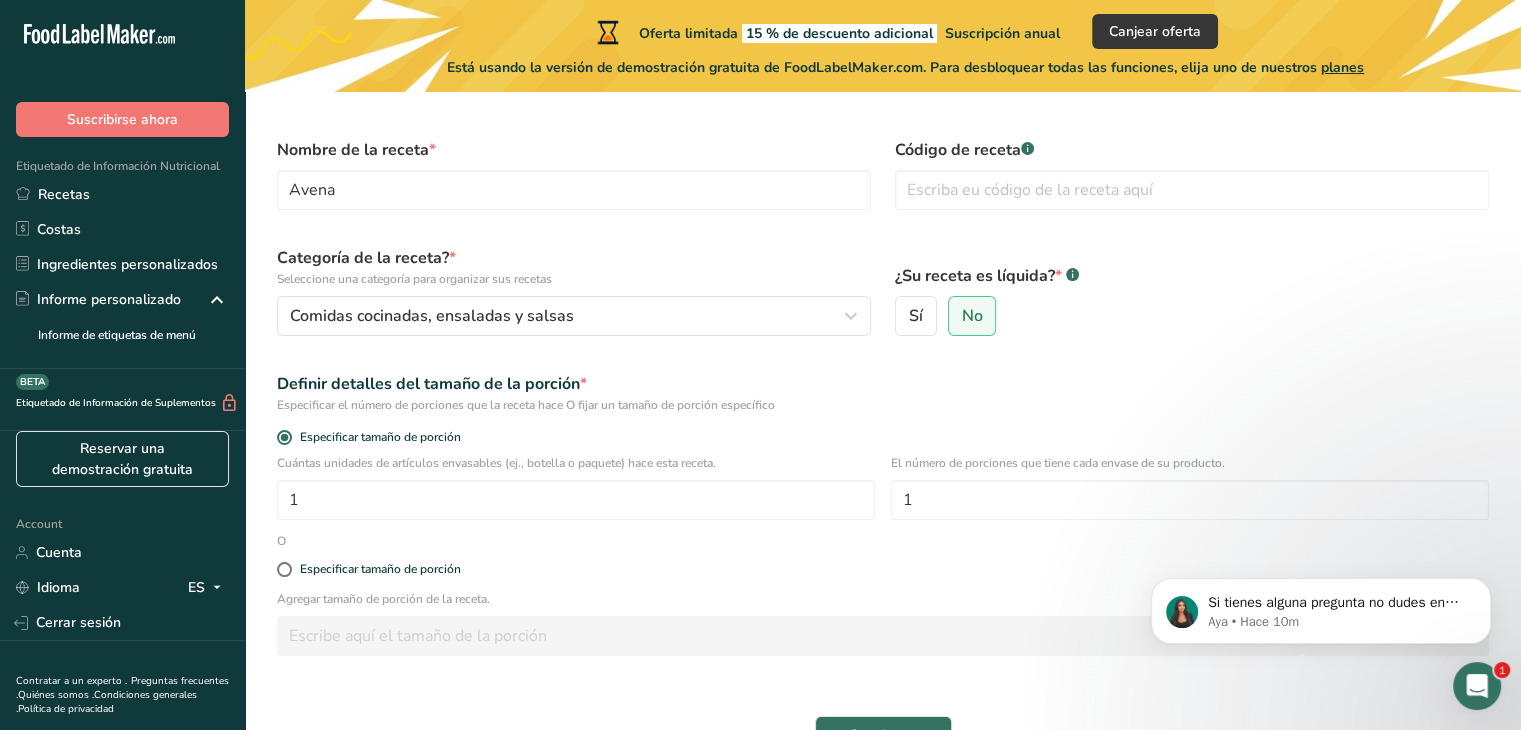 scroll, scrollTop: 0, scrollLeft: 0, axis: both 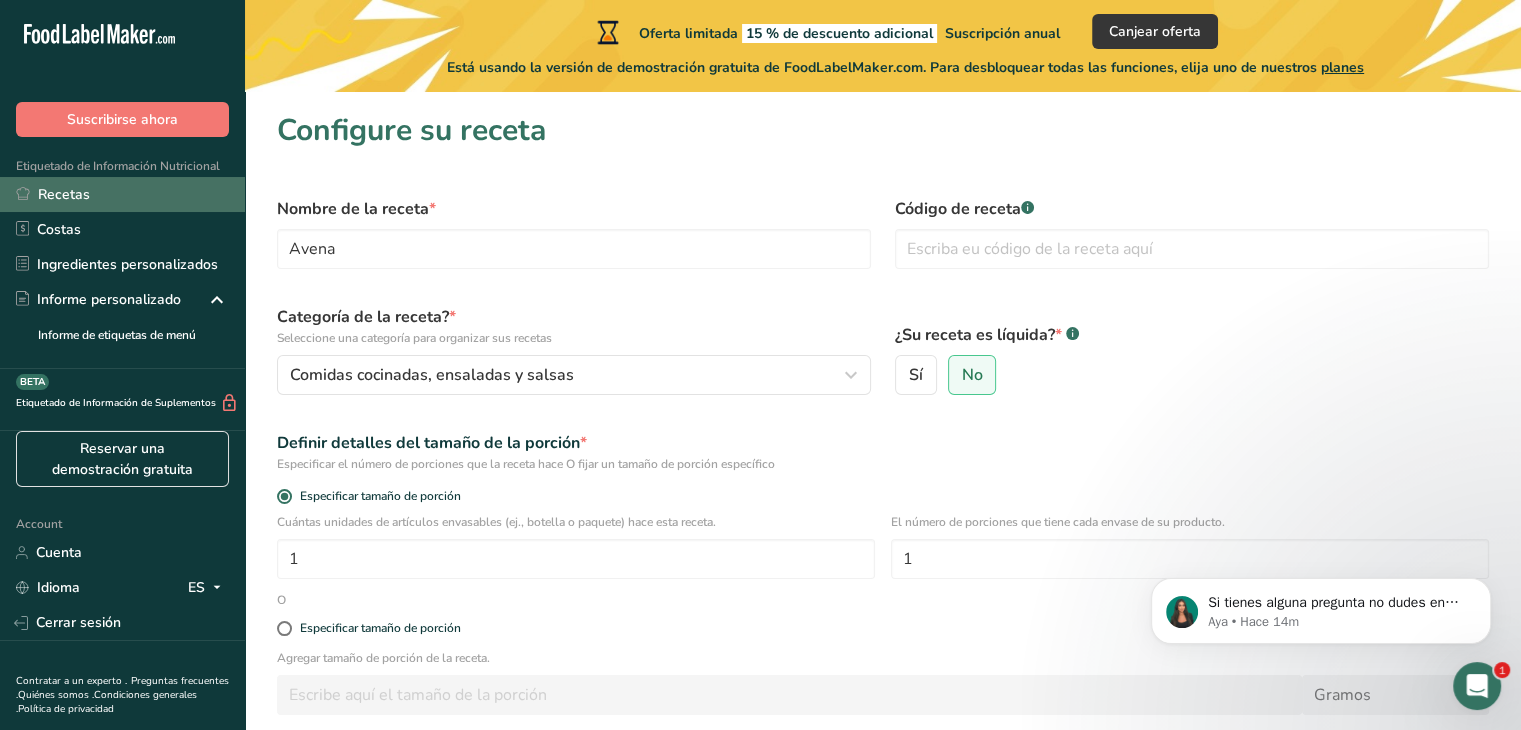 click on "Recetas" at bounding box center (122, 194) 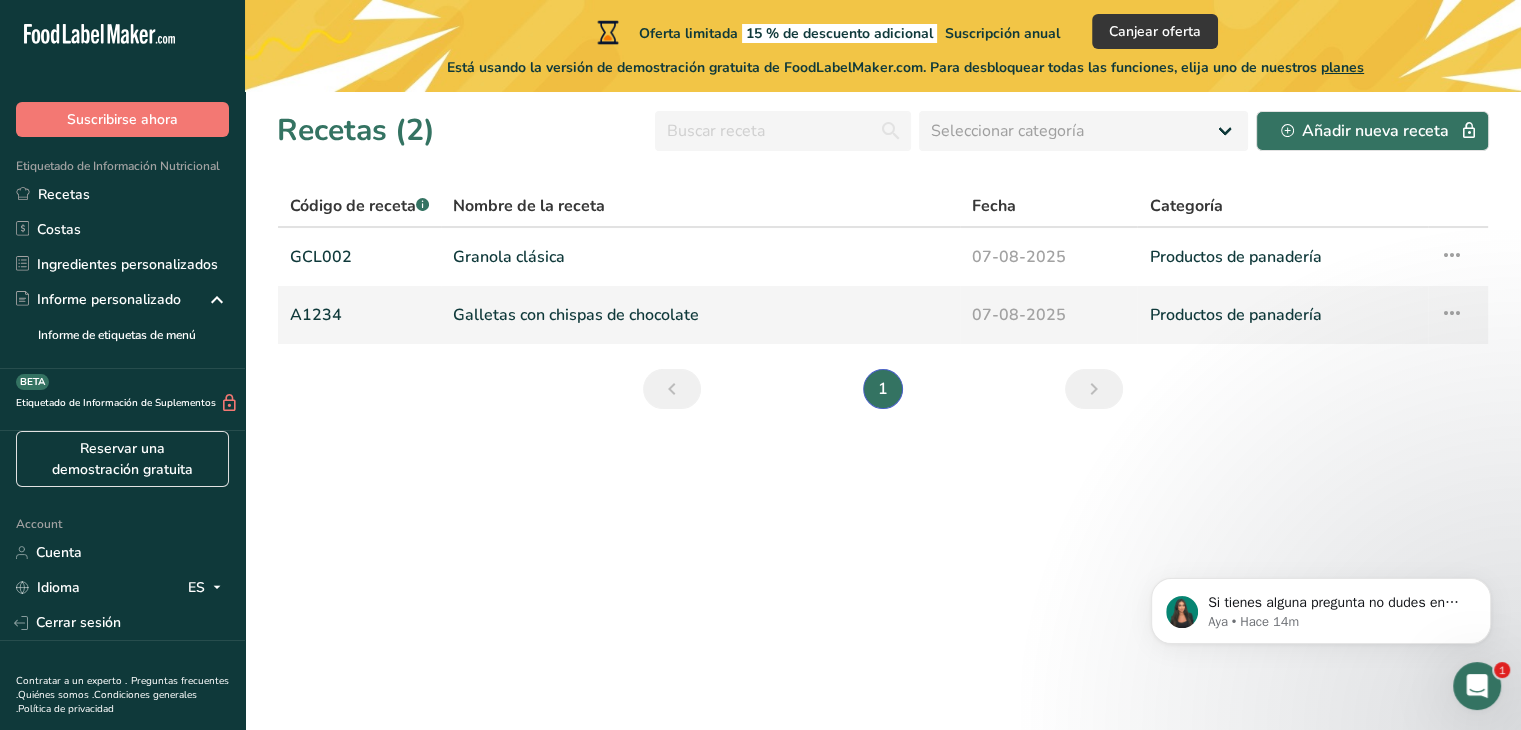 click on "Galletas con chispas de chocolate" at bounding box center (700, 315) 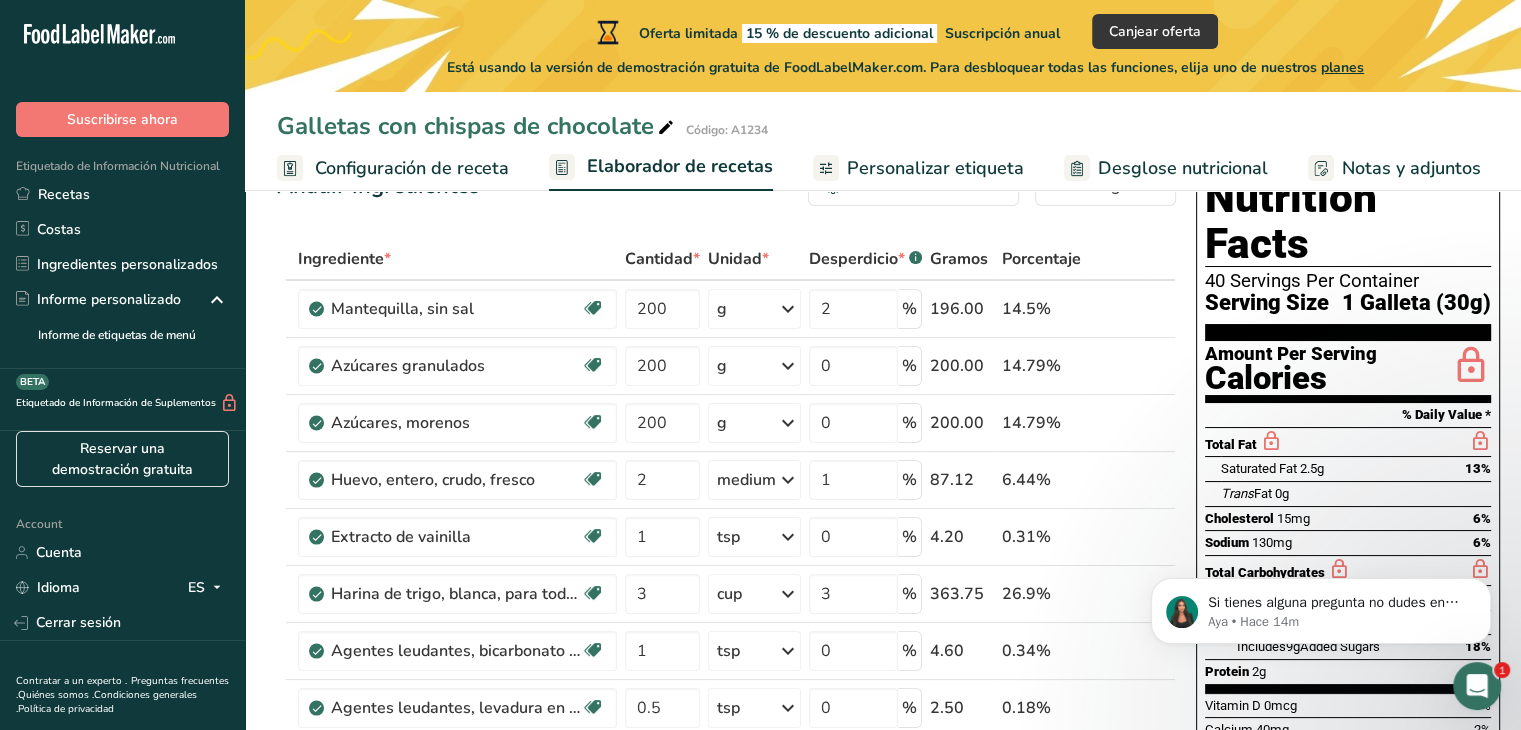 scroll, scrollTop: 0, scrollLeft: 0, axis: both 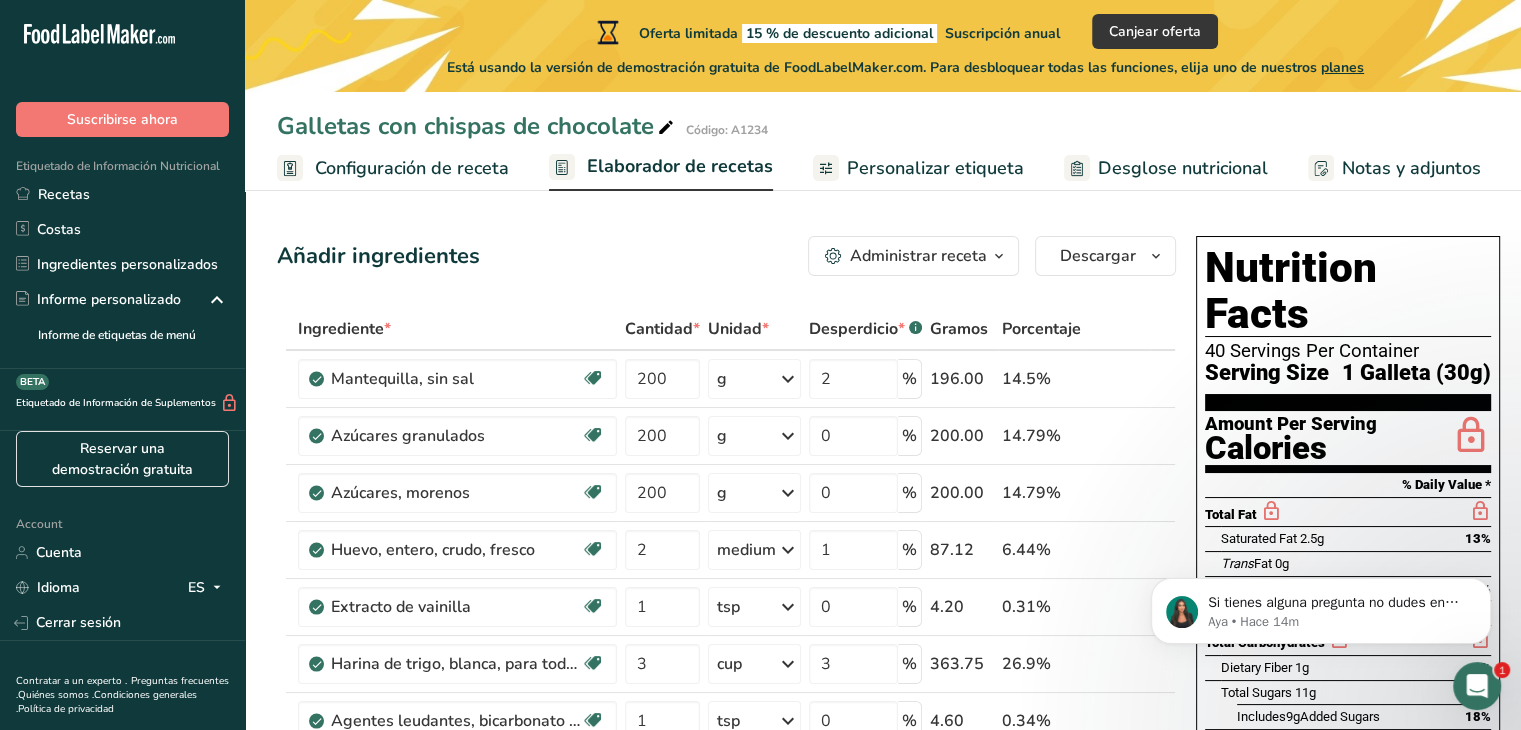 click on "Elaborador de recetas" at bounding box center [680, 166] 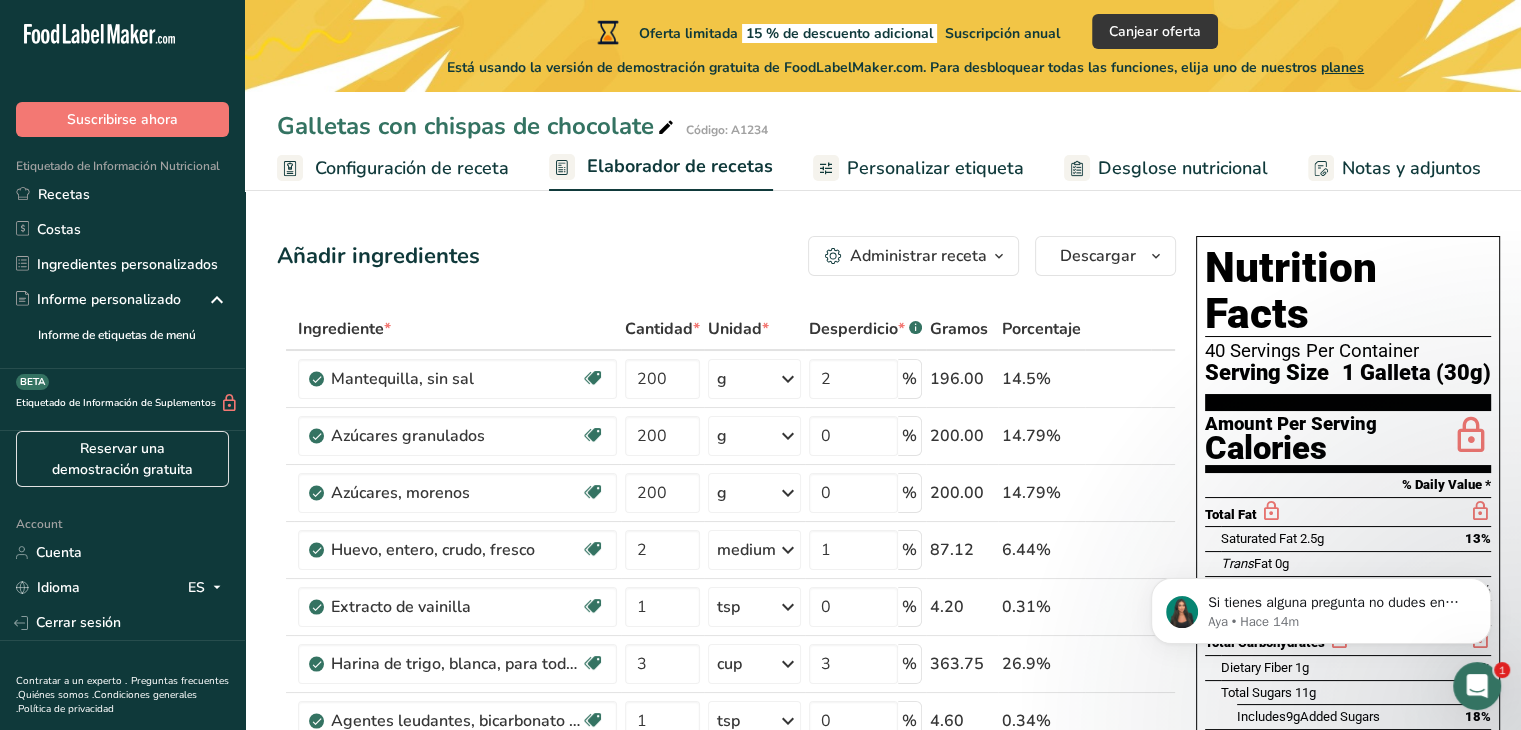 scroll, scrollTop: 0, scrollLeft: 223, axis: horizontal 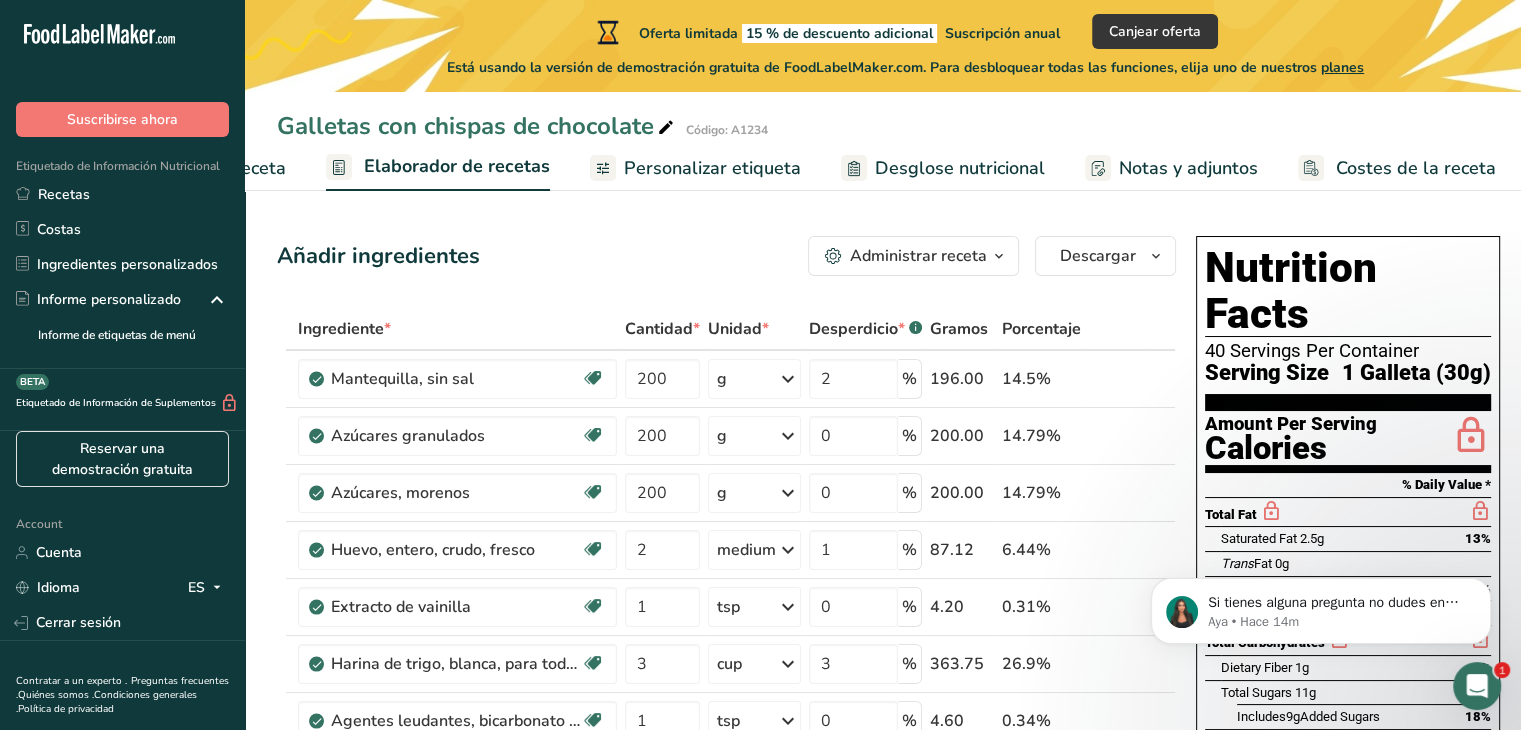 click on "Elaborador de recetas" at bounding box center [457, 166] 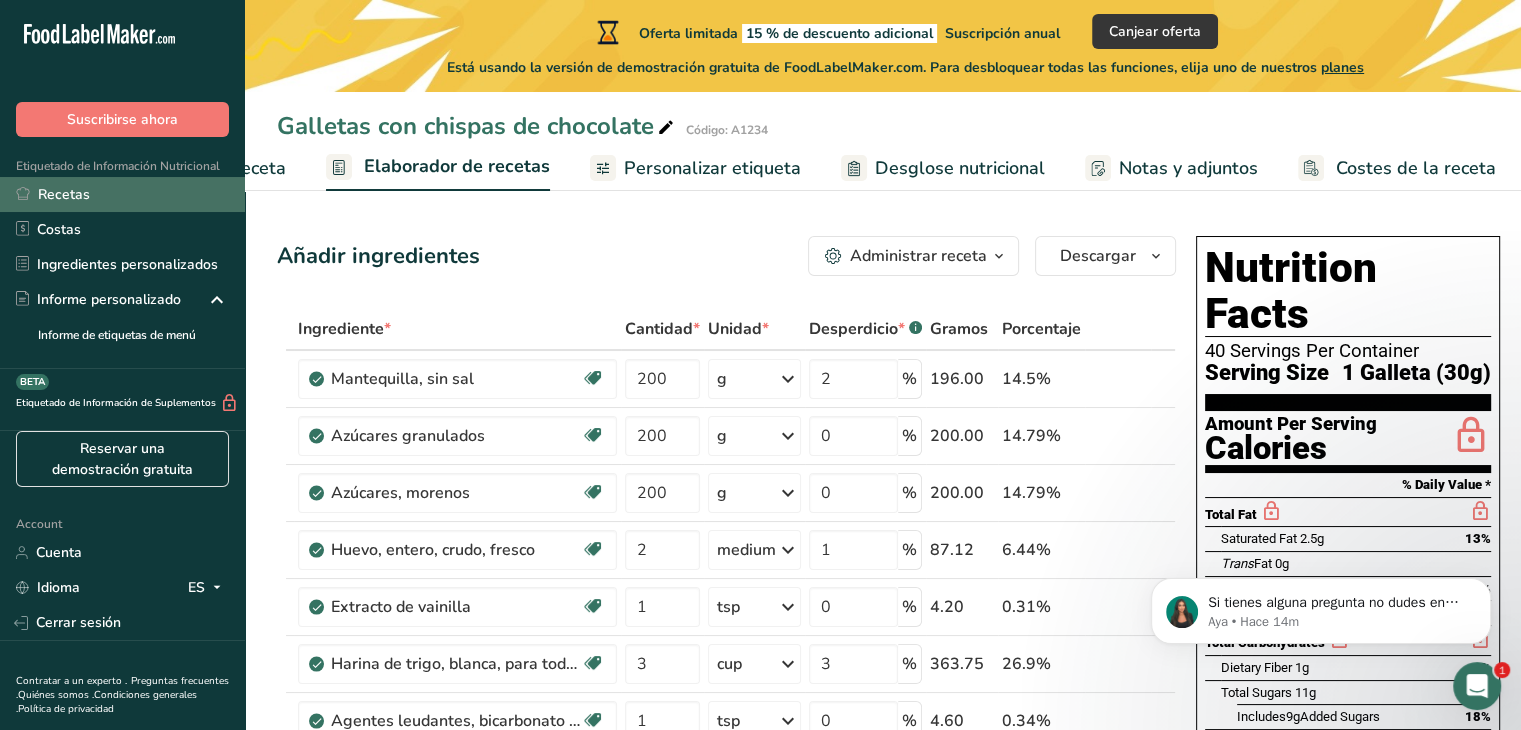 click on "Recetas" at bounding box center [122, 194] 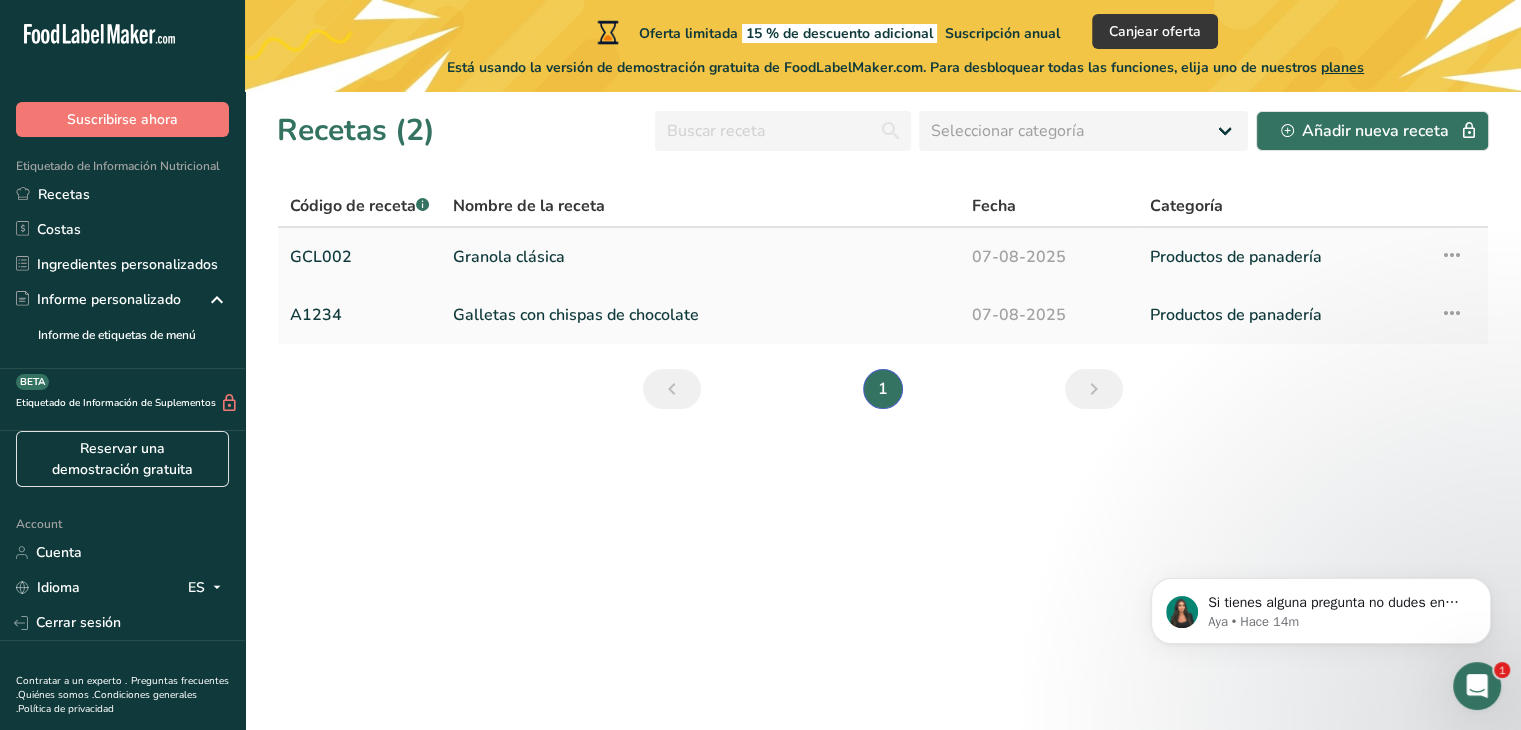 click on "Granola clásica" at bounding box center [700, 257] 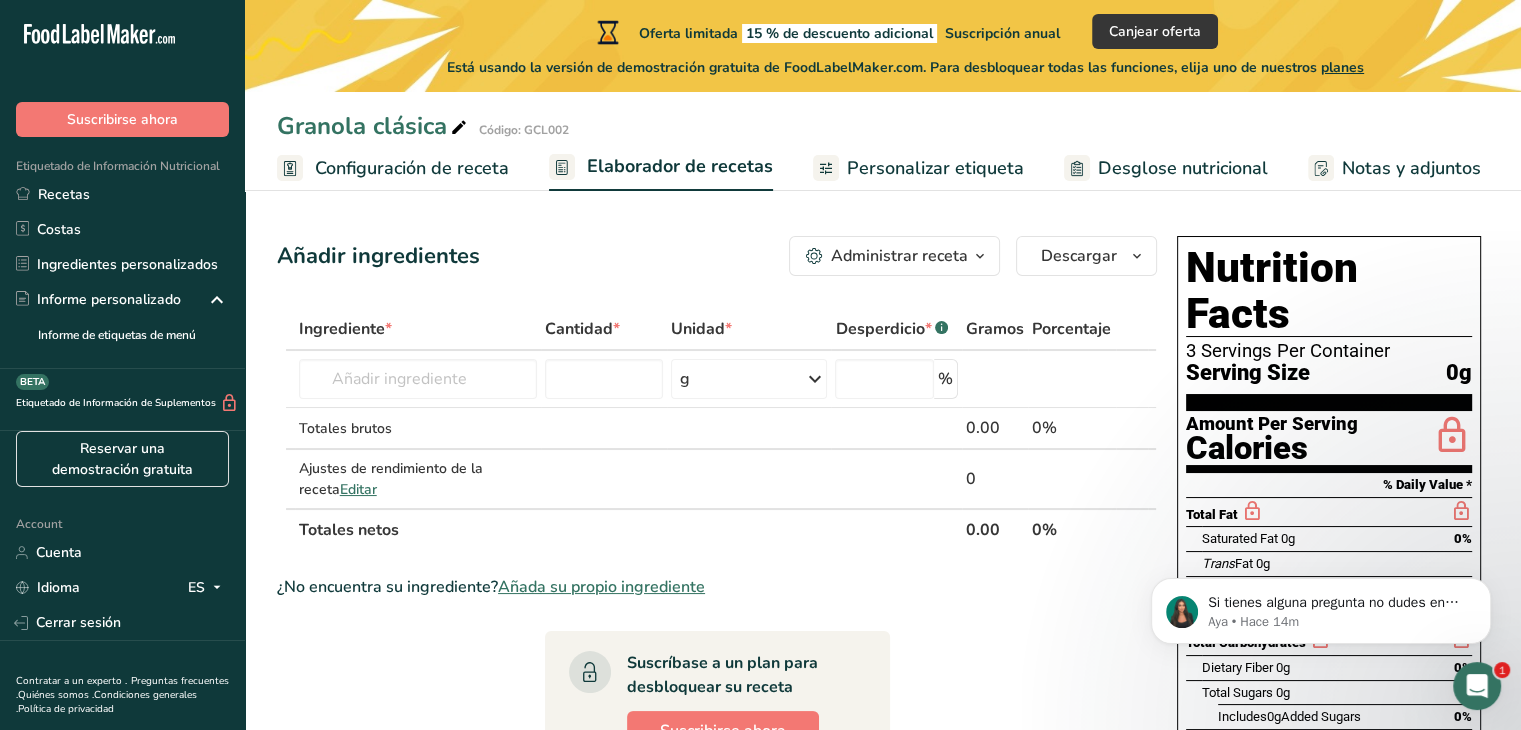 click on "Administrar receta" at bounding box center (899, 256) 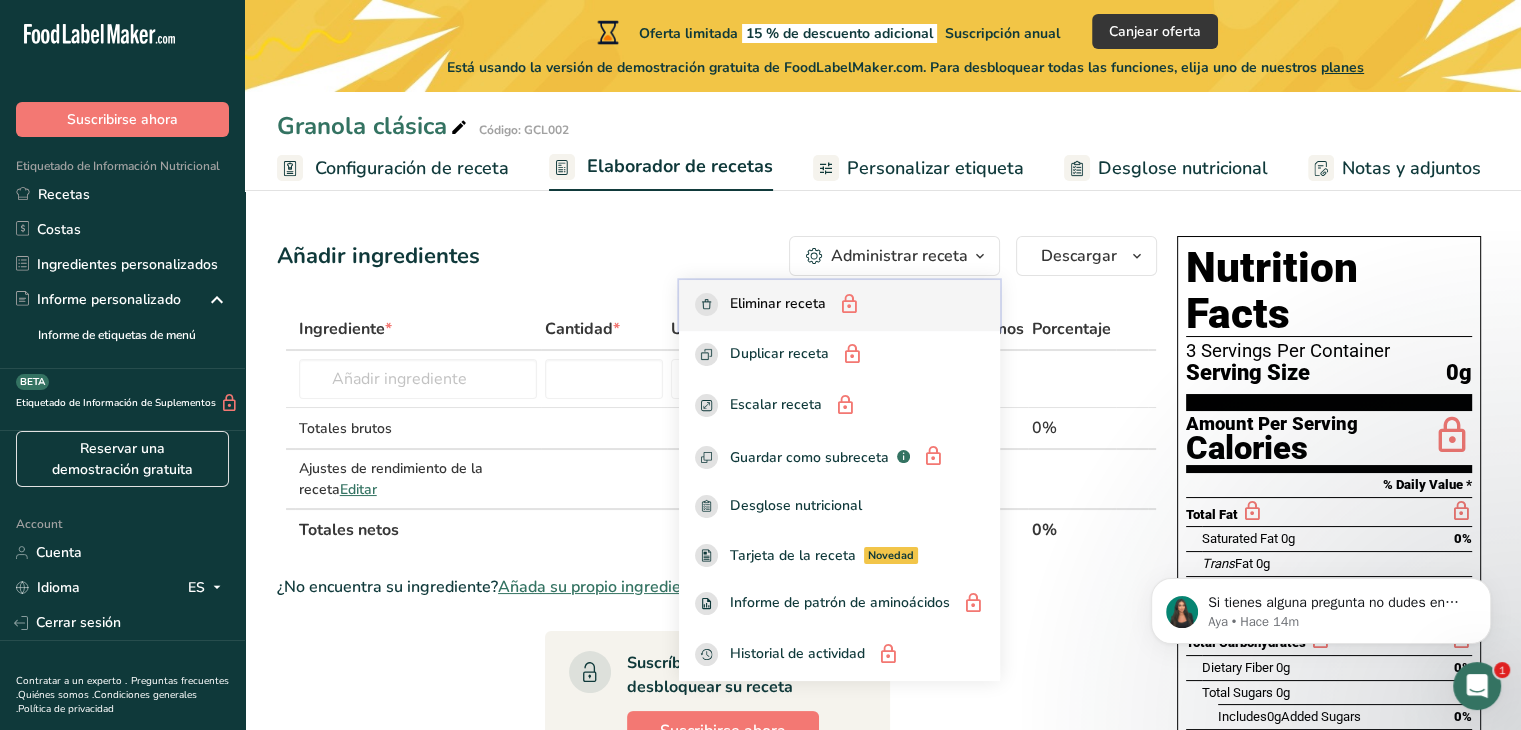 click on "Eliminar receta" at bounding box center [778, 305] 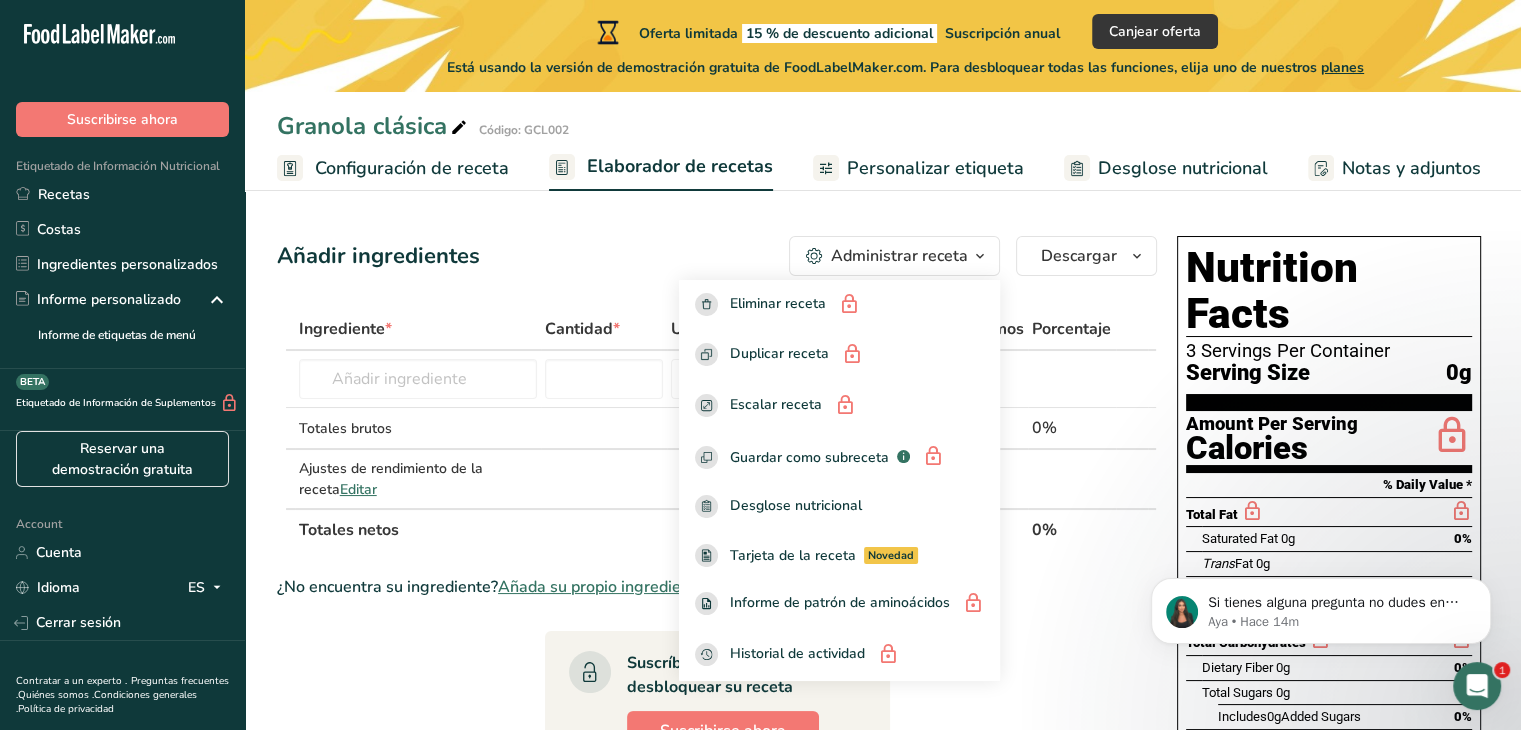click on "Añadir ingredientes
Administrar receta         Eliminar receta             Duplicar receta               Escalar receta               Guardar como subreceta   .a-a{fill:#347362;}.b-a{fill:#fff;}                                 Desglose nutricional                 Tarjeta de la receta
Novedad
Informe de patrón de aminoácidos             Historial de actividad
Descargar
Elija su estilo de etiqueta preferido
Etiqueta estándar FDA
Etiqueta estándar FDA
El formato más común para etiquetas de información nutricional en cumplimiento con el tipo de letra, estilo y requisitos de la FDA.
Etiqueta tabular FDA
Un formato de etiqueta conforme a las regulaciones de la FDA presentado en una disposición tabular (horizontal).
Etiqueta lineal FDA" at bounding box center [717, 256] 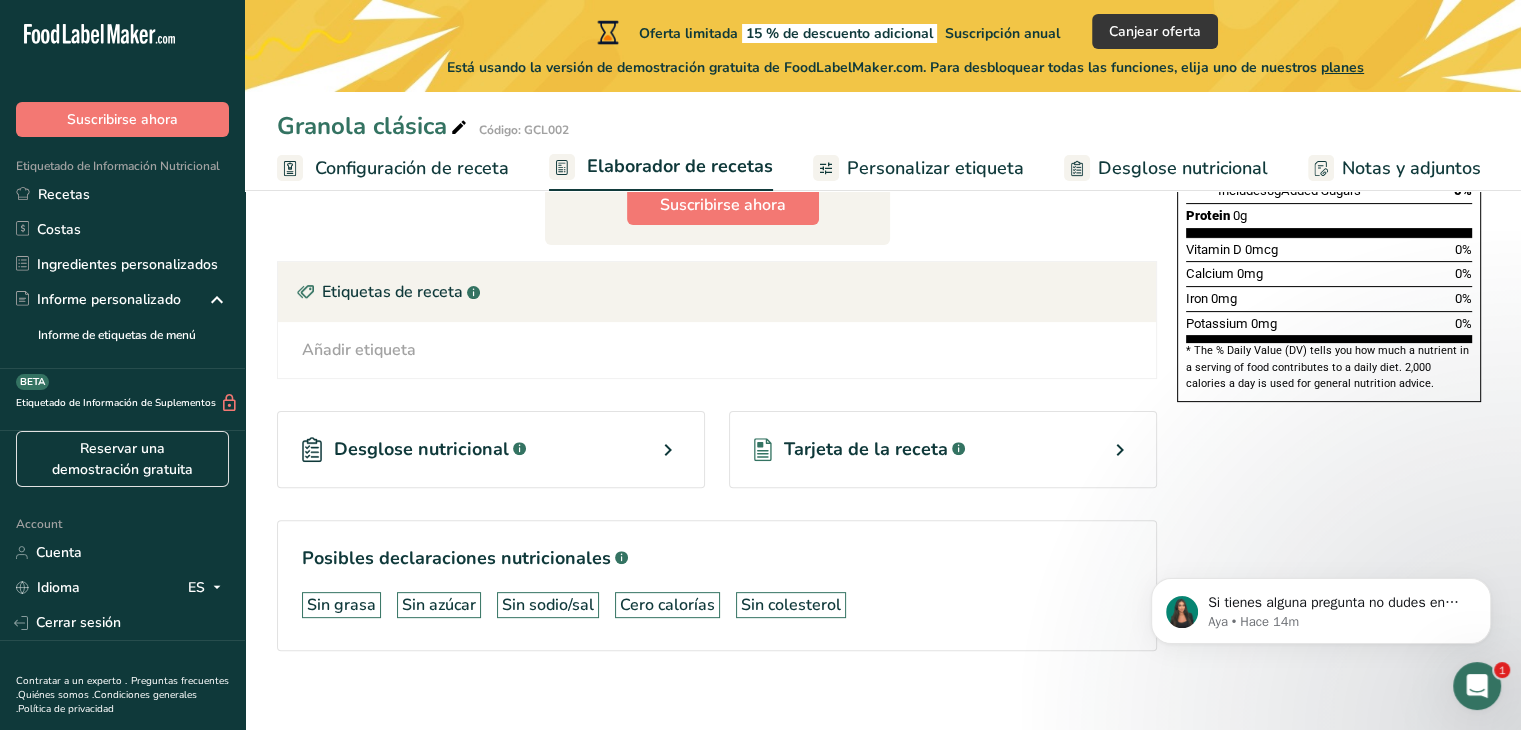 scroll, scrollTop: 540, scrollLeft: 0, axis: vertical 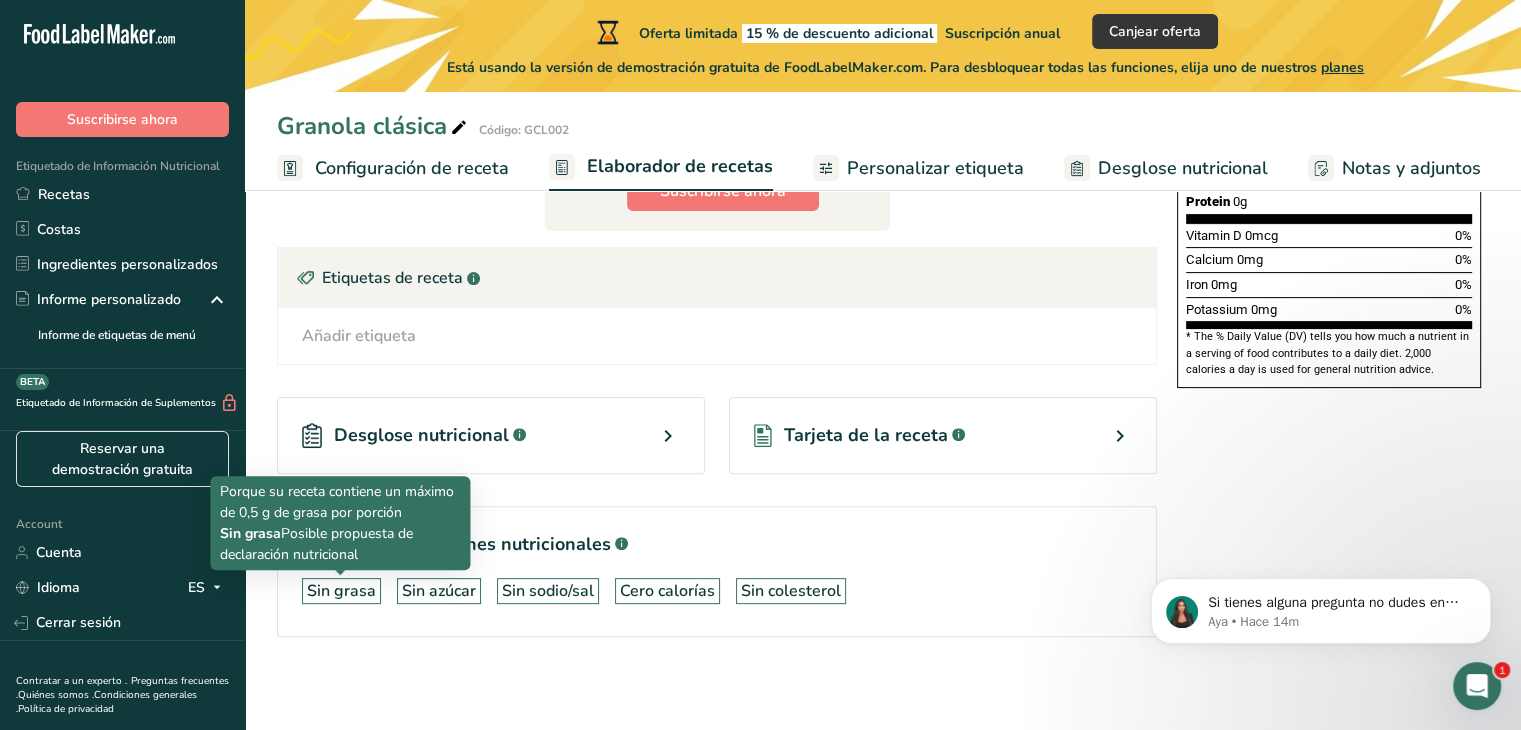 click on "Sin grasa" at bounding box center [341, 591] 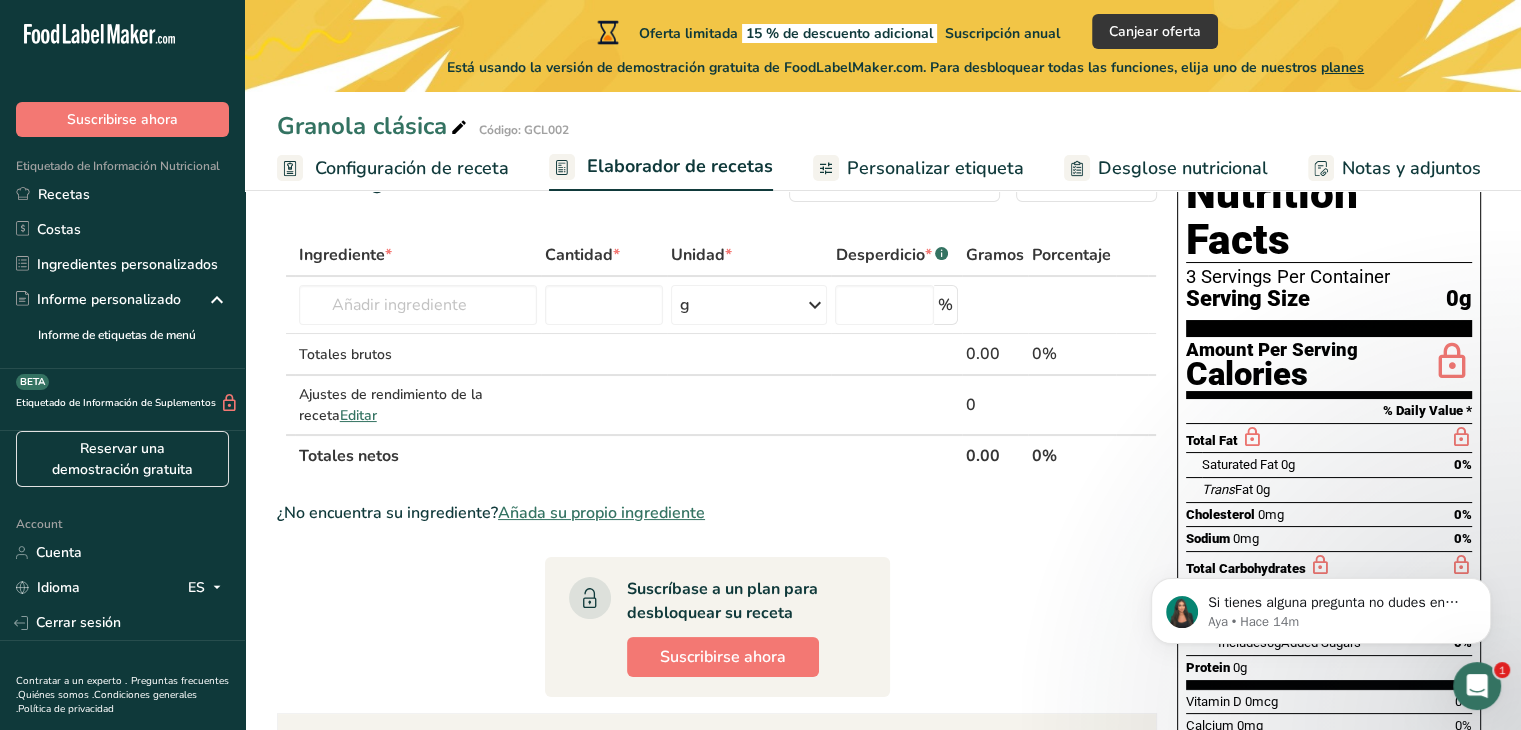 scroll, scrollTop: 40, scrollLeft: 0, axis: vertical 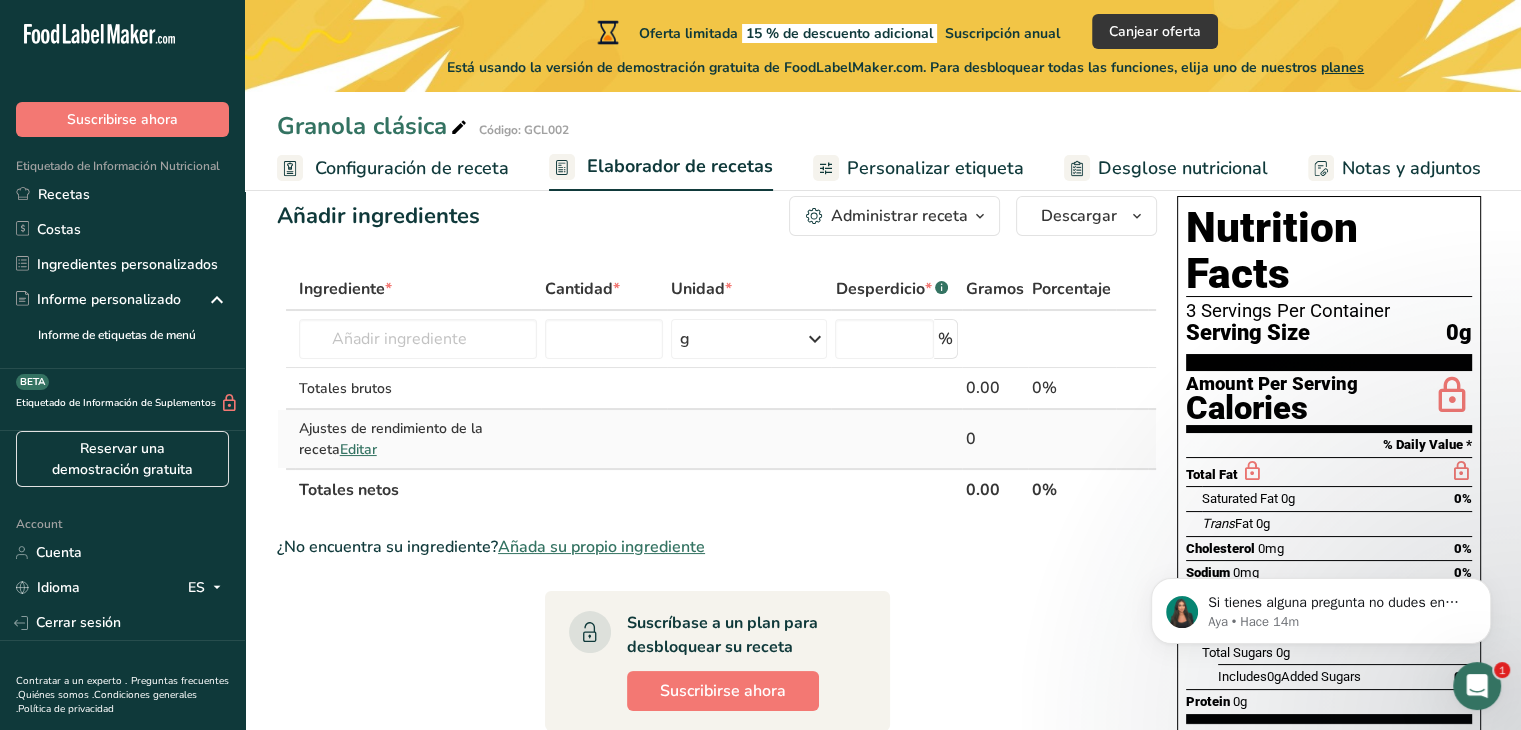 click on "Editar" at bounding box center (358, 449) 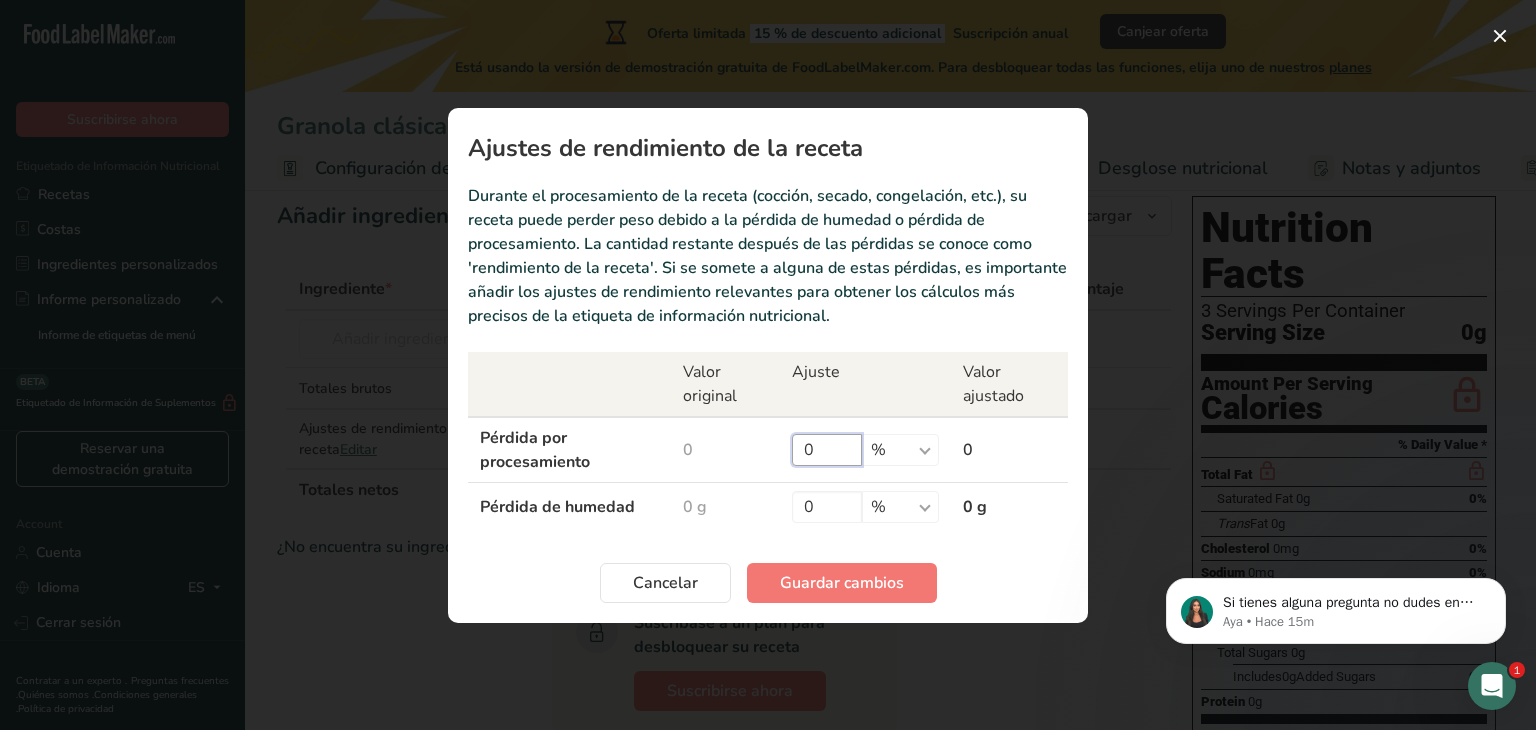 click on "0" at bounding box center (827, 450) 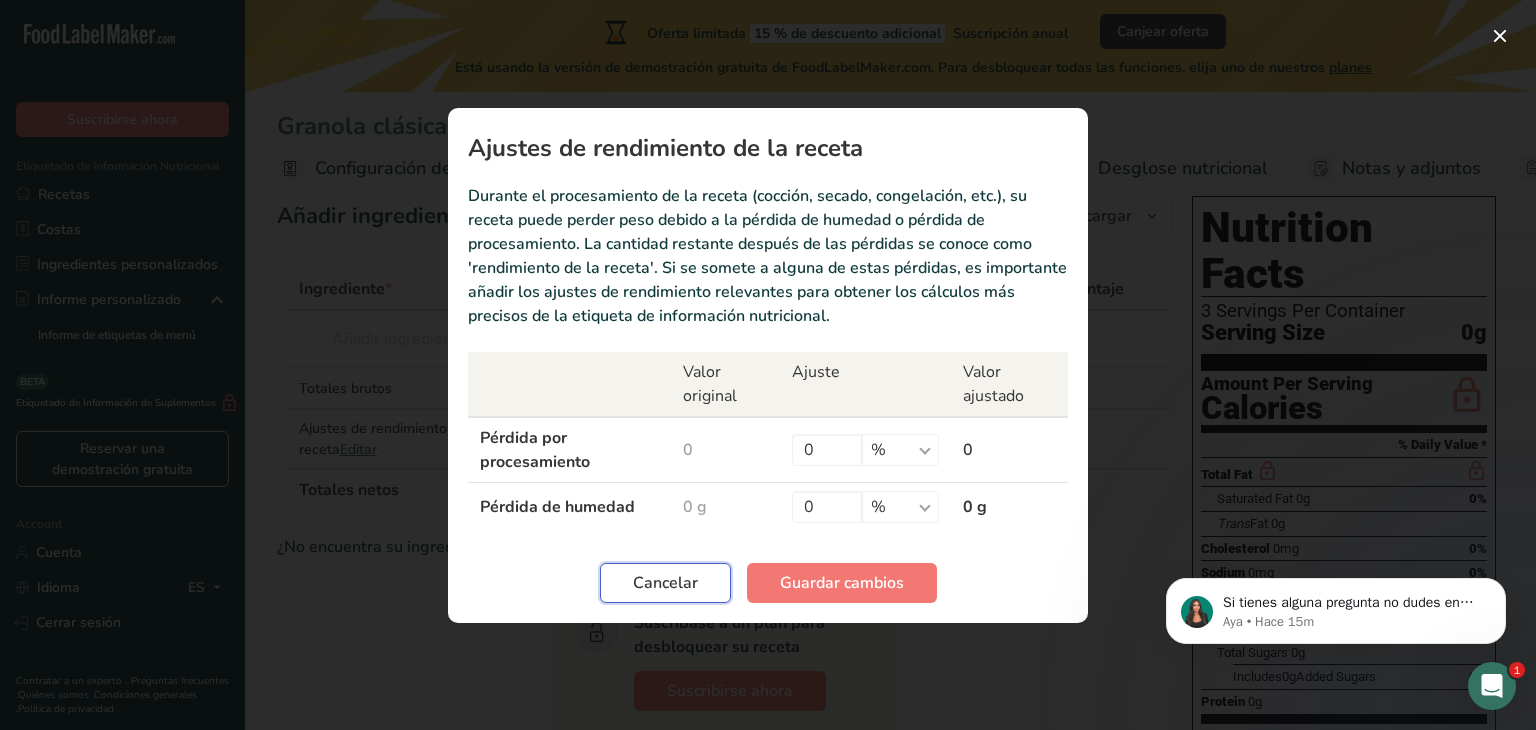 click on "Cancelar" at bounding box center [665, 583] 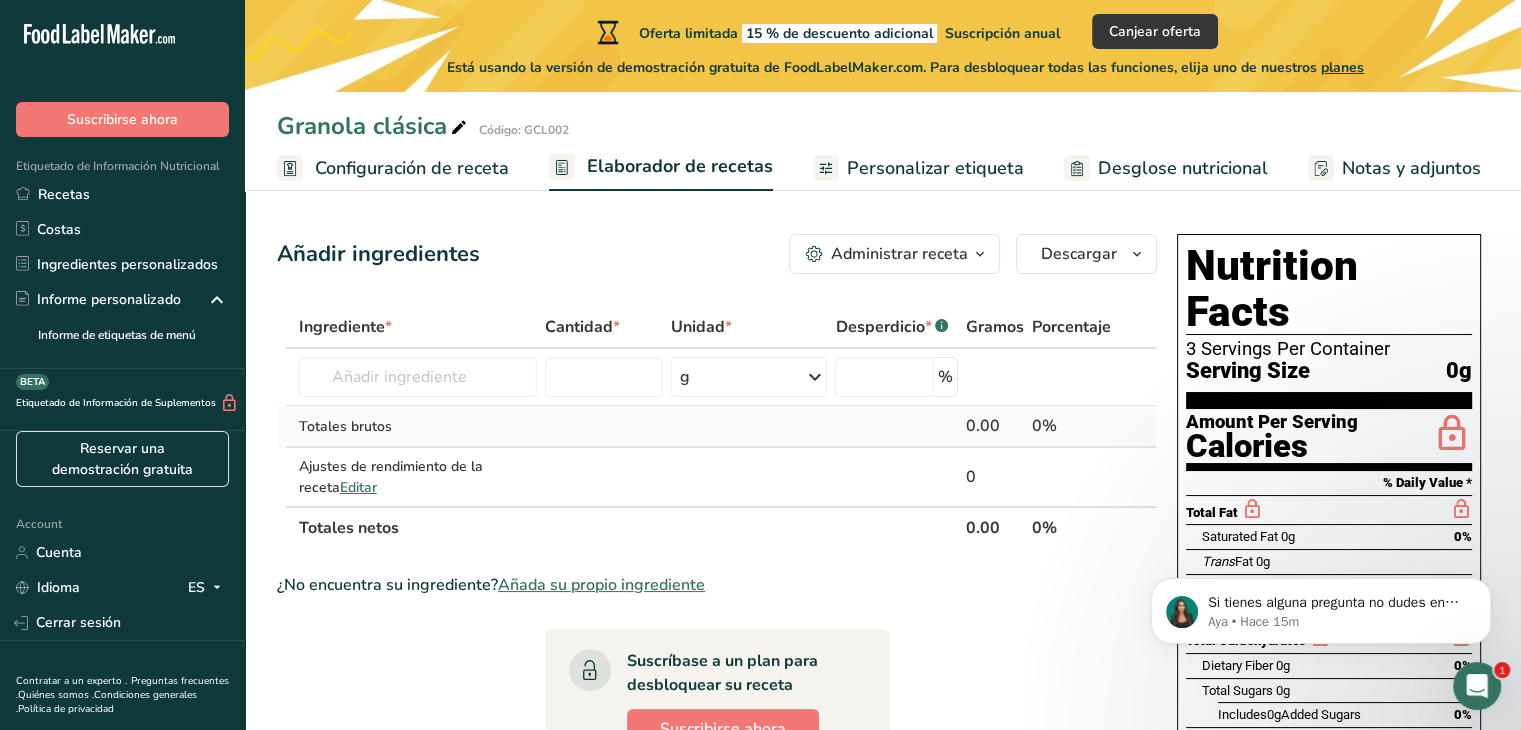 scroll, scrollTop: 0, scrollLeft: 0, axis: both 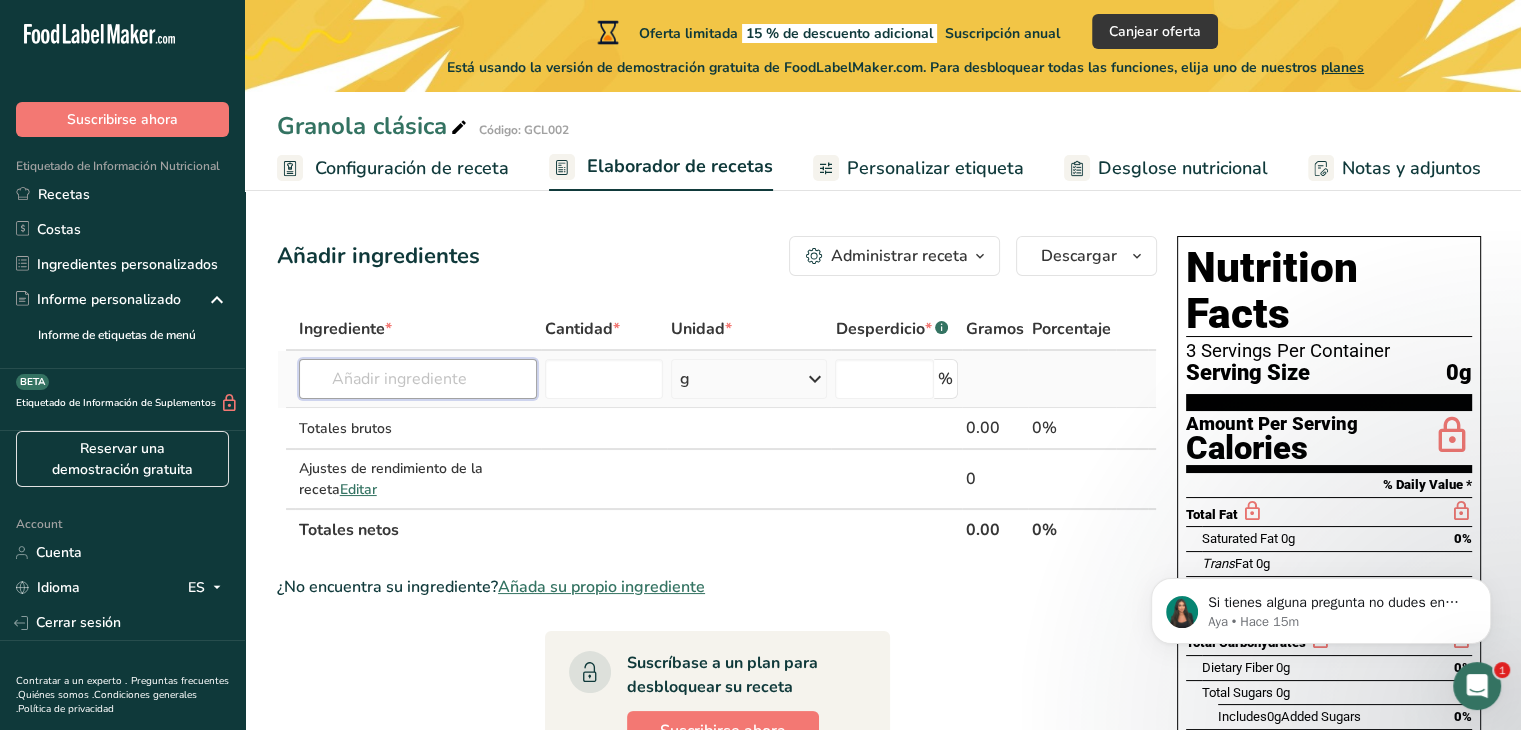 click at bounding box center (418, 379) 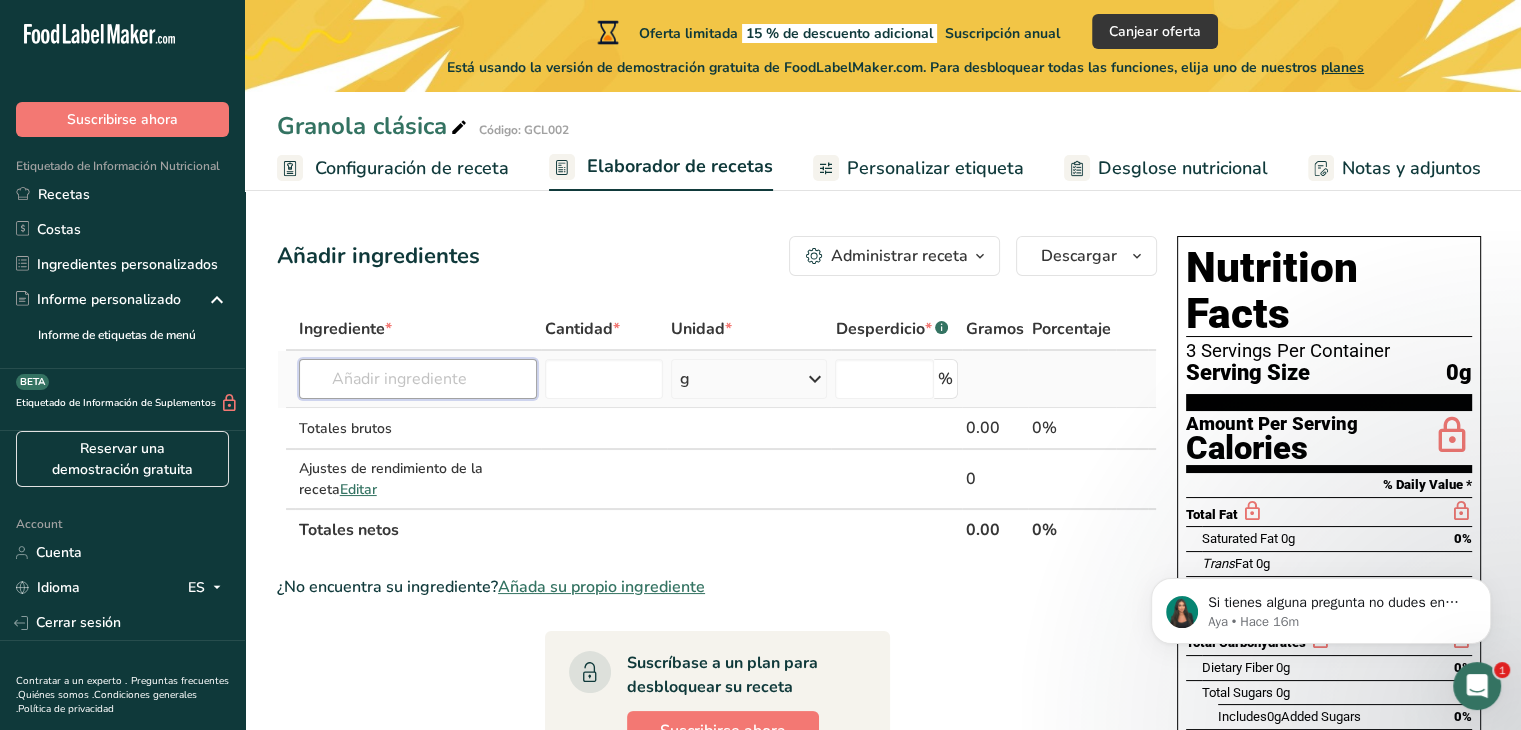 paste on "AVENA EN HOJUELAS ORGÁNICO	17.000 AVENA INSTANTANIA	2.600 ESENCIA VAINILLA	0.080 ACEITE 	1.800 MANI TOSTADO	3.500 AZUCAR INVERTIDA	4.000 PROPIONATO	0.0045 SAL COMÚN	0.042 GLUCOSA	1.200 AJONJOLI	1.500 AGUA	0.800" 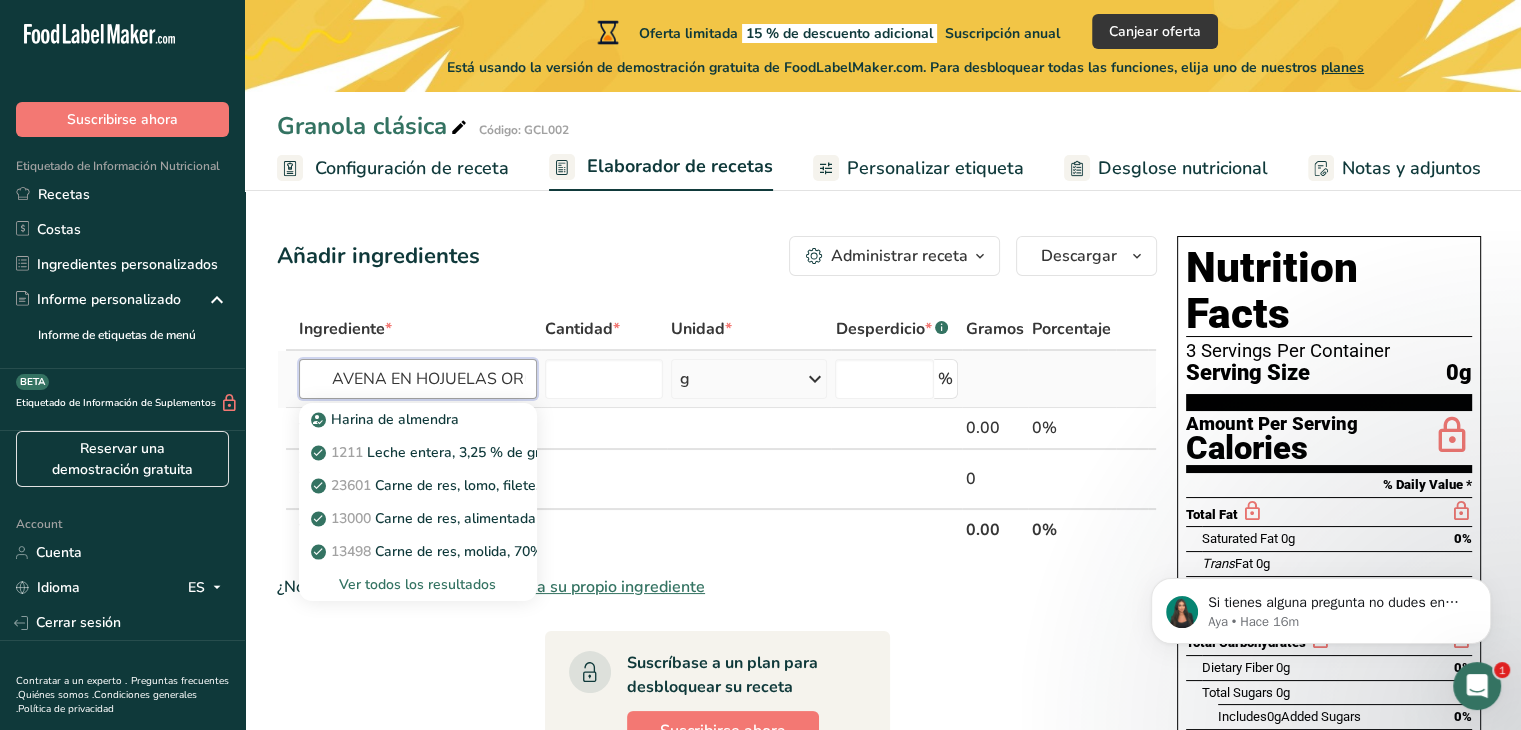 scroll, scrollTop: 0, scrollLeft: 1796, axis: horizontal 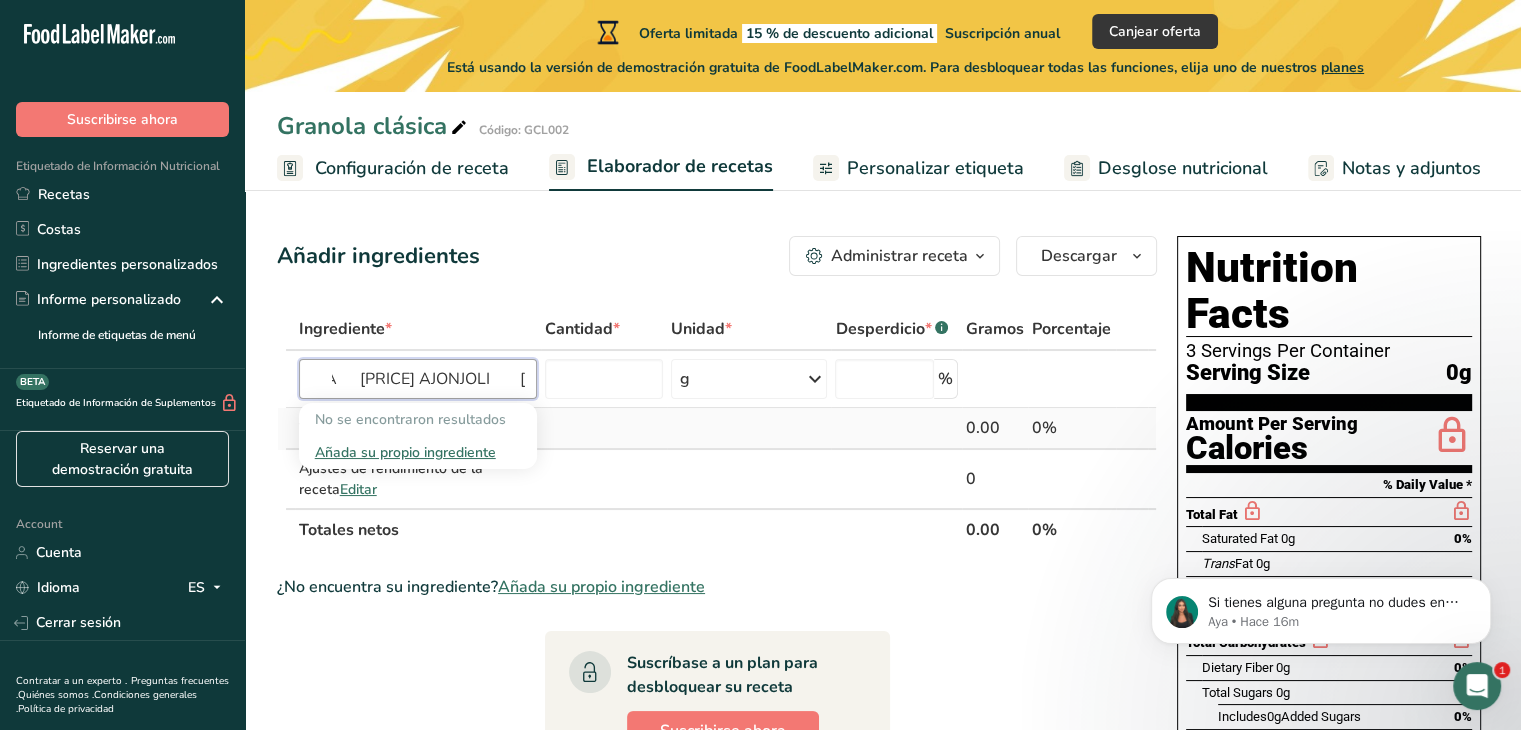 type on "AVENA EN HOJUELAS ORGÁNICO	17.000 AVENA INSTANTANIA	2.600 ESENCIA VAINILLA	0.080 ACEITE 	1.800 MANI TOSTADO	3.500 AZUCAR INVERTIDA	4.000 PROPIONATO	0.0045 SAL COMÚN	0.042 GLUCOSA	1.200 AJONJOLI	1.500 AGUA	0.800" 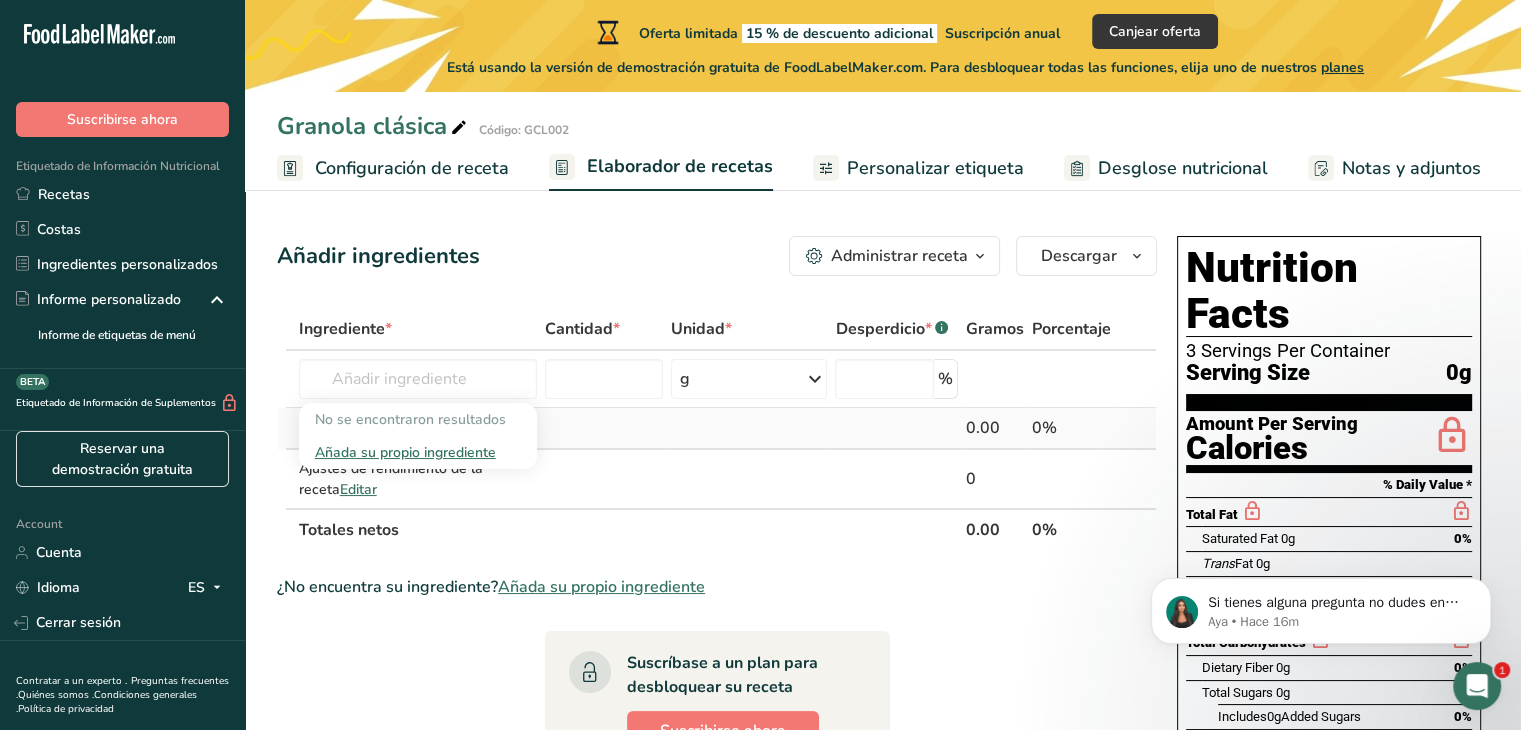 click at bounding box center (604, 429) 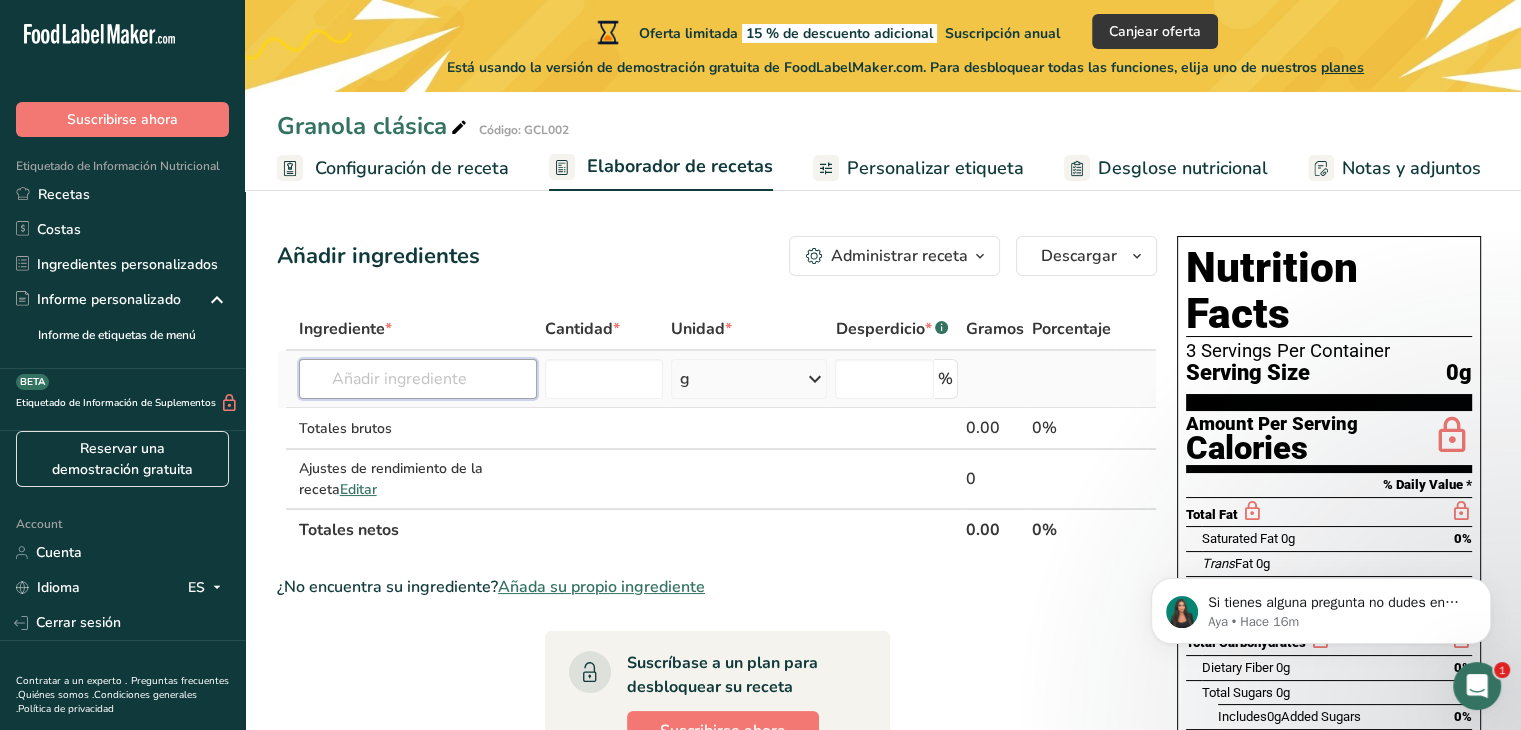 click at bounding box center (418, 379) 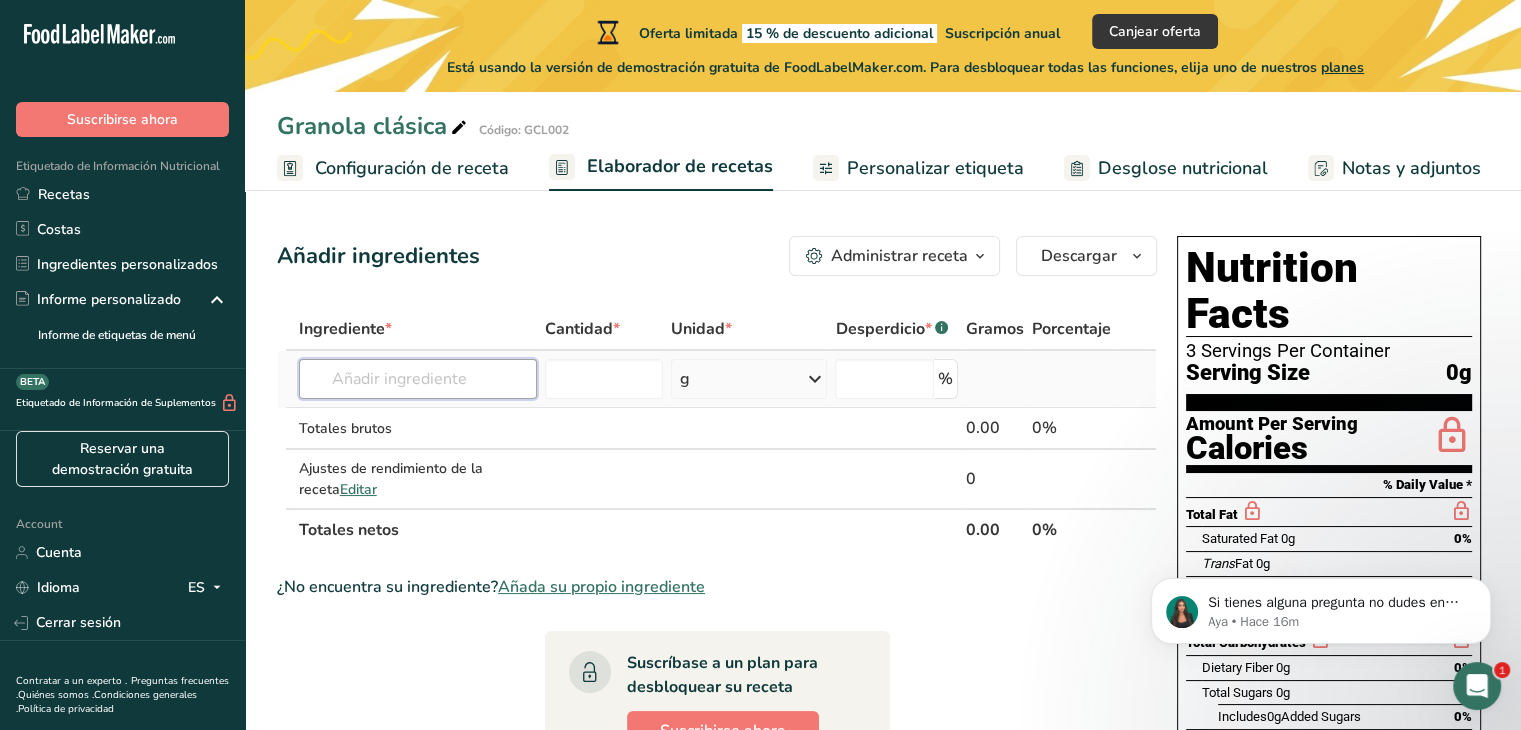 paste on "AVENA EN HOJUELAS ORGÁNICO	17.000 AVENA INSTANTANIA	2.600 ESENCIA VAINILLA	0.080 ACEITE 	1.800 MANI TOSTADO	3.500 AZUCAR INVERTIDA	4.000 PROPIONATO	0.0045 SAL COMÚN	0.042 GLUCOSA	1.200 AJONJOLI	1.500 AGUA	0.800" 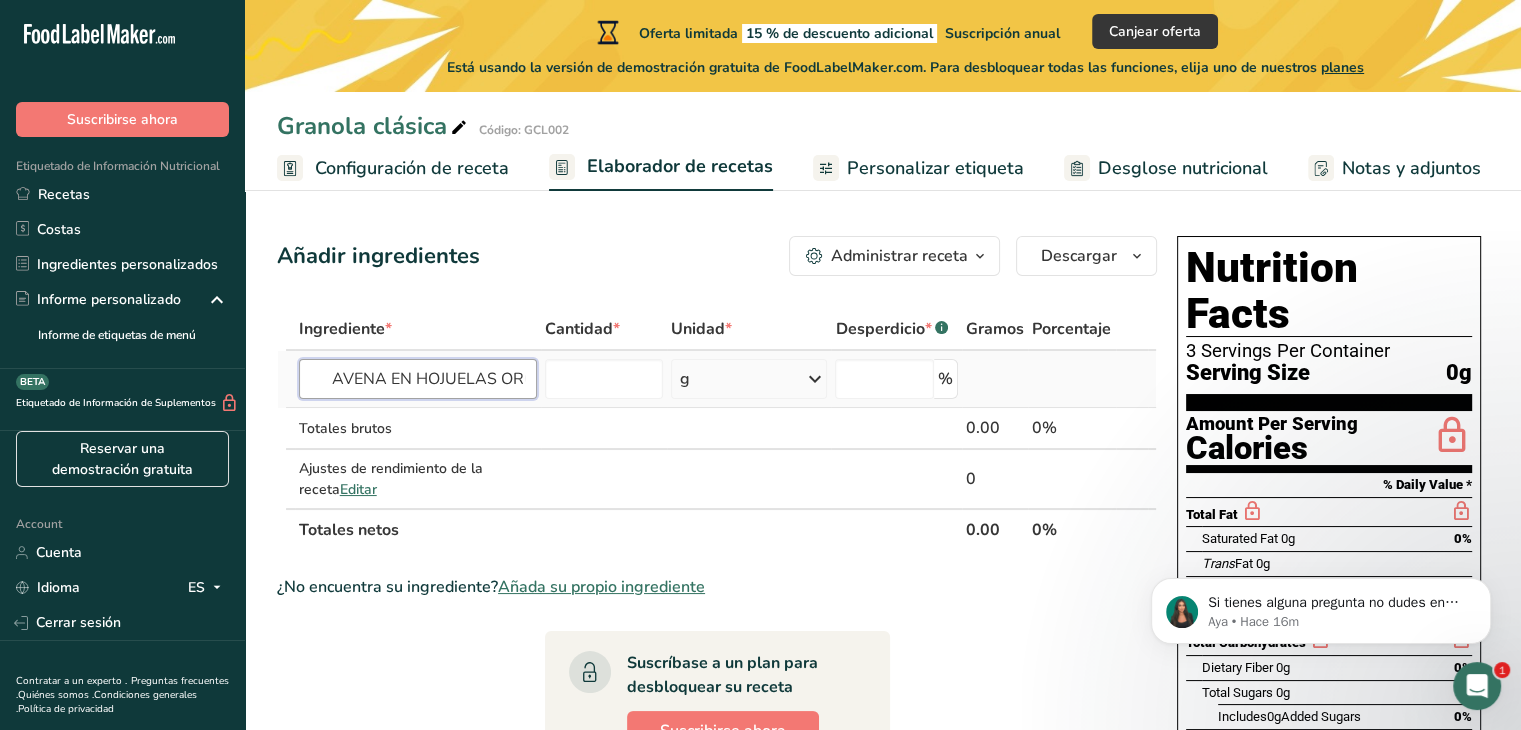 scroll, scrollTop: 0, scrollLeft: 1796, axis: horizontal 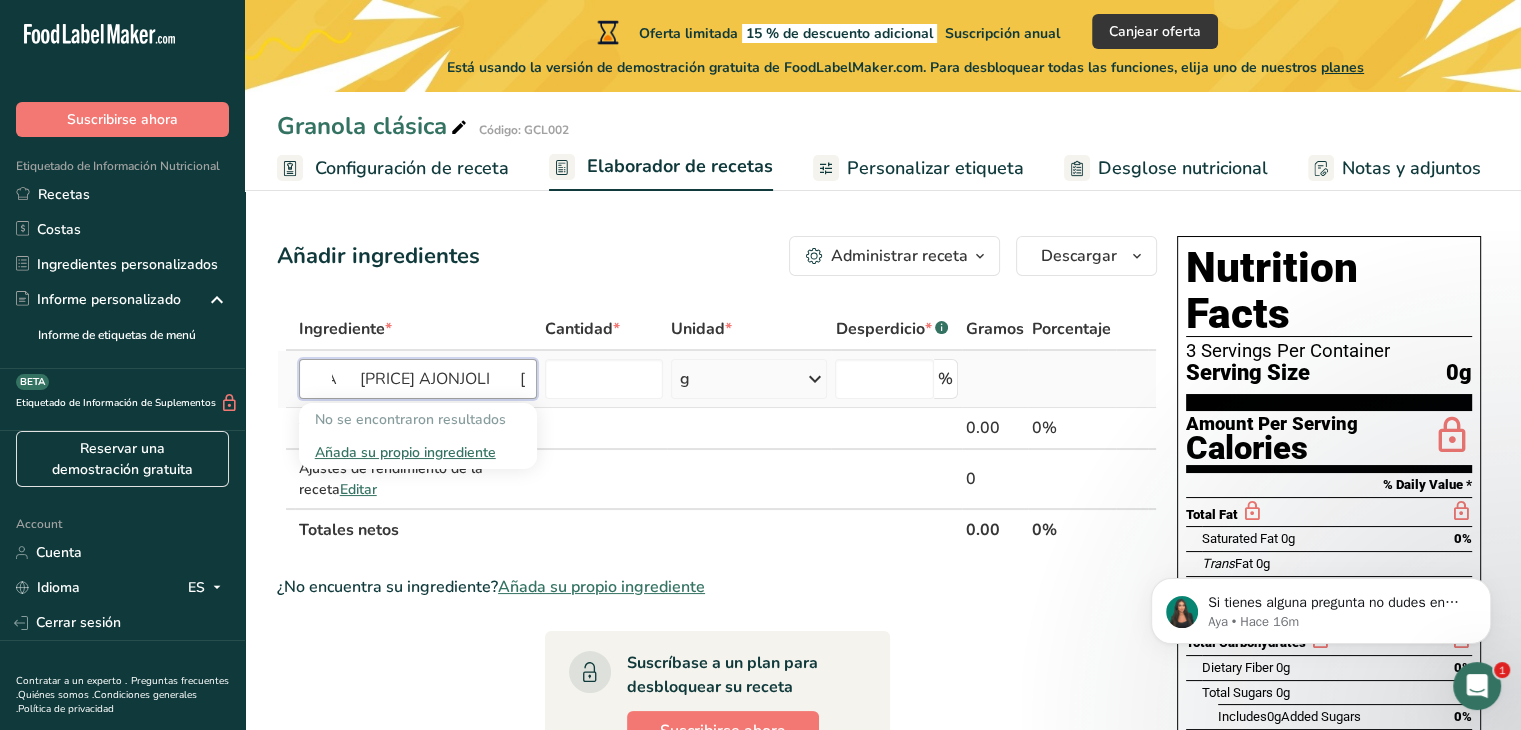type on "AVENA EN HOJUELAS ORGÁNICO	17.000 AVENA INSTANTANIA	2.600 ESENCIA VAINILLA	0.080 ACEITE 	1.800 MANI TOSTADO	3.500 AZUCAR INVERTIDA	4.000 PROPIONATO	0.0045 SAL COMÚN	0.042 GLUCOSA	1.200 AJONJOLI	1.500 AGUA	0.800" 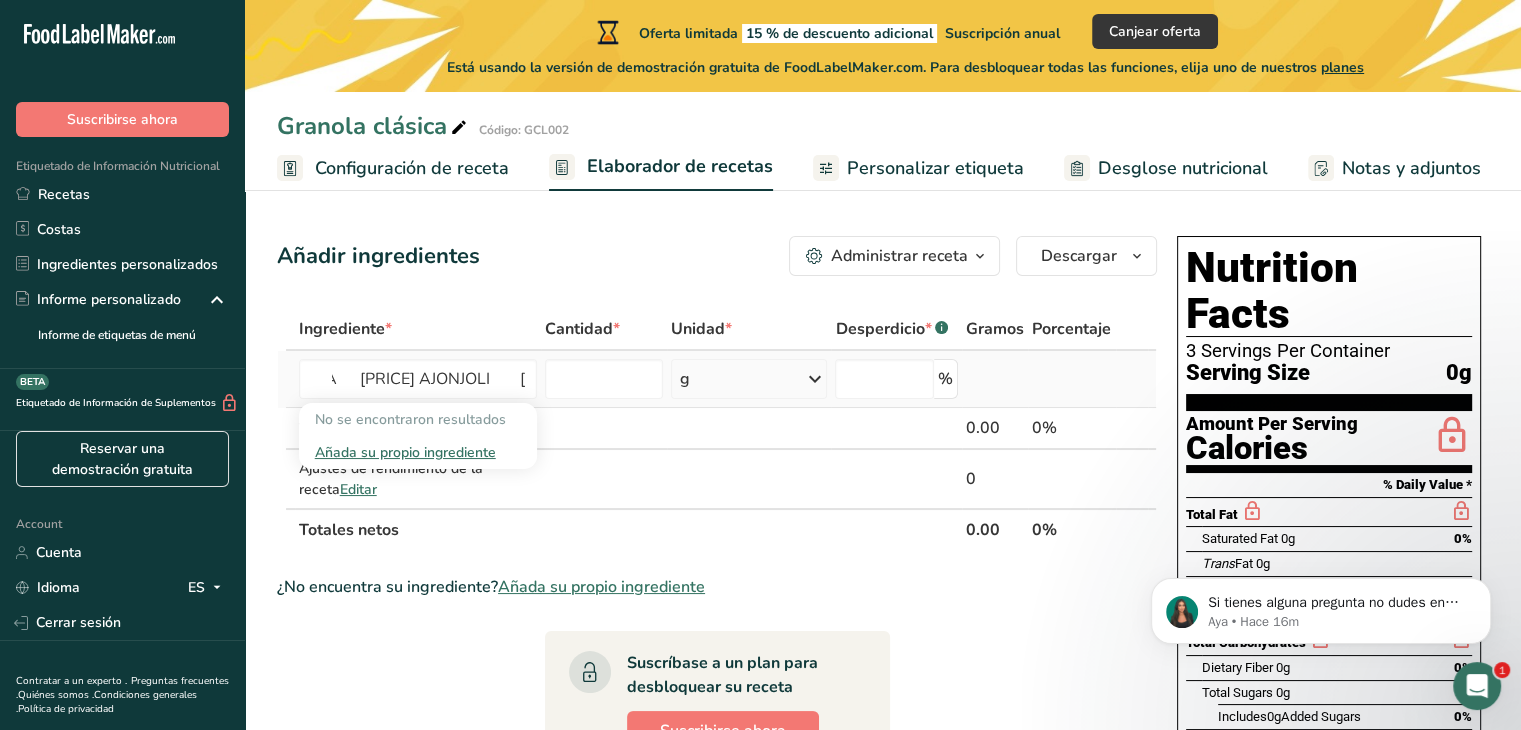 type 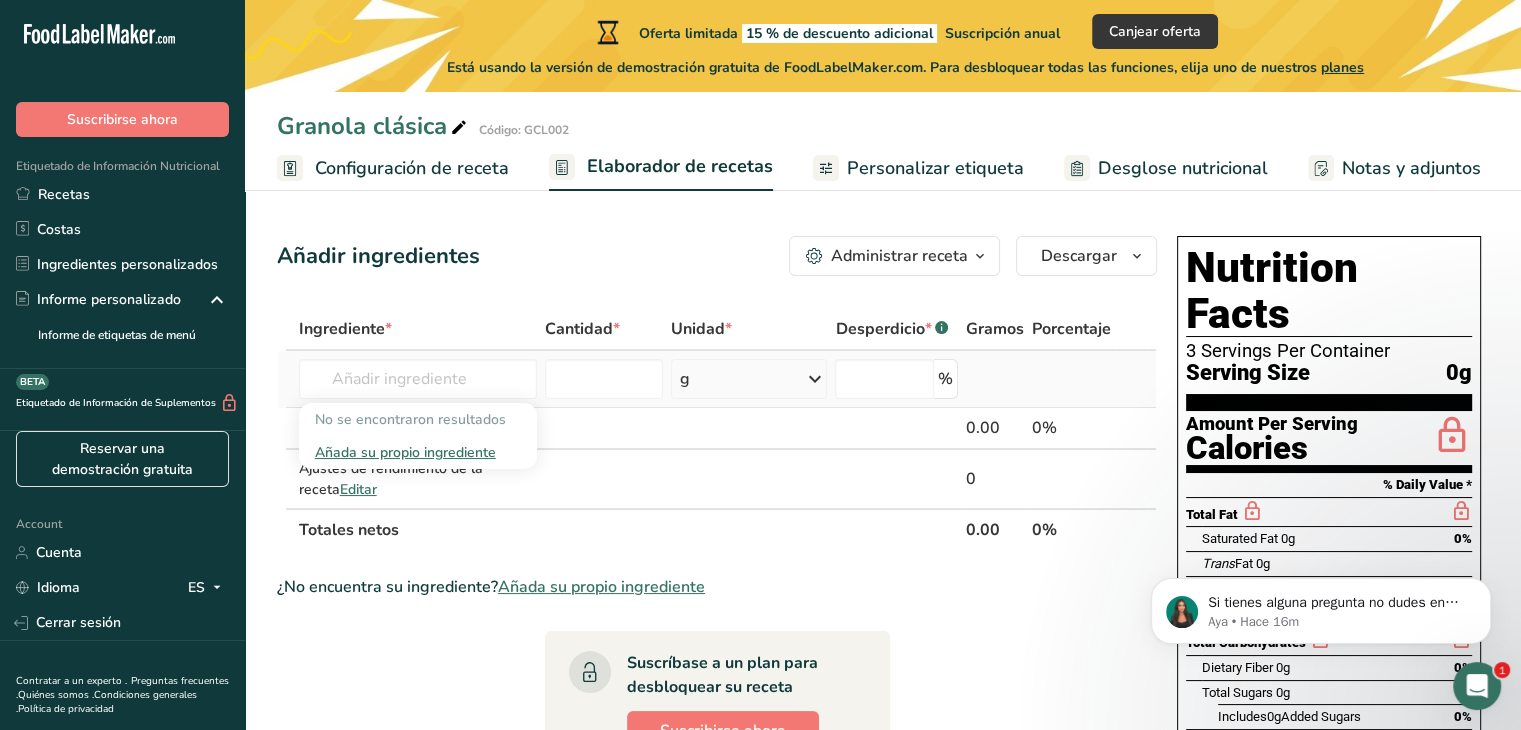 scroll, scrollTop: 0, scrollLeft: 0, axis: both 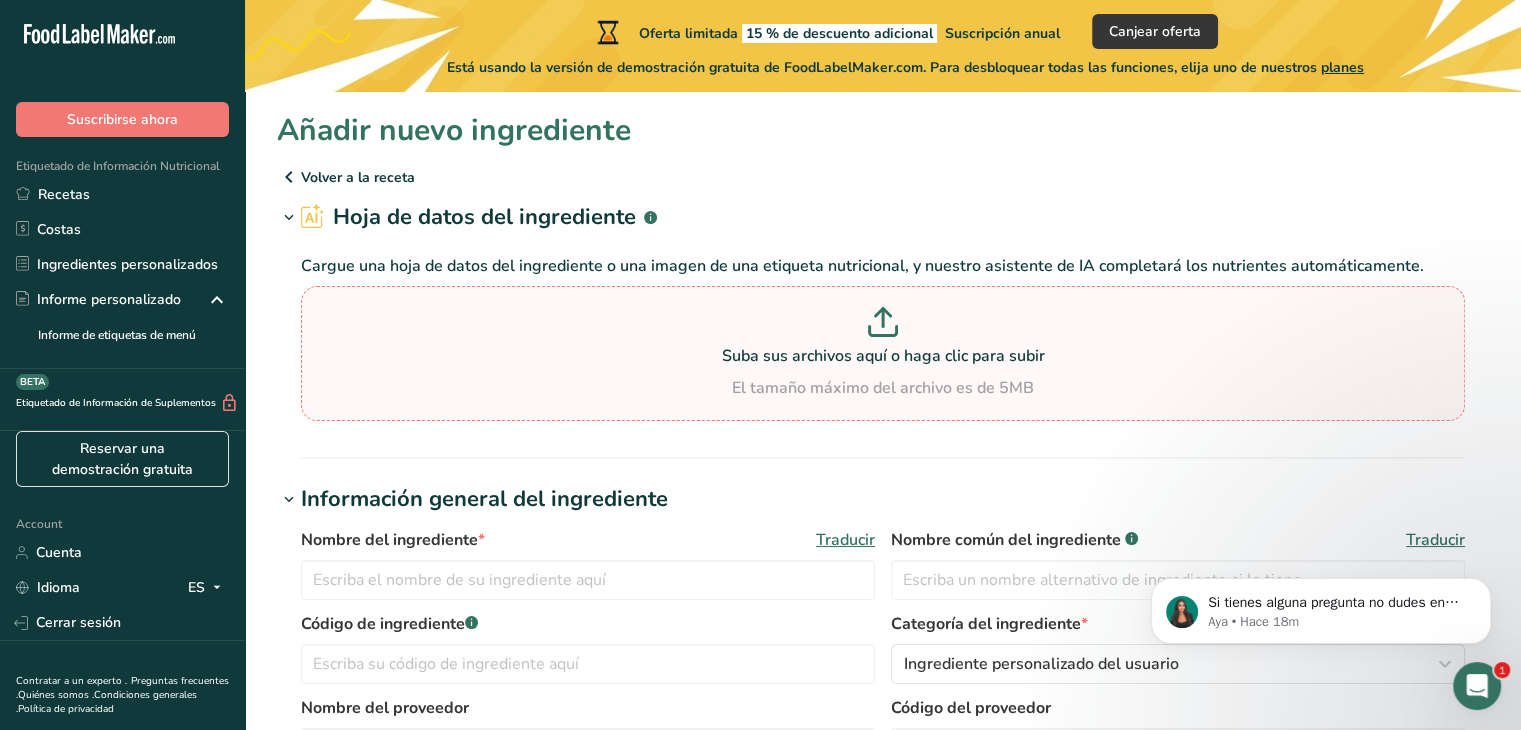click 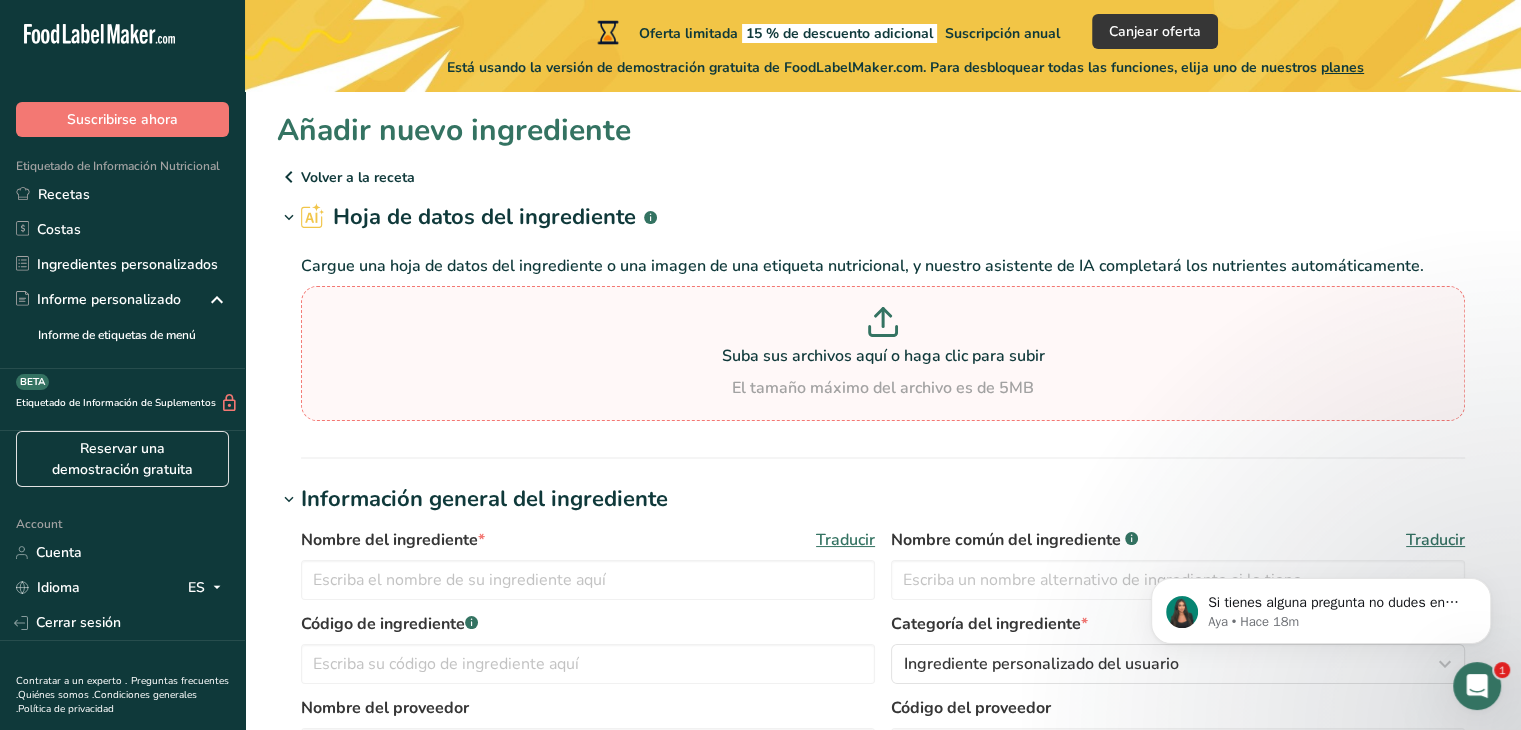 type on "C:\fakepath\GCL001 Granola clasica.pdf" 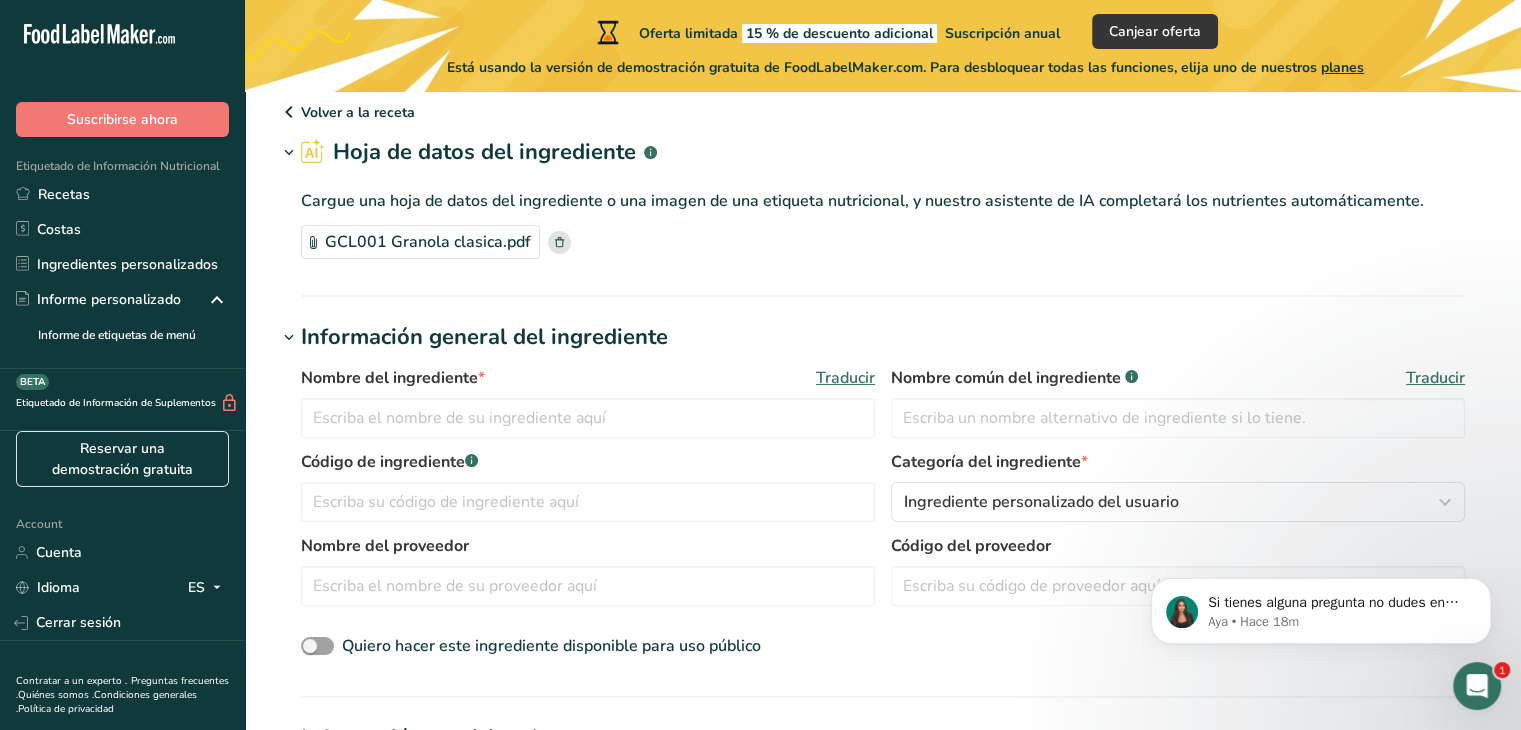 scroll, scrollTop: 100, scrollLeft: 0, axis: vertical 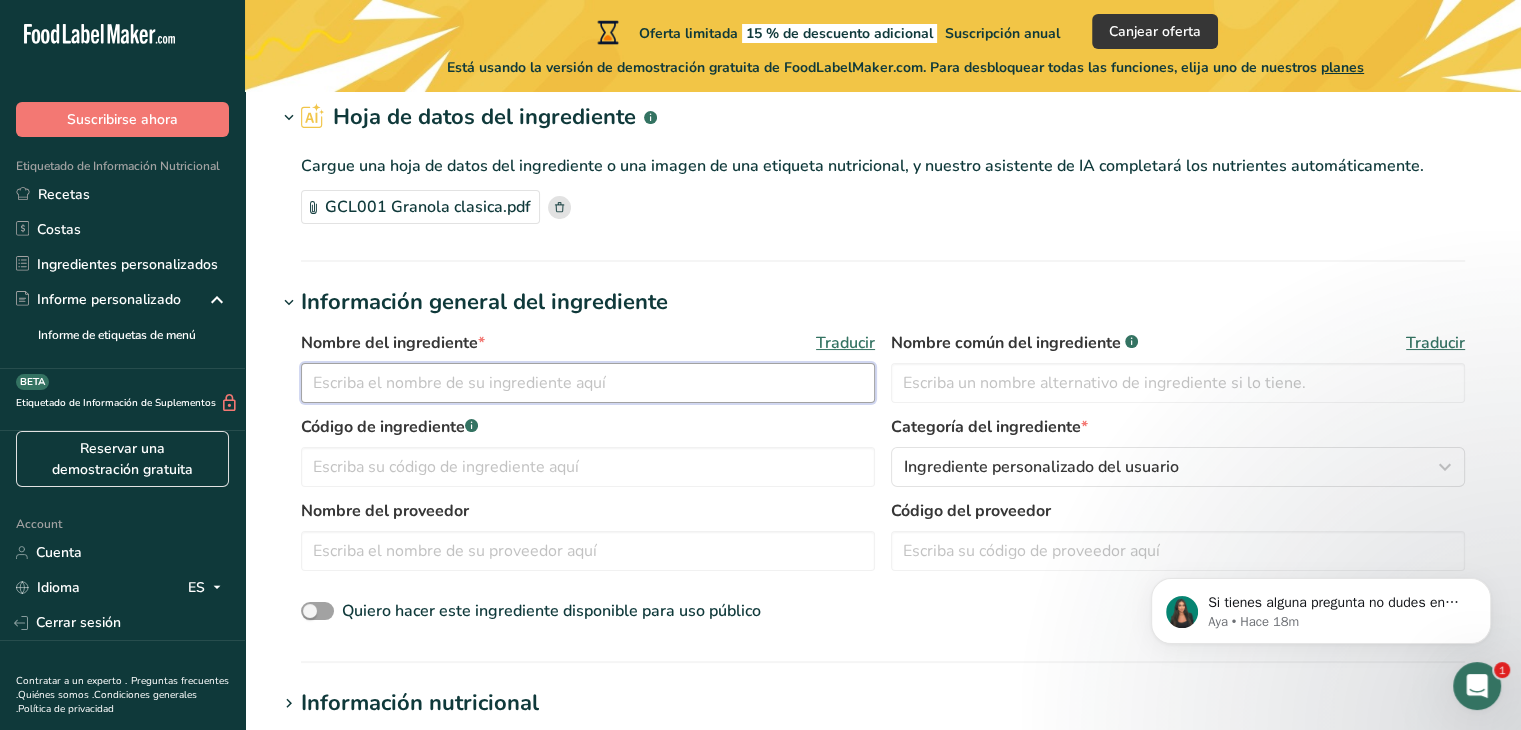 click at bounding box center (588, 383) 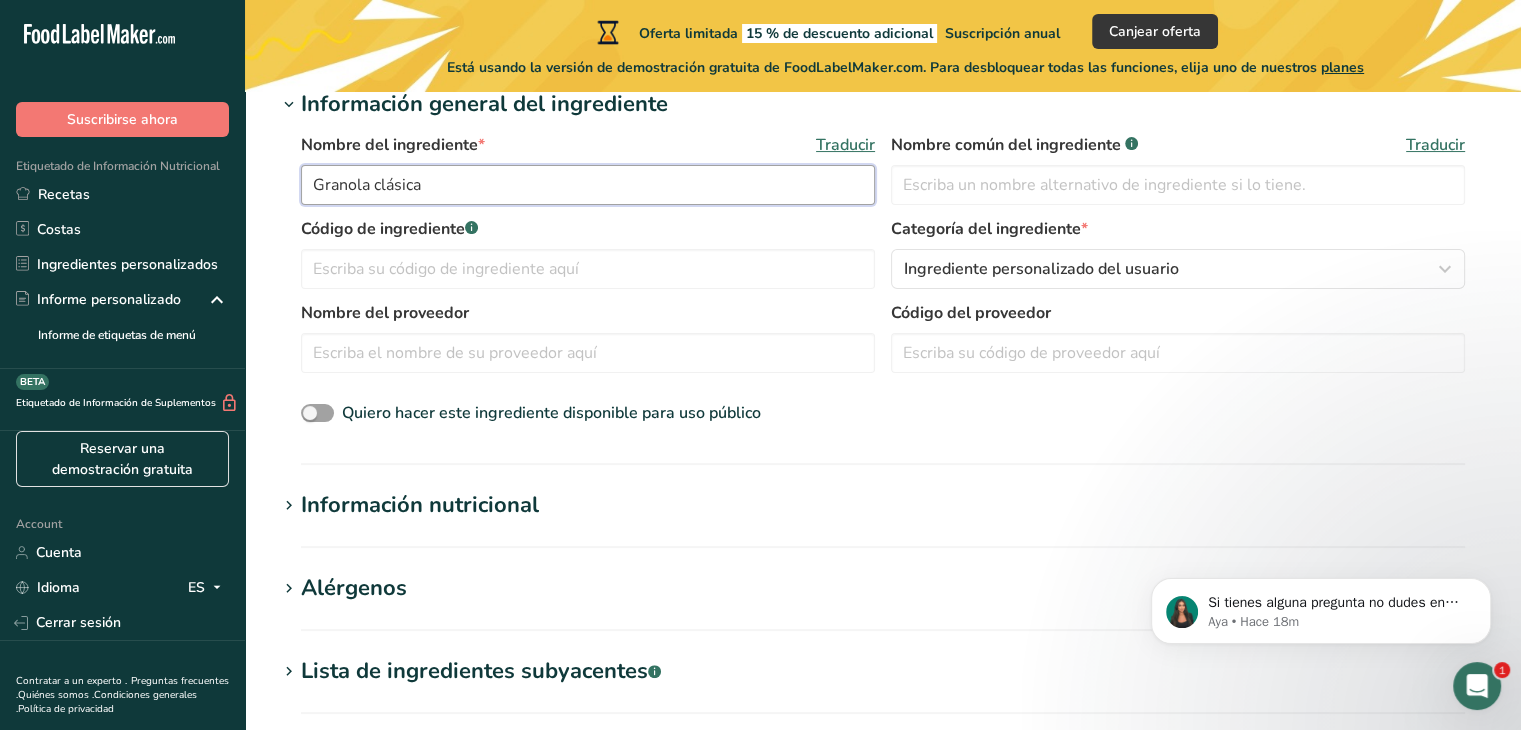 scroll, scrollTop: 300, scrollLeft: 0, axis: vertical 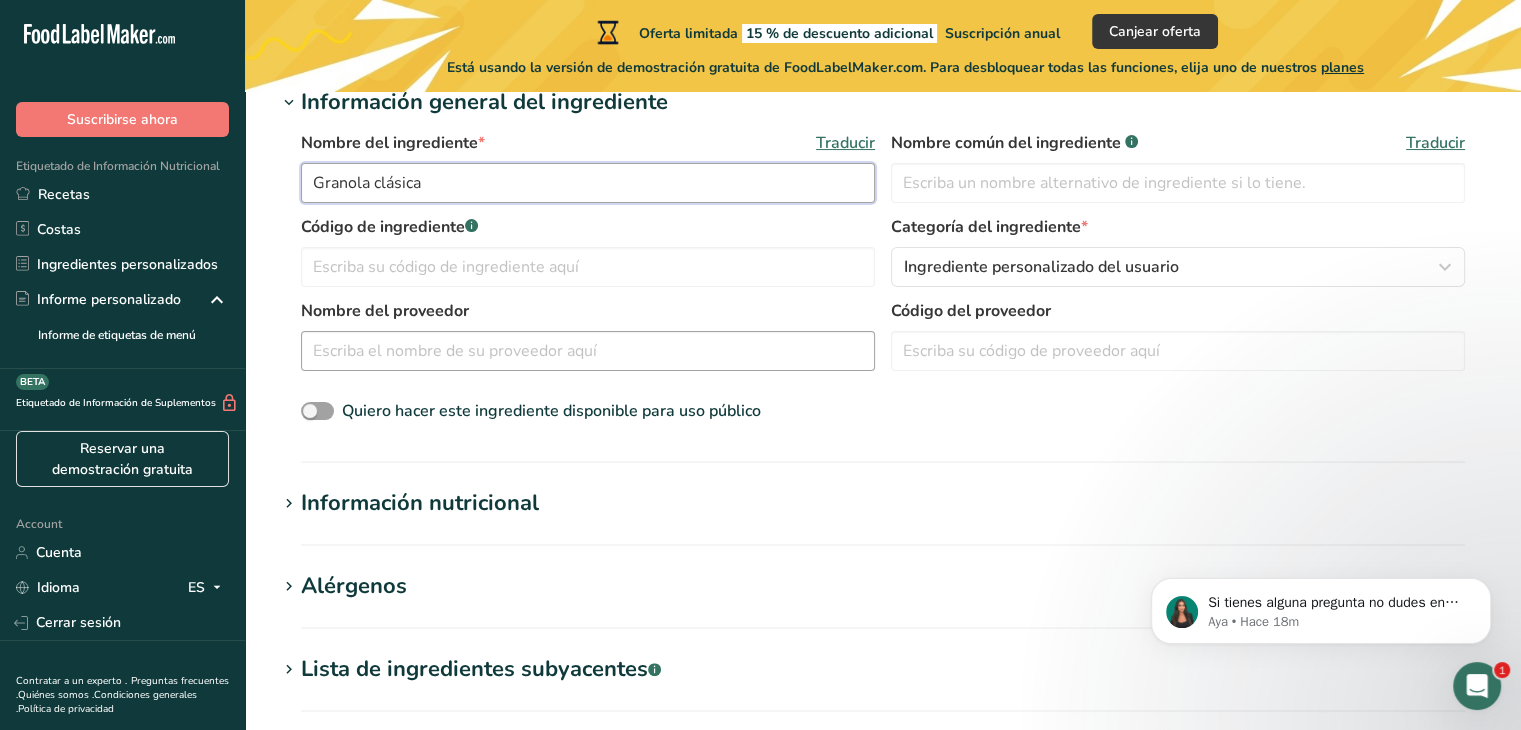 type on "Granola clásica" 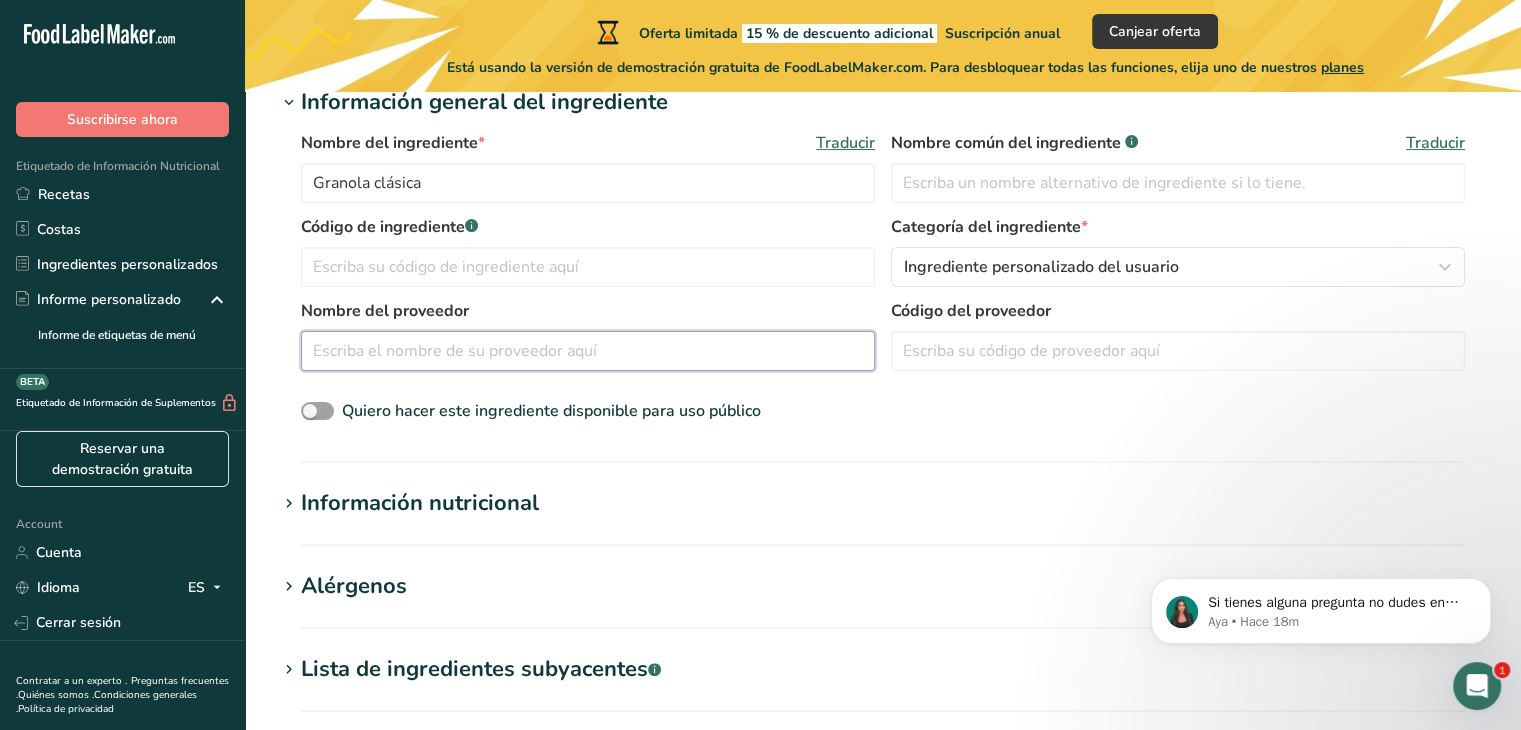 click at bounding box center [588, 351] 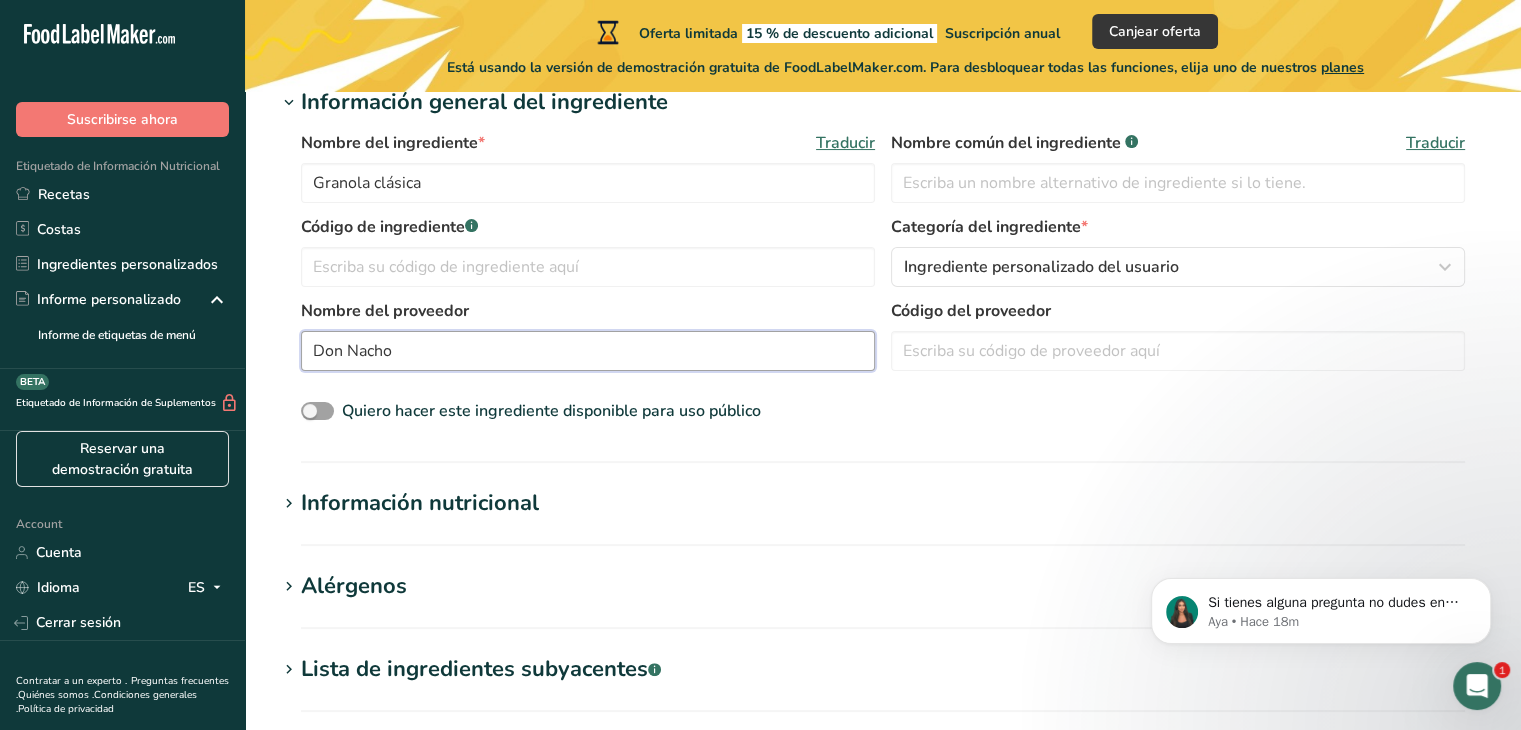 drag, startPoint x: 432, startPoint y: 352, endPoint x: 279, endPoint y: 371, distance: 154.17523 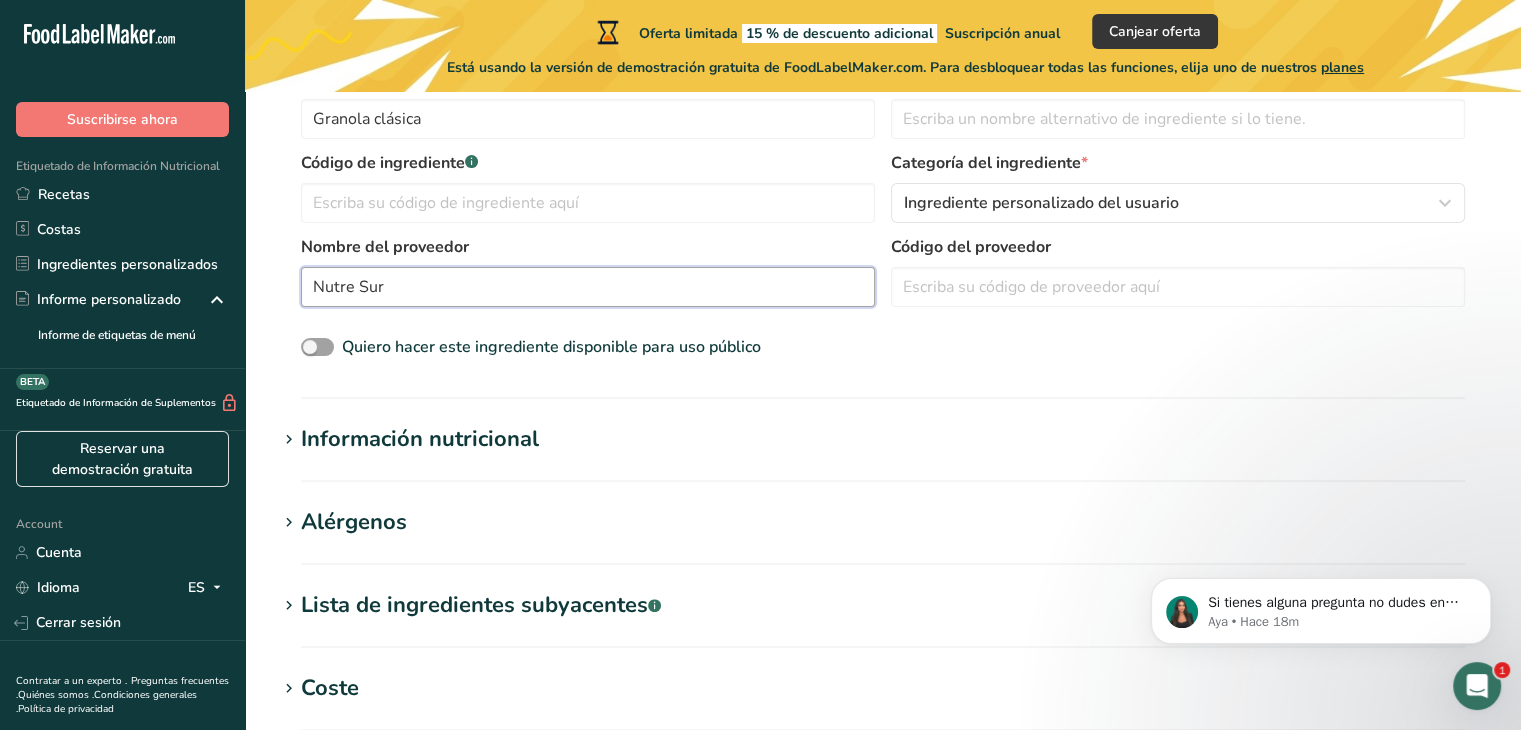 scroll, scrollTop: 400, scrollLeft: 0, axis: vertical 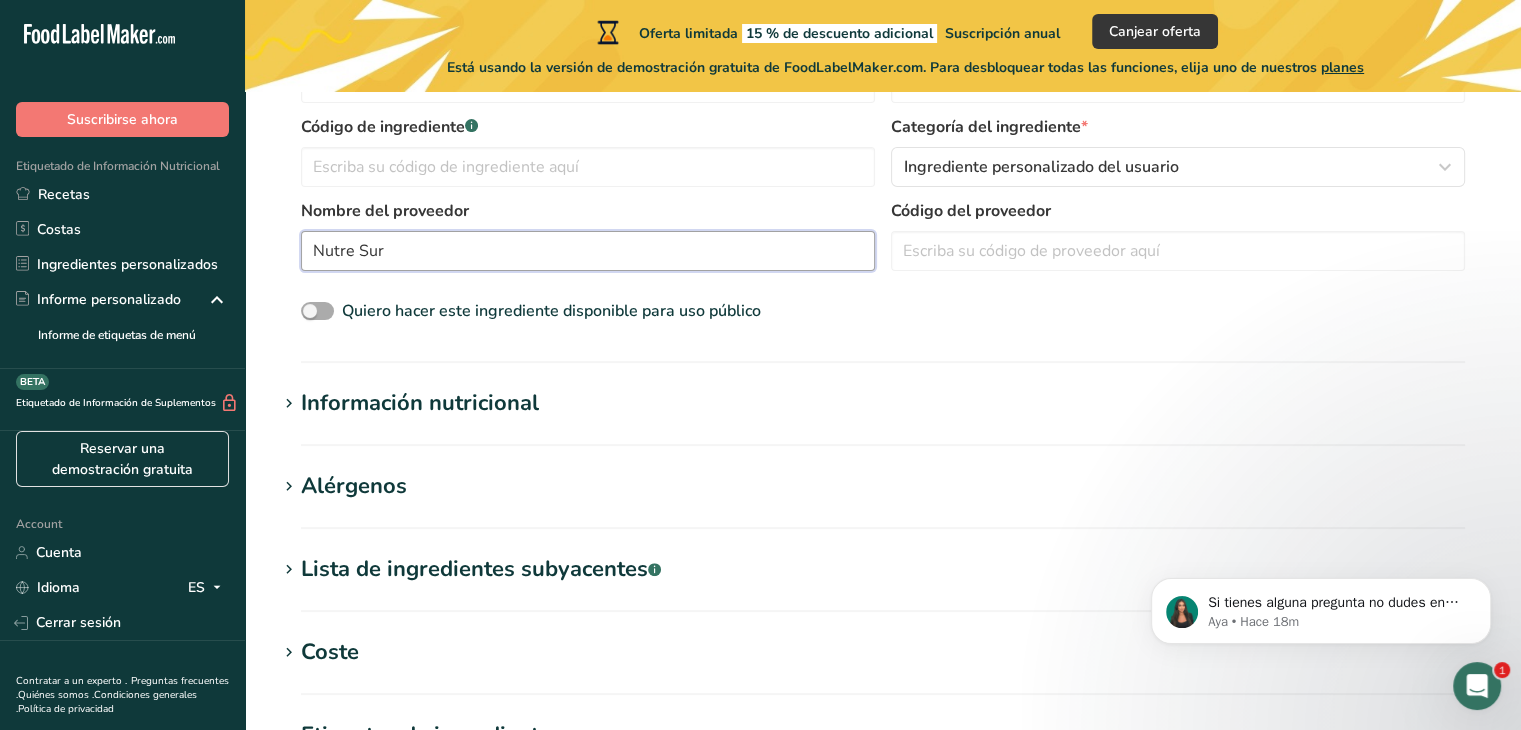 type on "Nutre Sur" 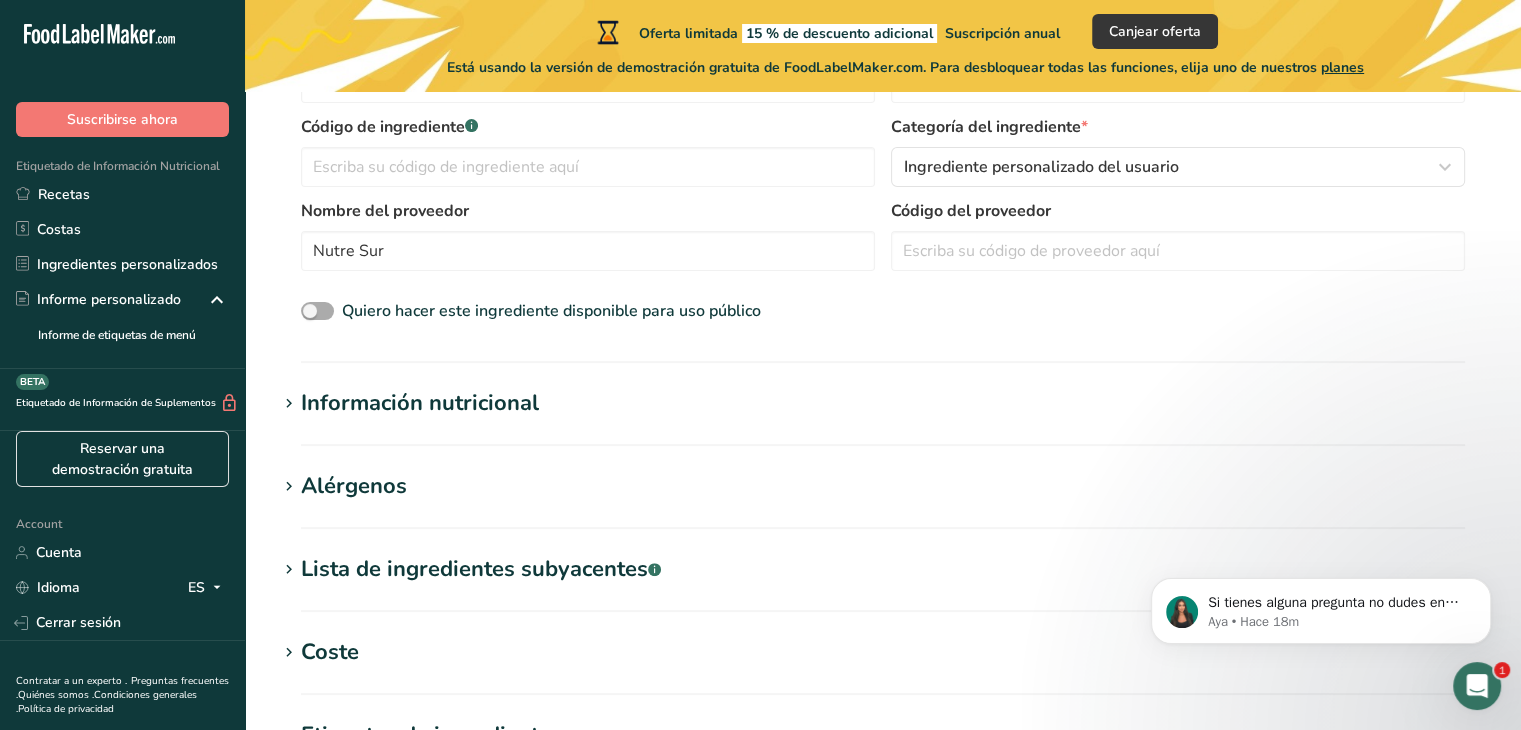 click at bounding box center (317, 311) 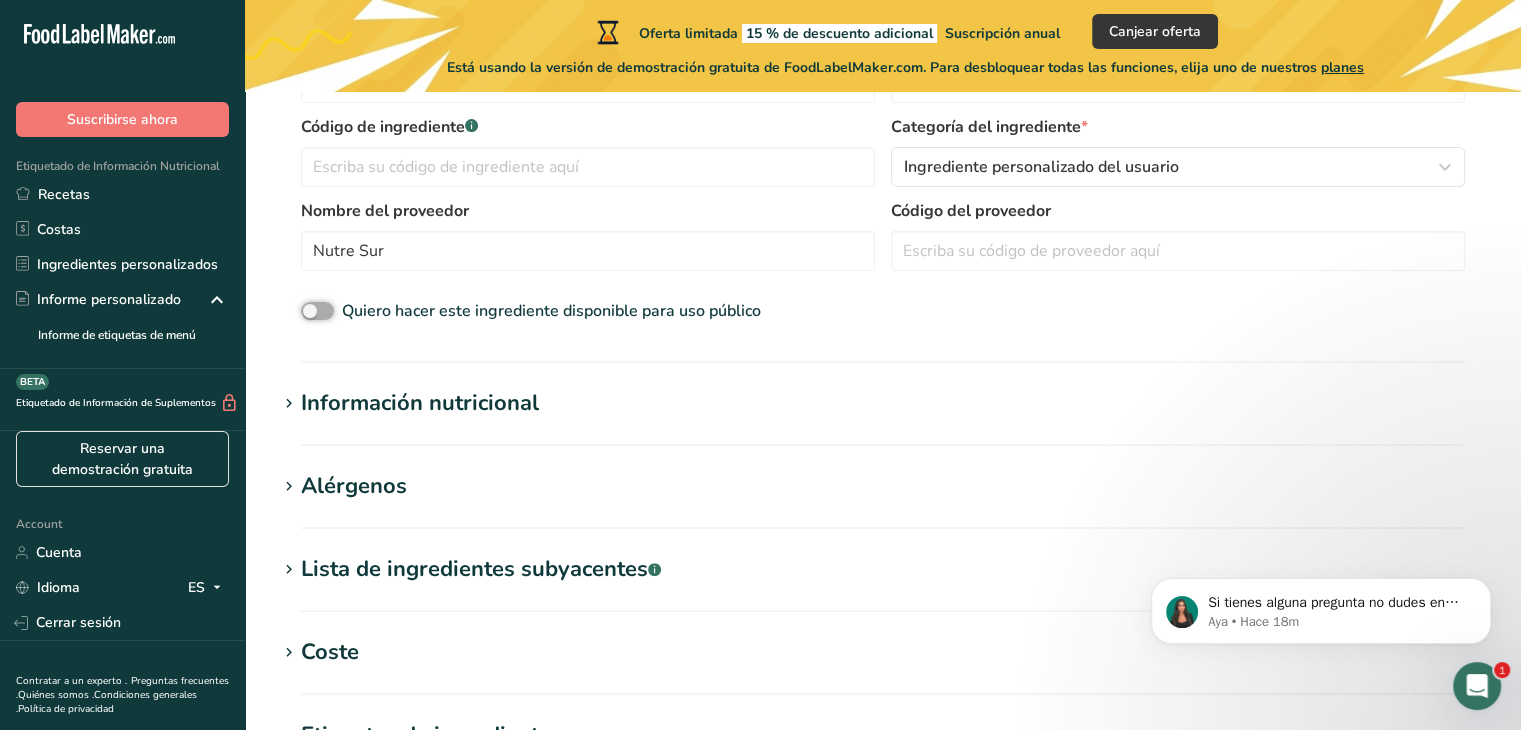 click on "Quiero hacer este ingrediente disponible para uso público" at bounding box center [307, 311] 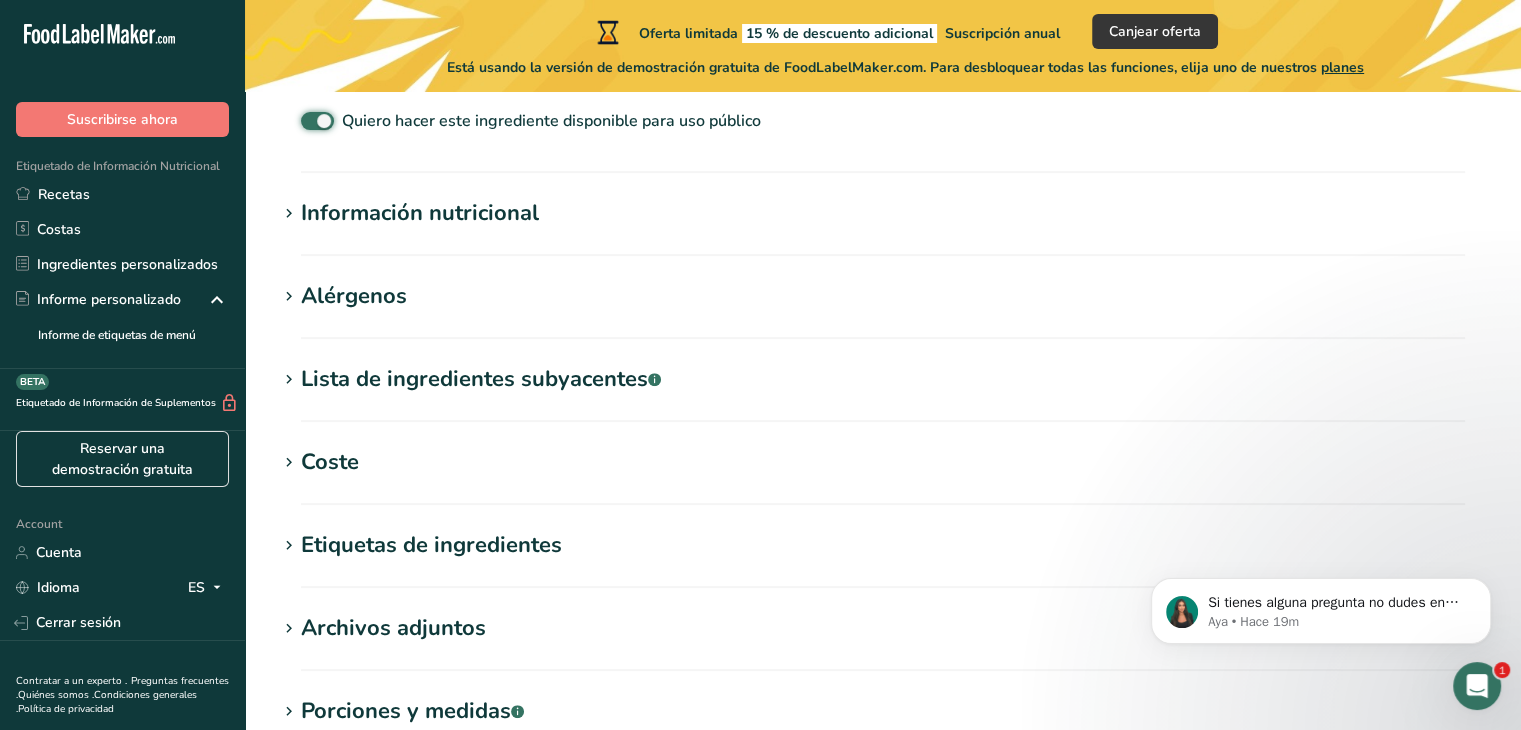 scroll, scrollTop: 556, scrollLeft: 0, axis: vertical 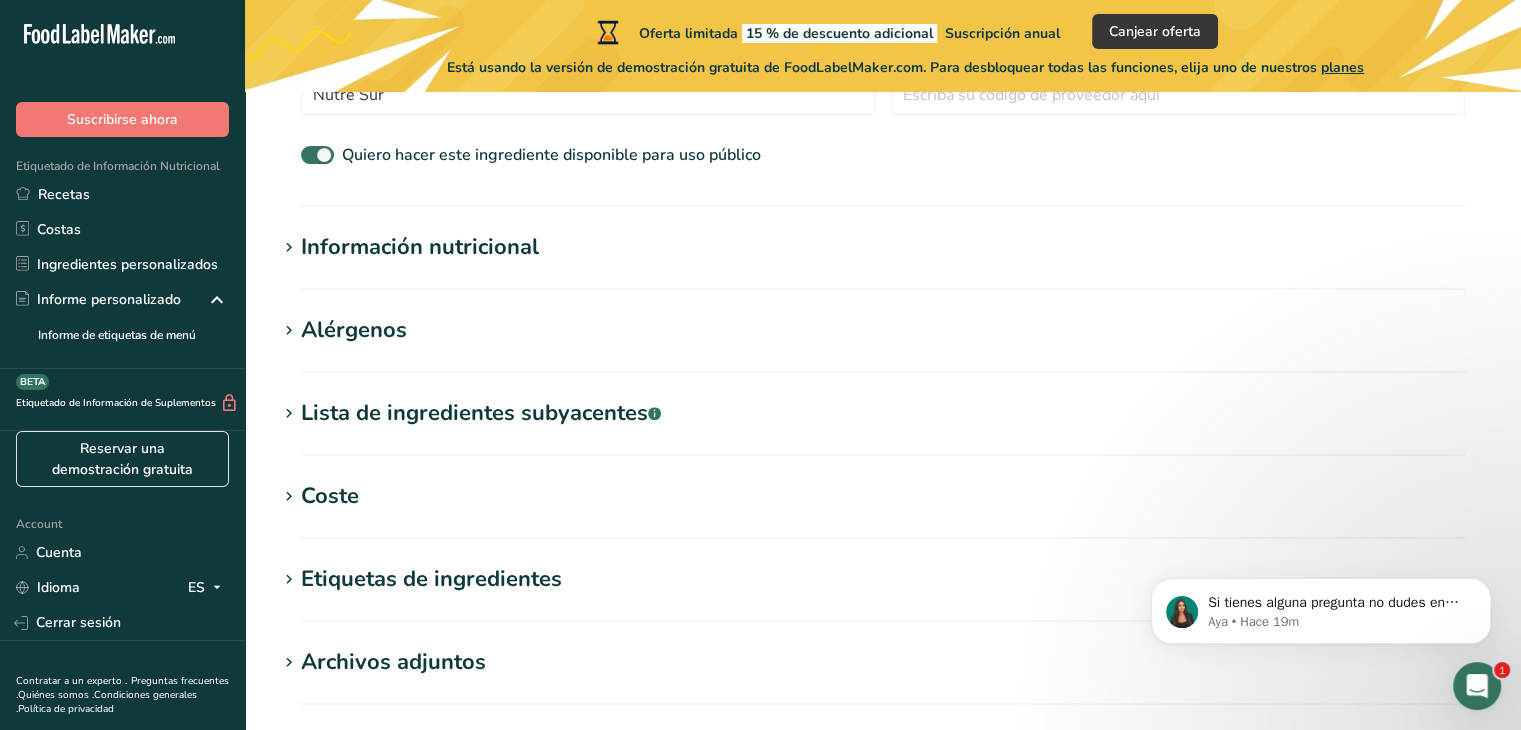 click at bounding box center [289, 248] 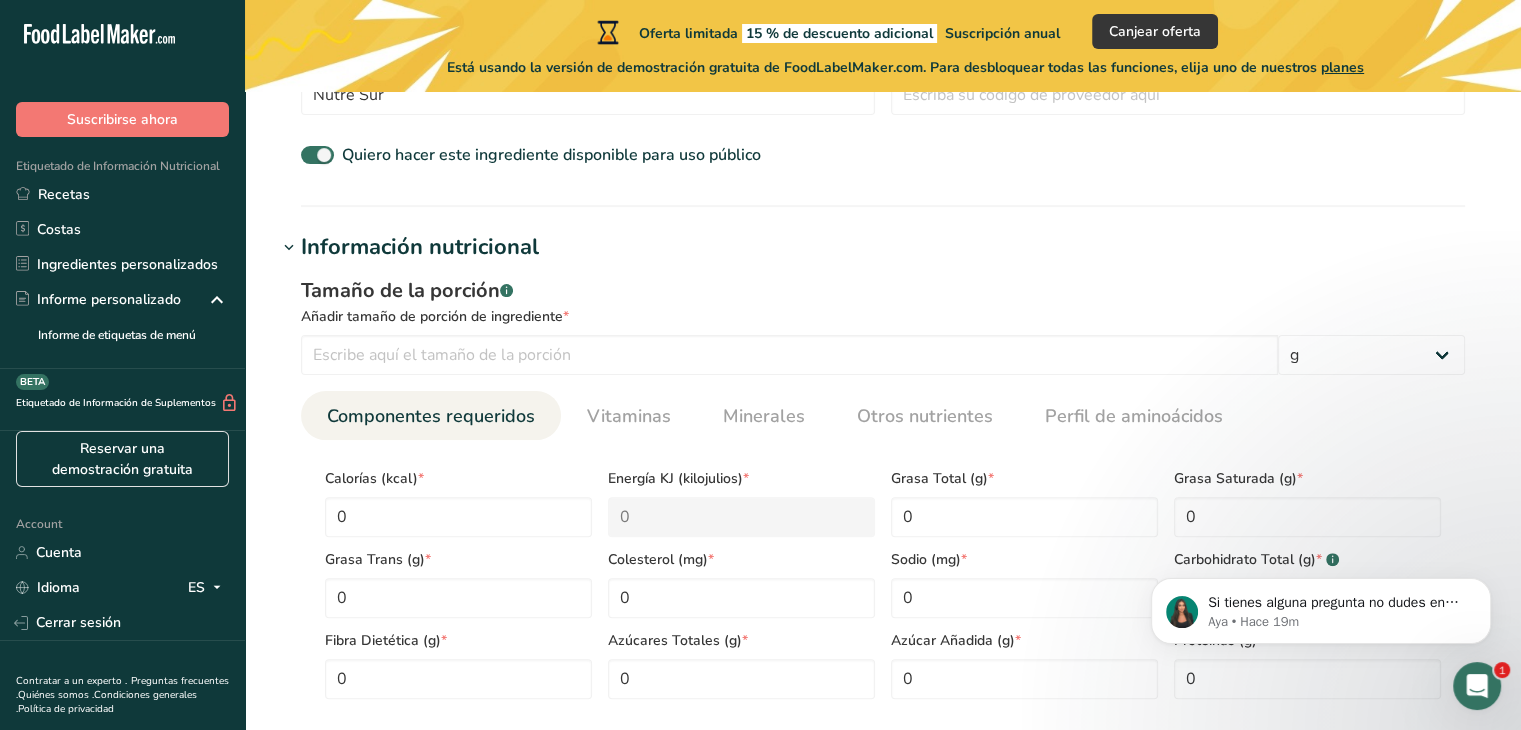 click at bounding box center [289, 248] 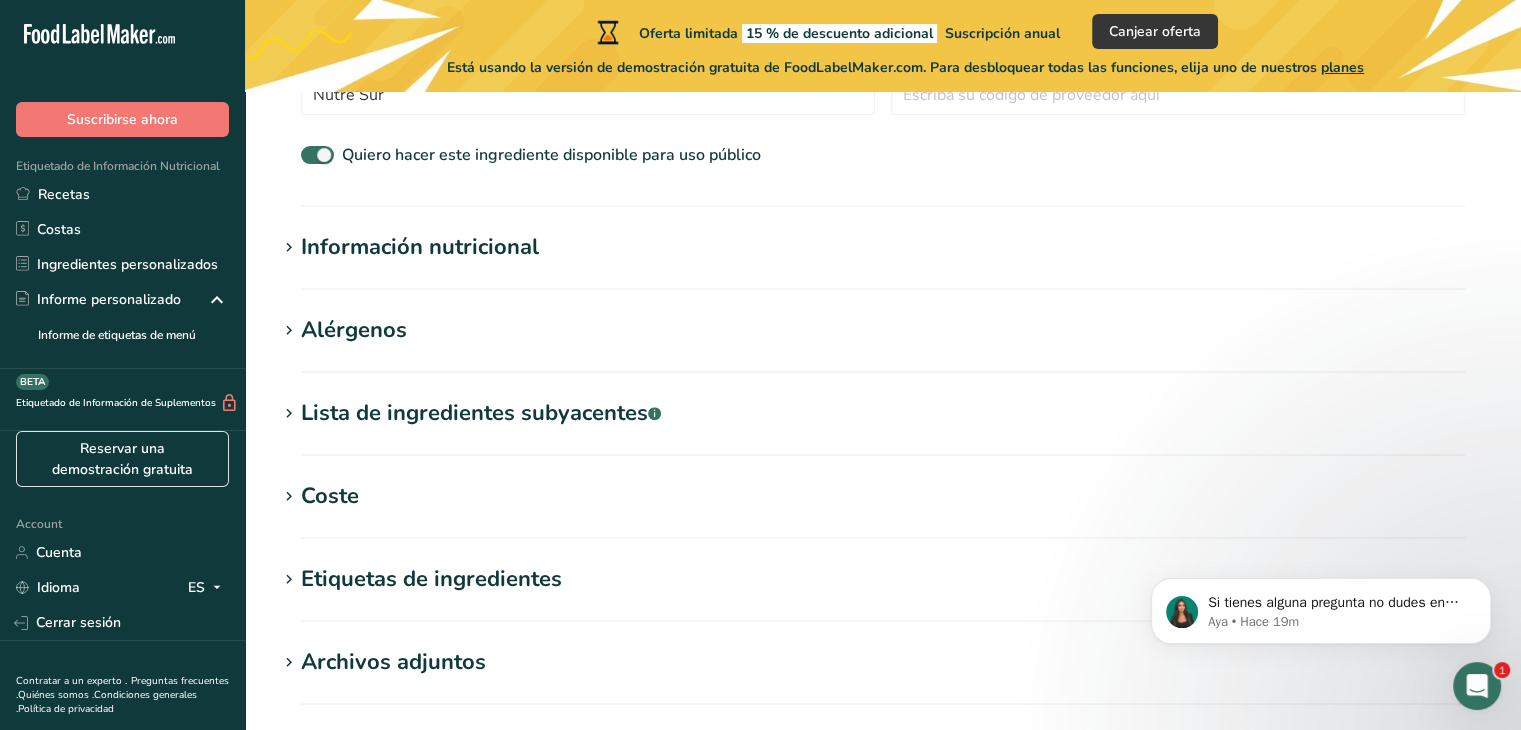 click at bounding box center [289, 331] 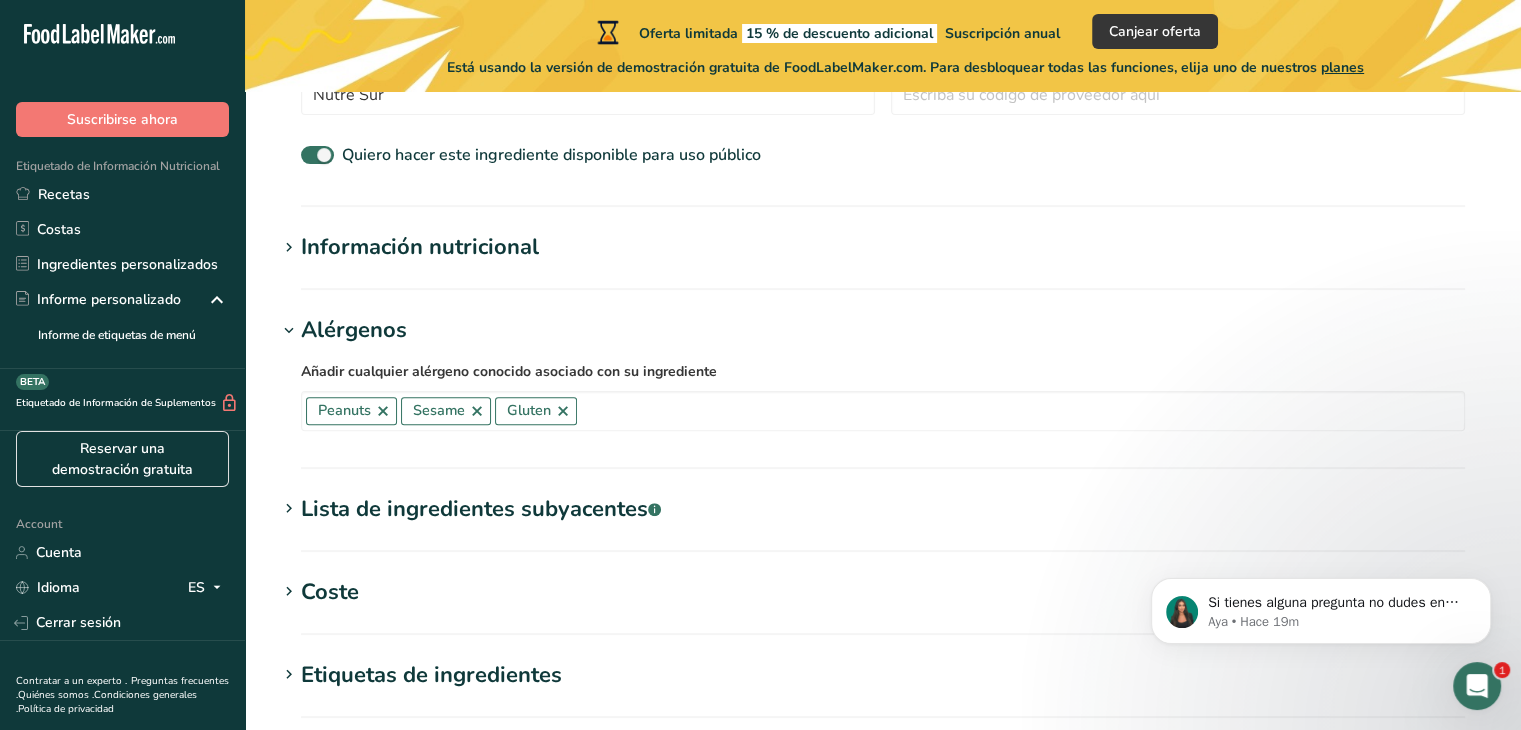 click at bounding box center [289, 331] 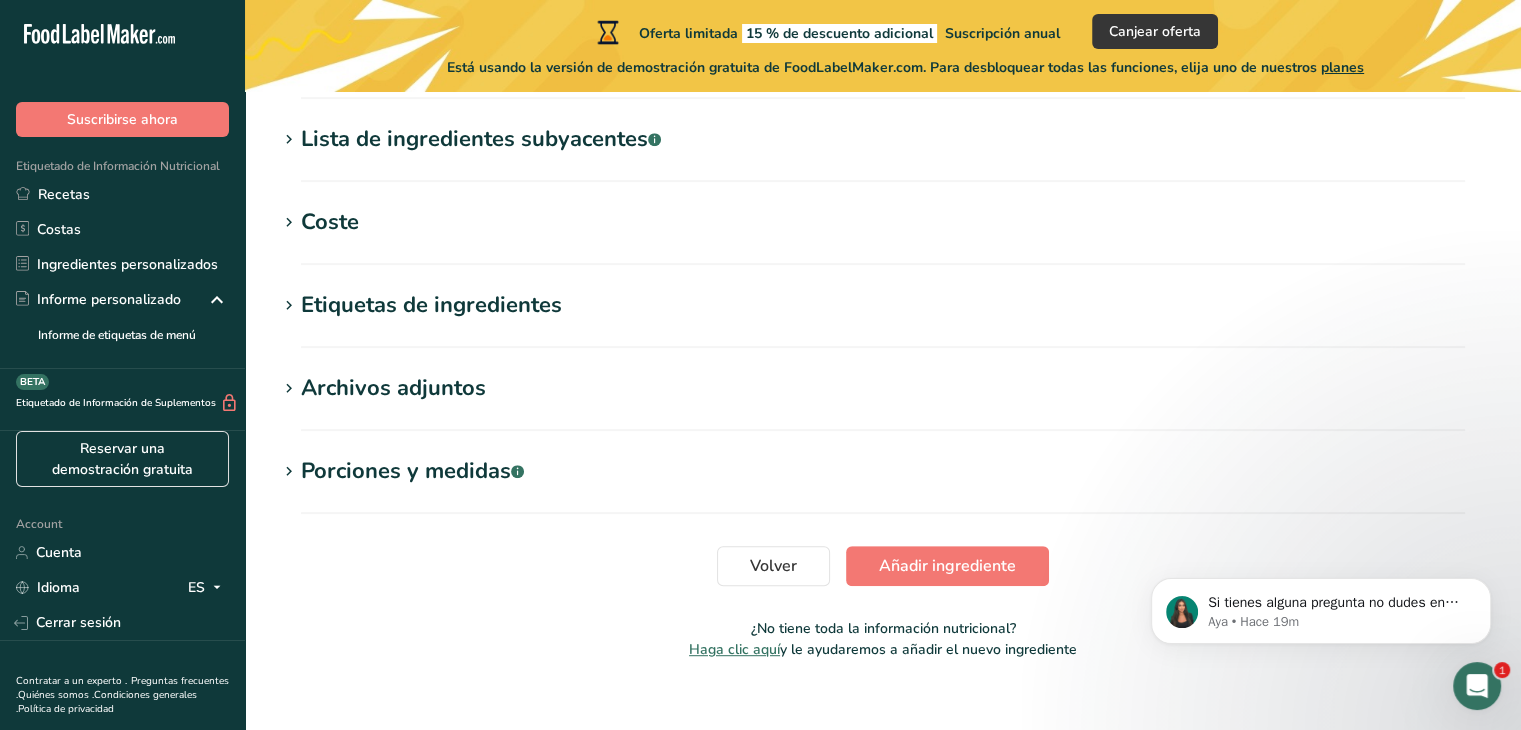 scroll, scrollTop: 856, scrollLeft: 0, axis: vertical 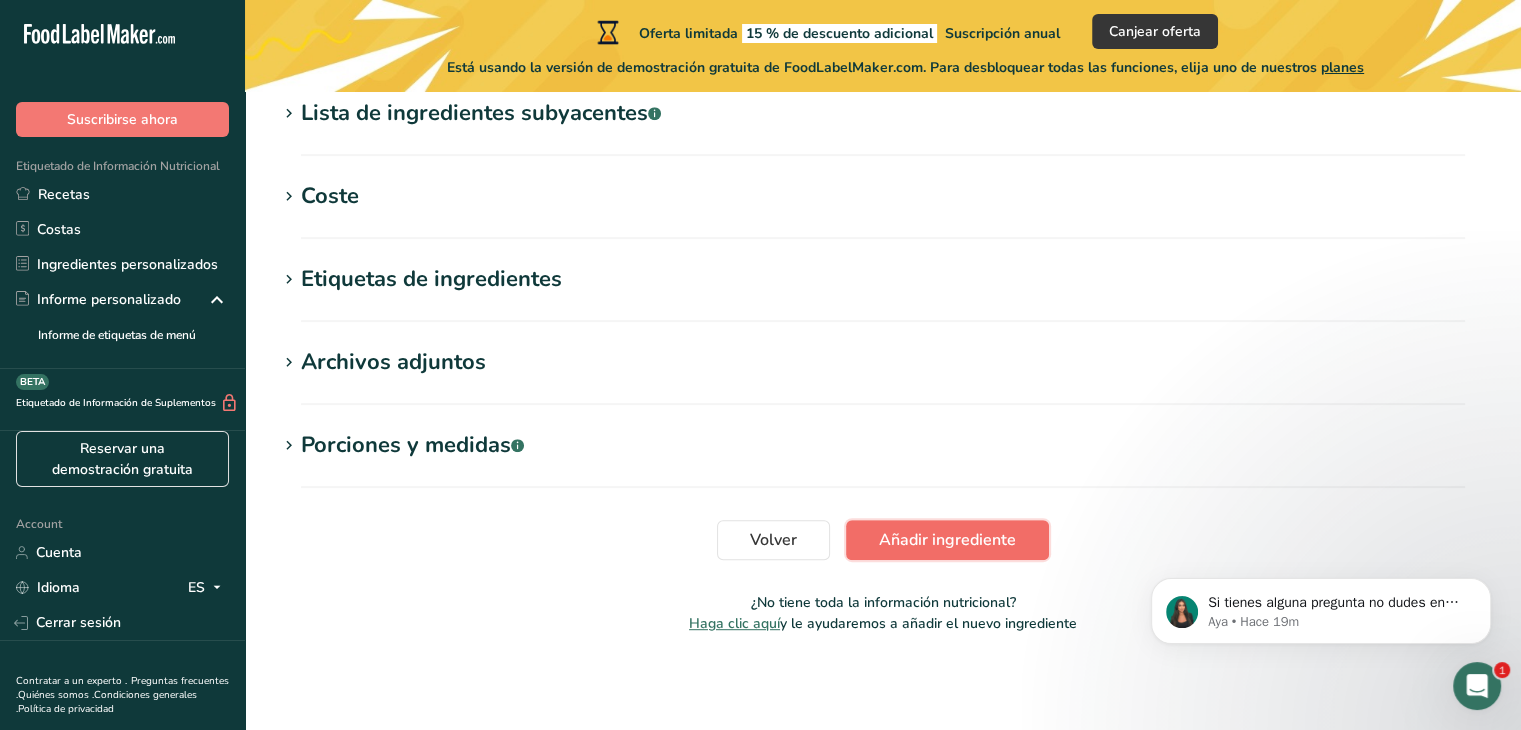 click on "Añadir ingrediente" at bounding box center [947, 540] 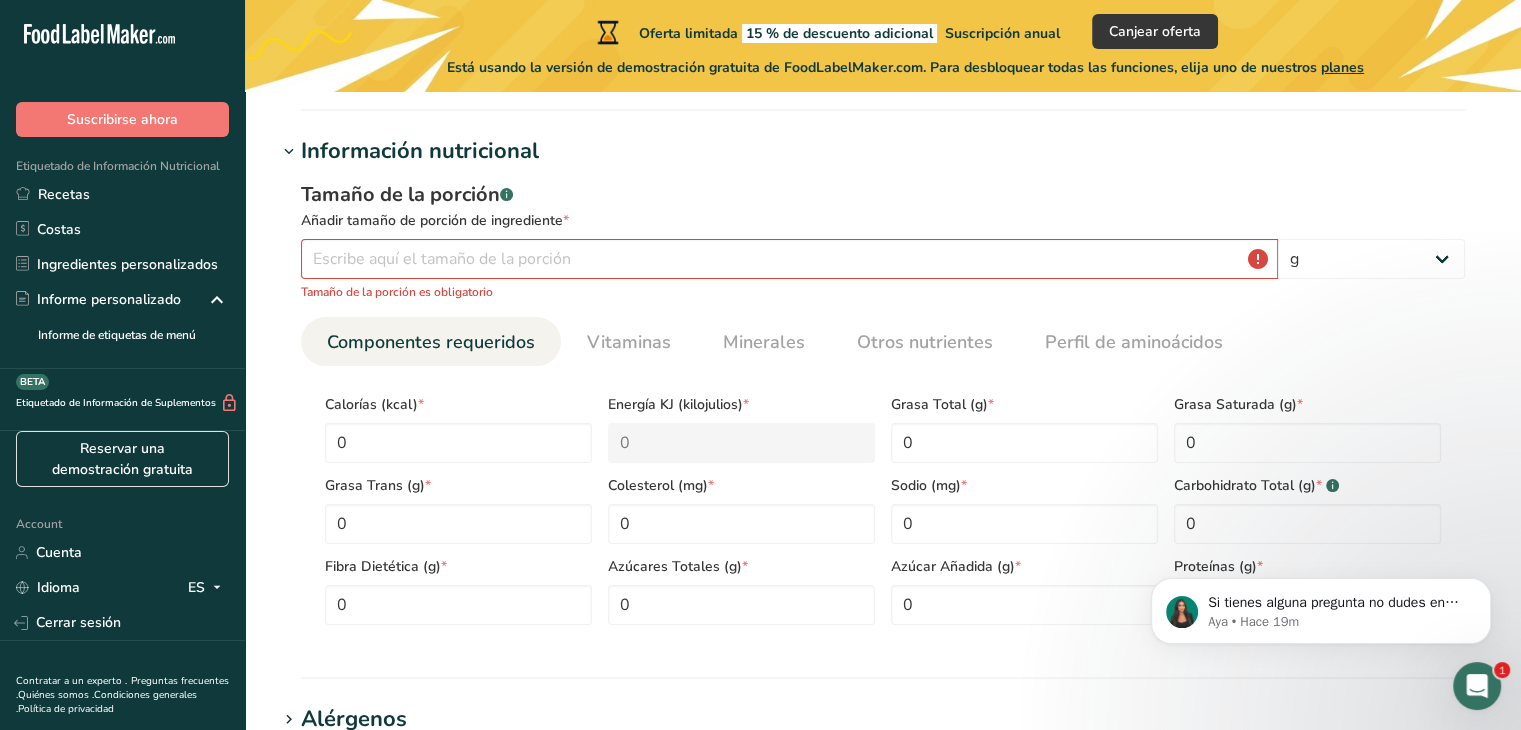 scroll, scrollTop: 87, scrollLeft: 0, axis: vertical 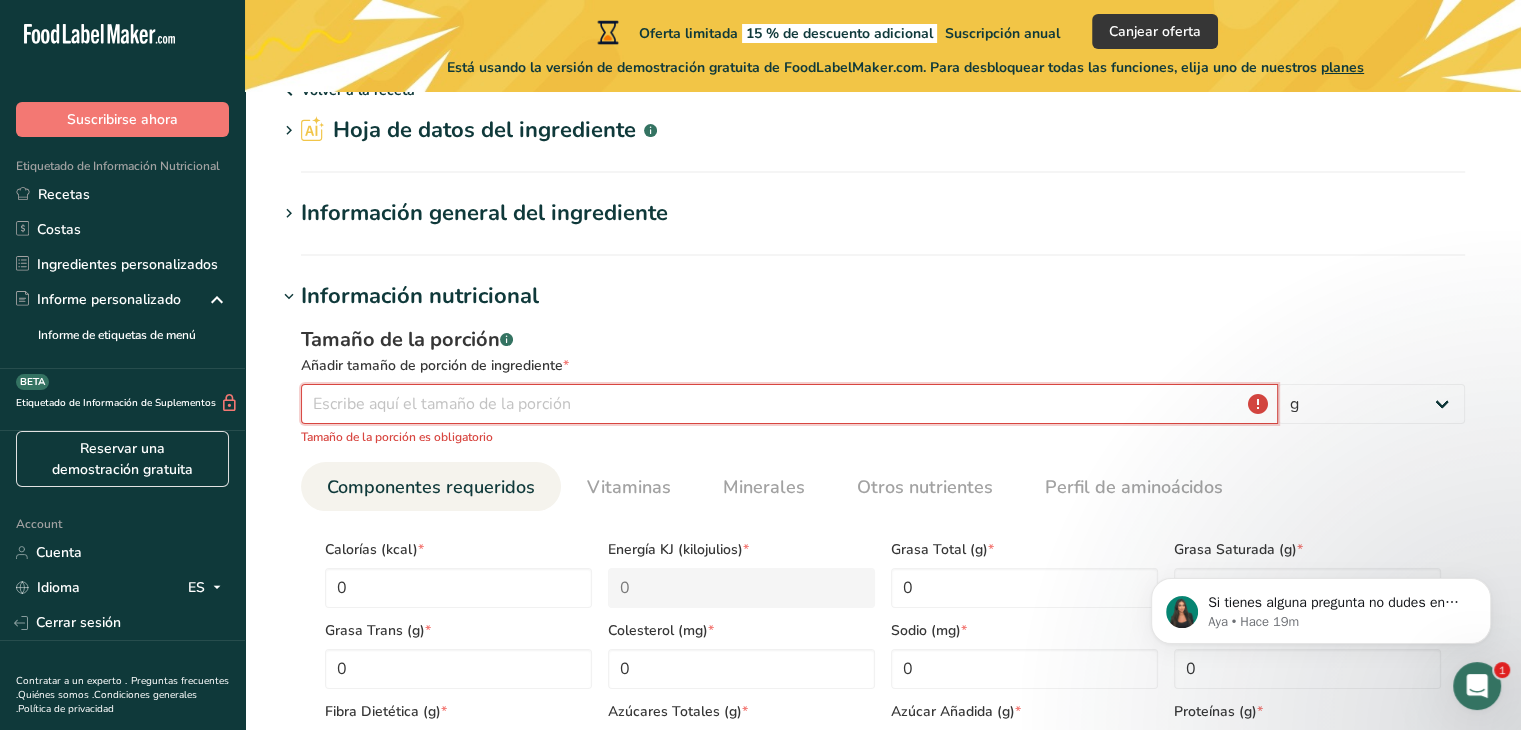 click at bounding box center (789, 404) 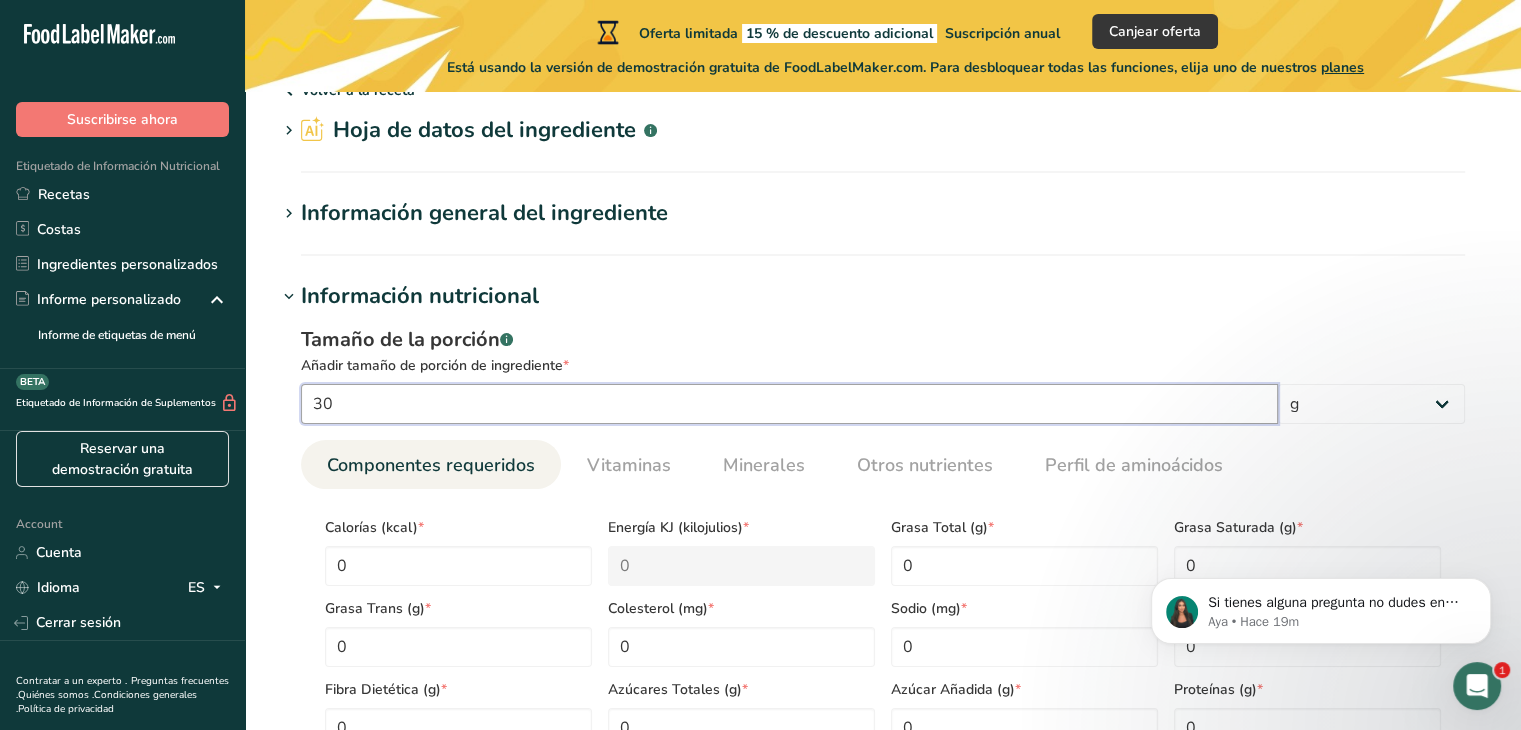 type on "30" 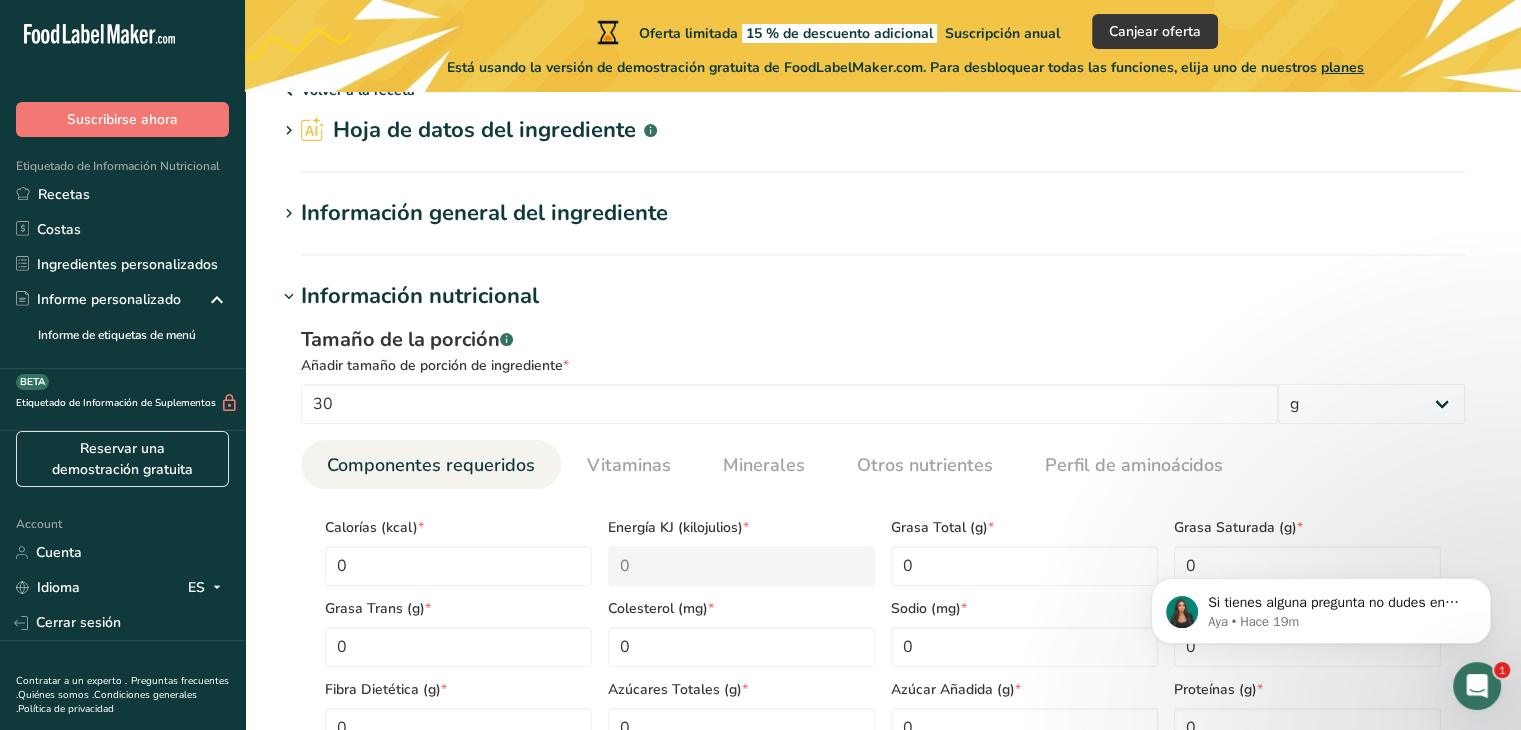 click on "Información nutricional" at bounding box center [883, 296] 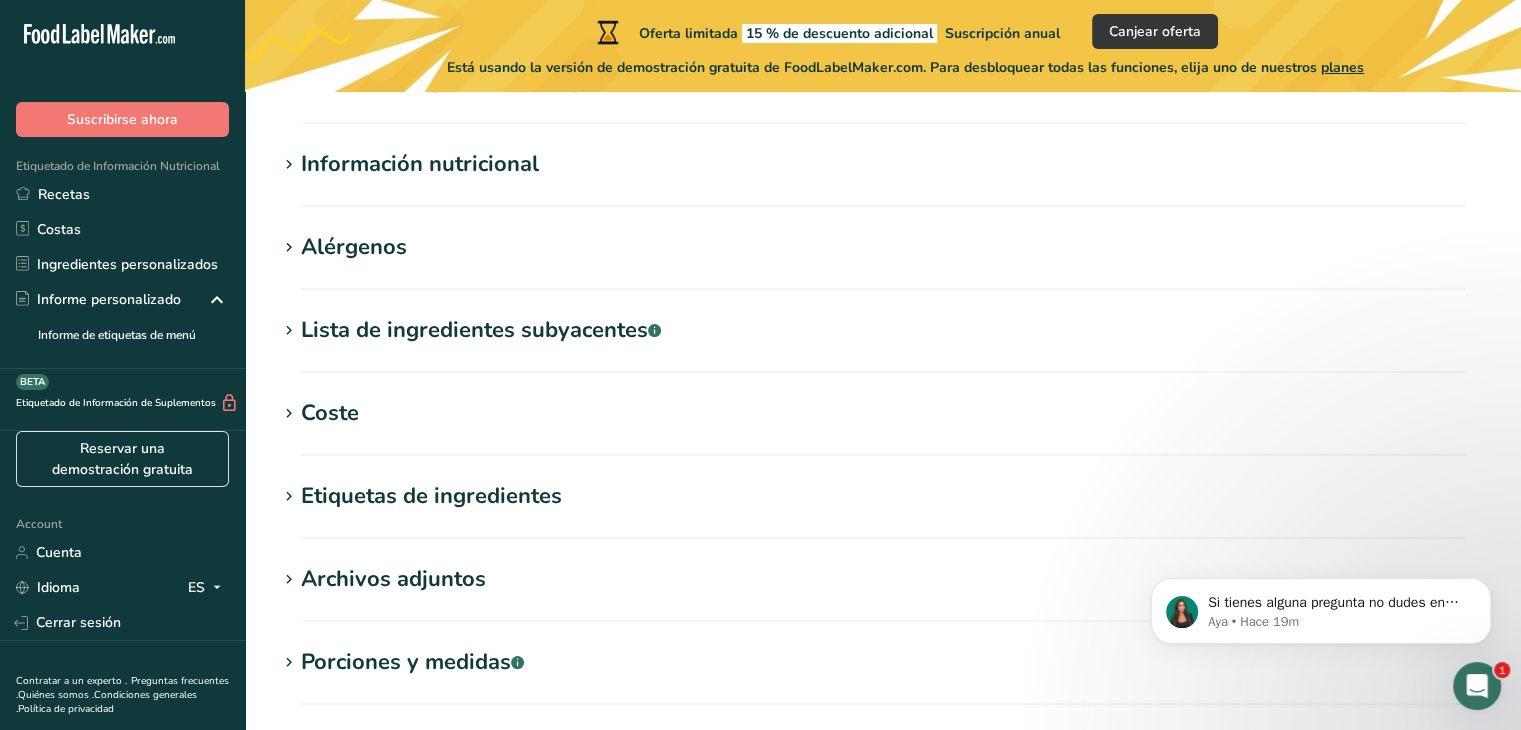 scroll, scrollTop: 436, scrollLeft: 0, axis: vertical 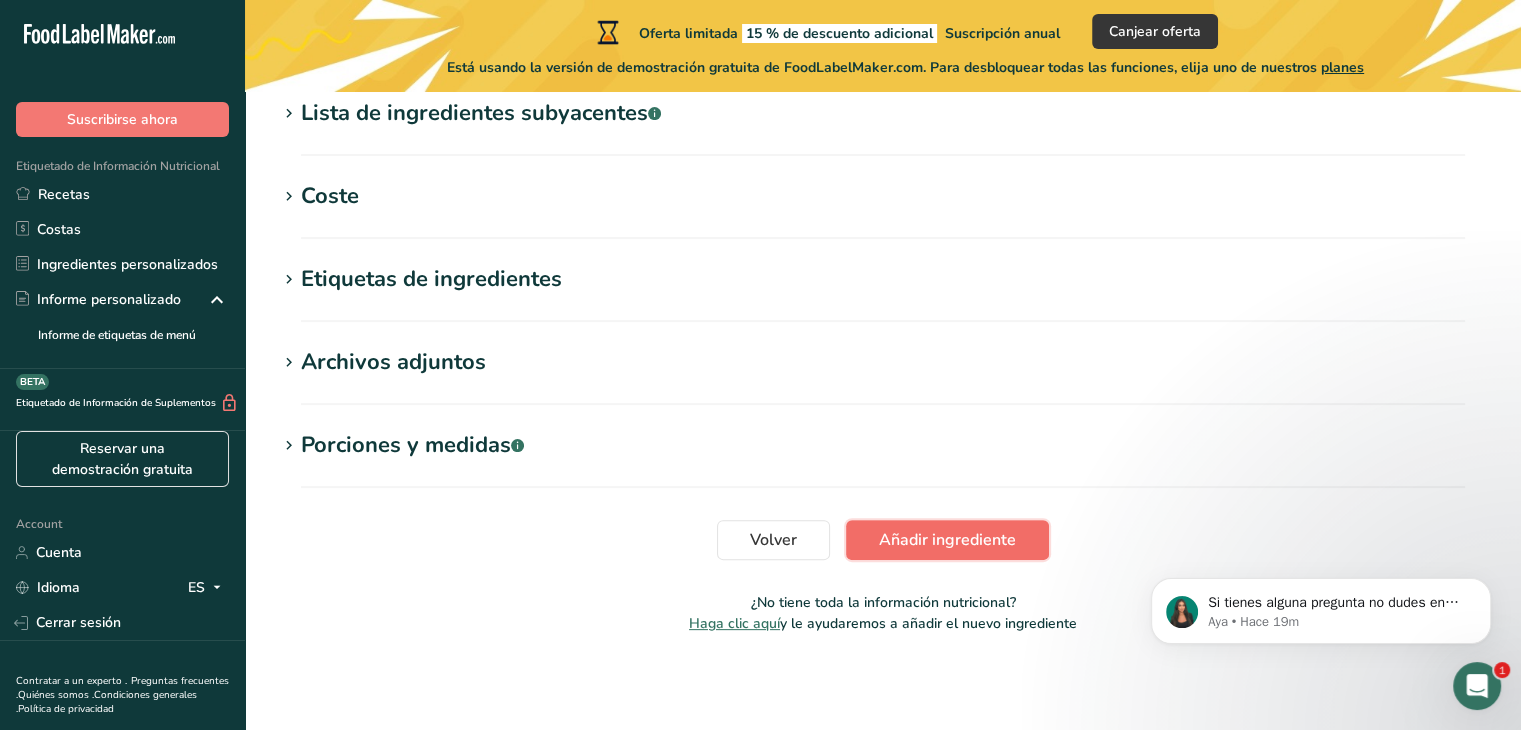click on "Añadir ingrediente" at bounding box center [947, 540] 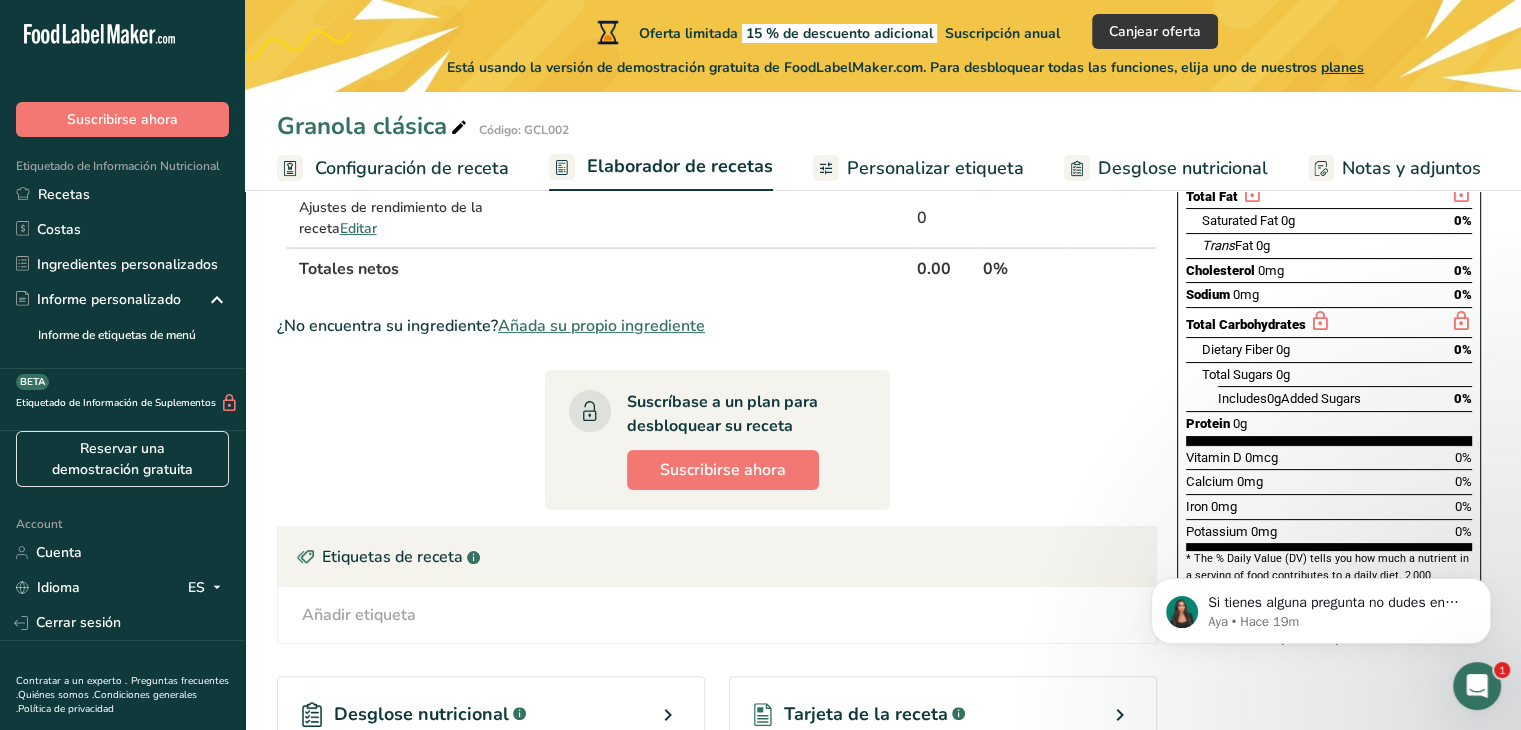 scroll, scrollTop: 100, scrollLeft: 0, axis: vertical 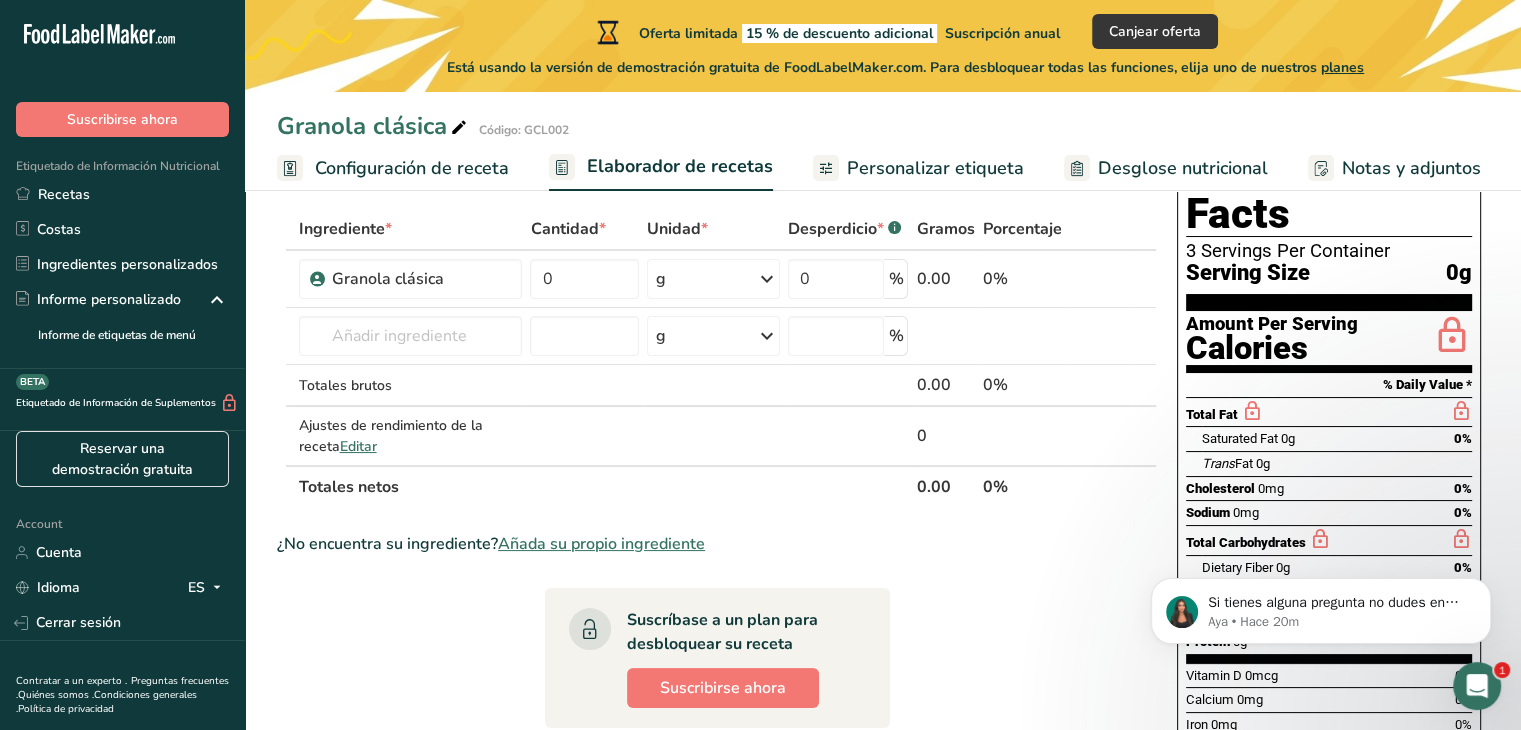 click 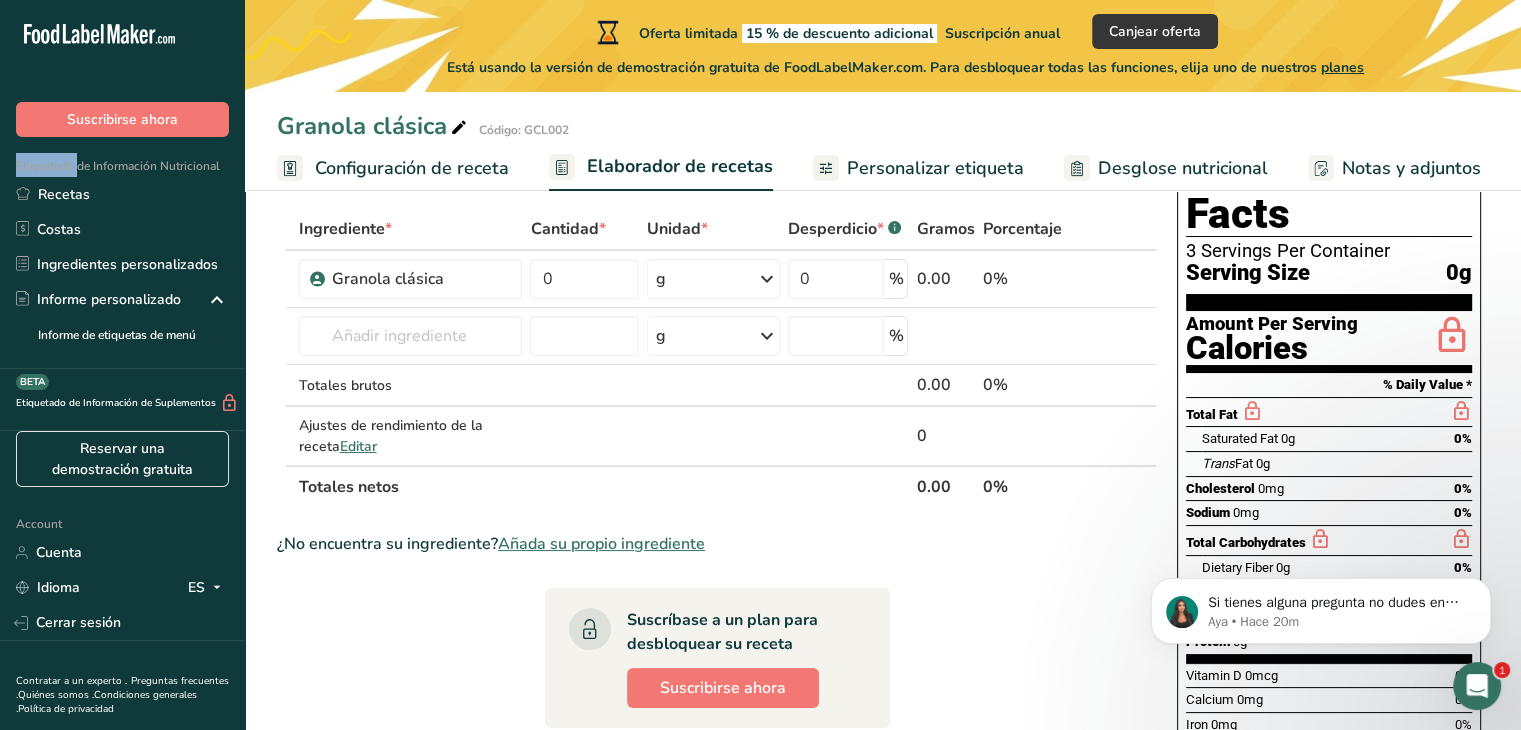 click 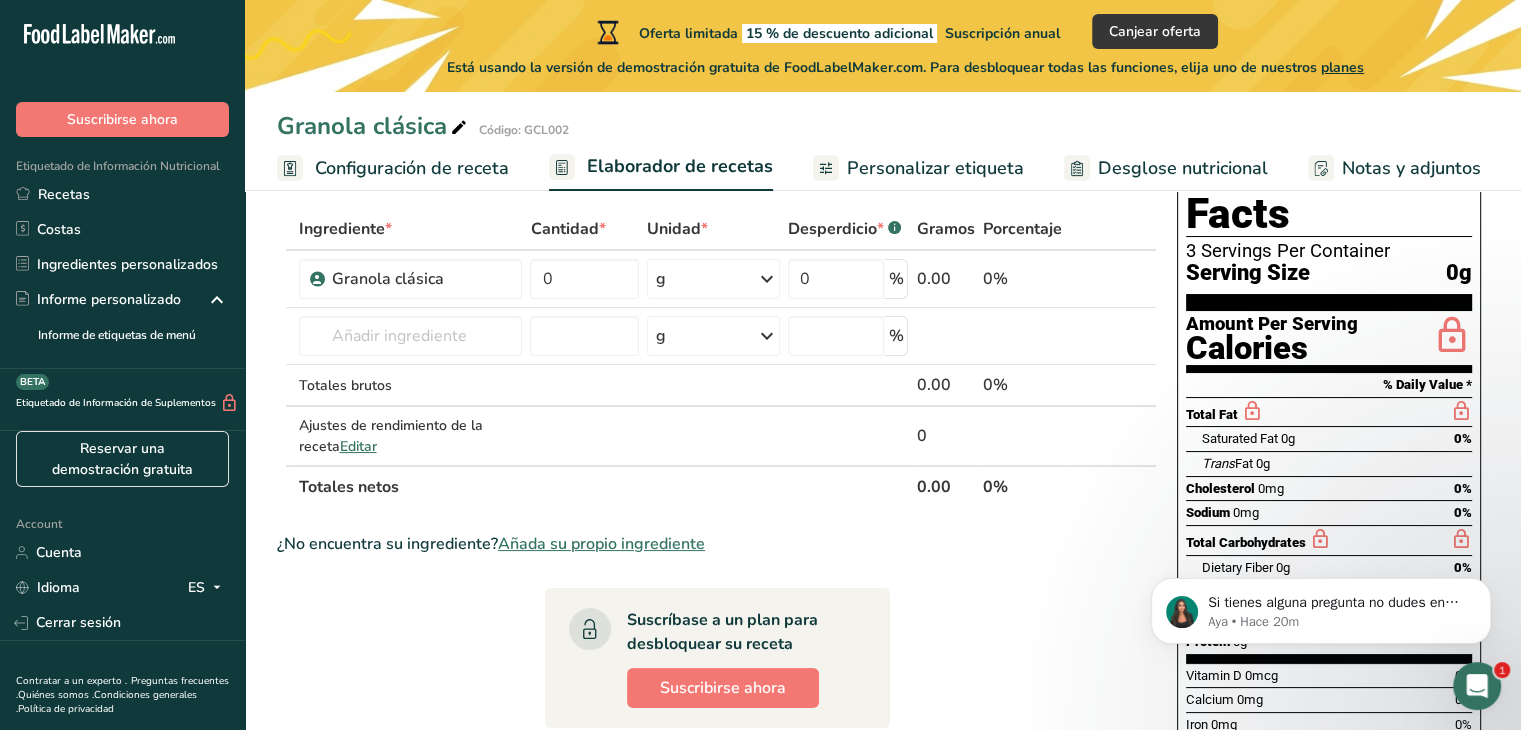 click 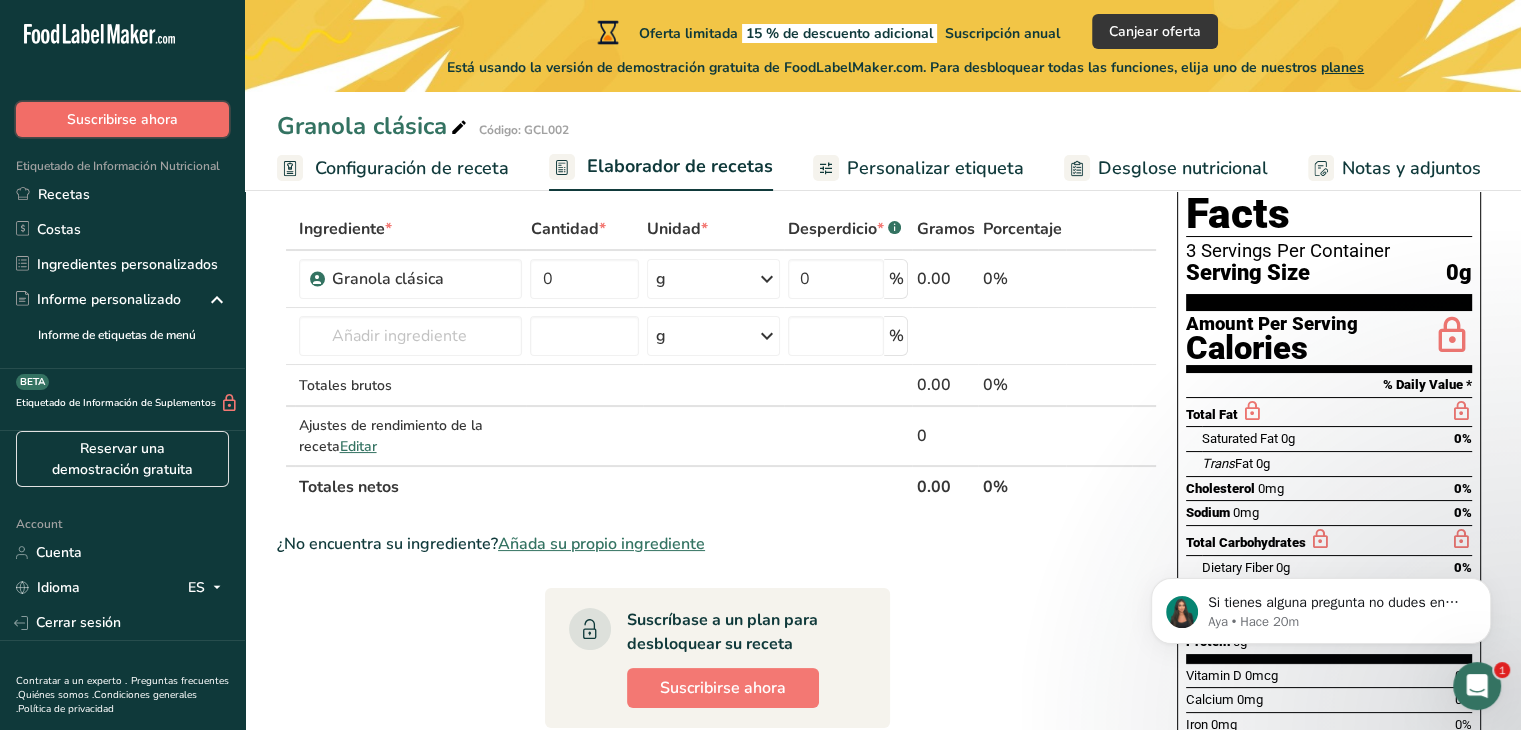 click on "Suscribirse ahora" at bounding box center [122, 119] 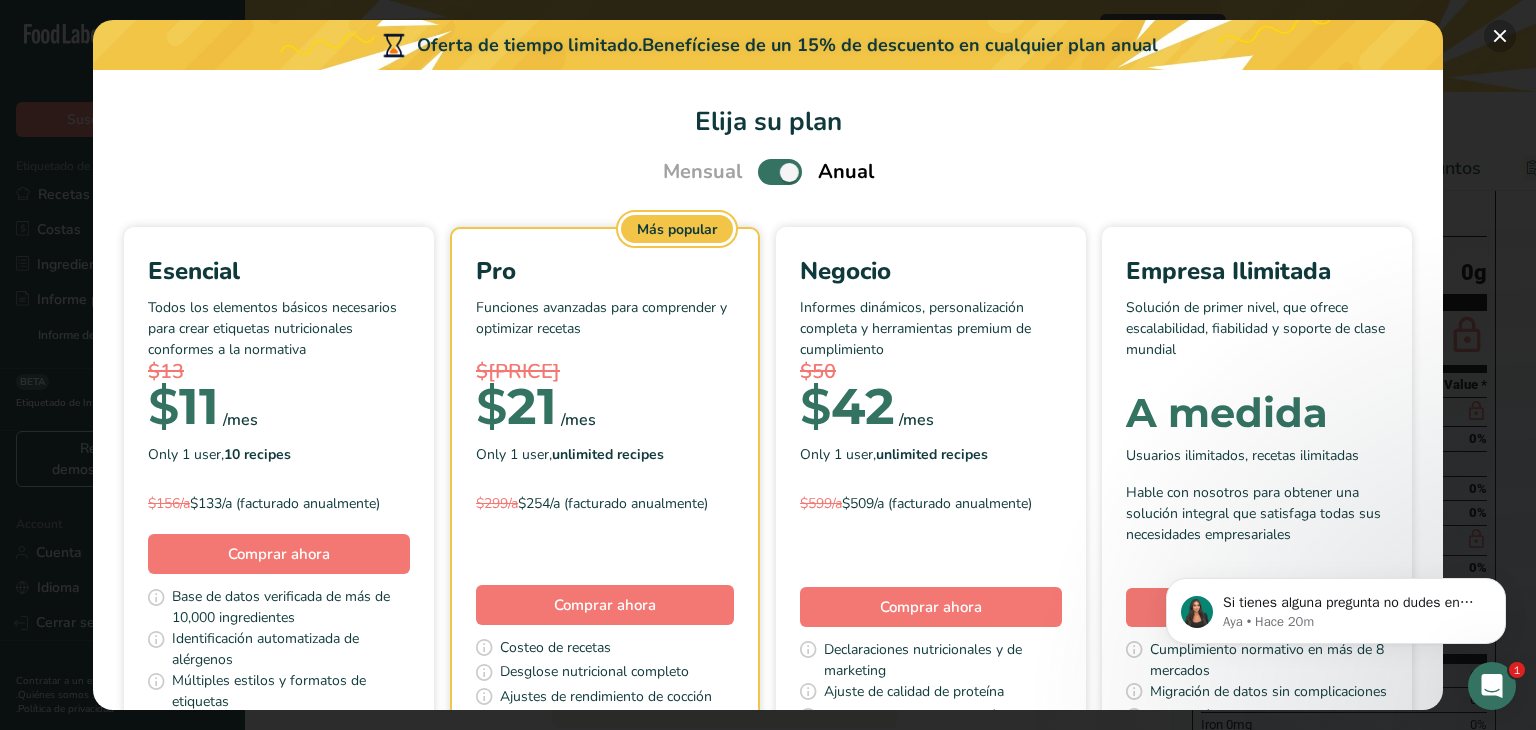 click at bounding box center (1500, 36) 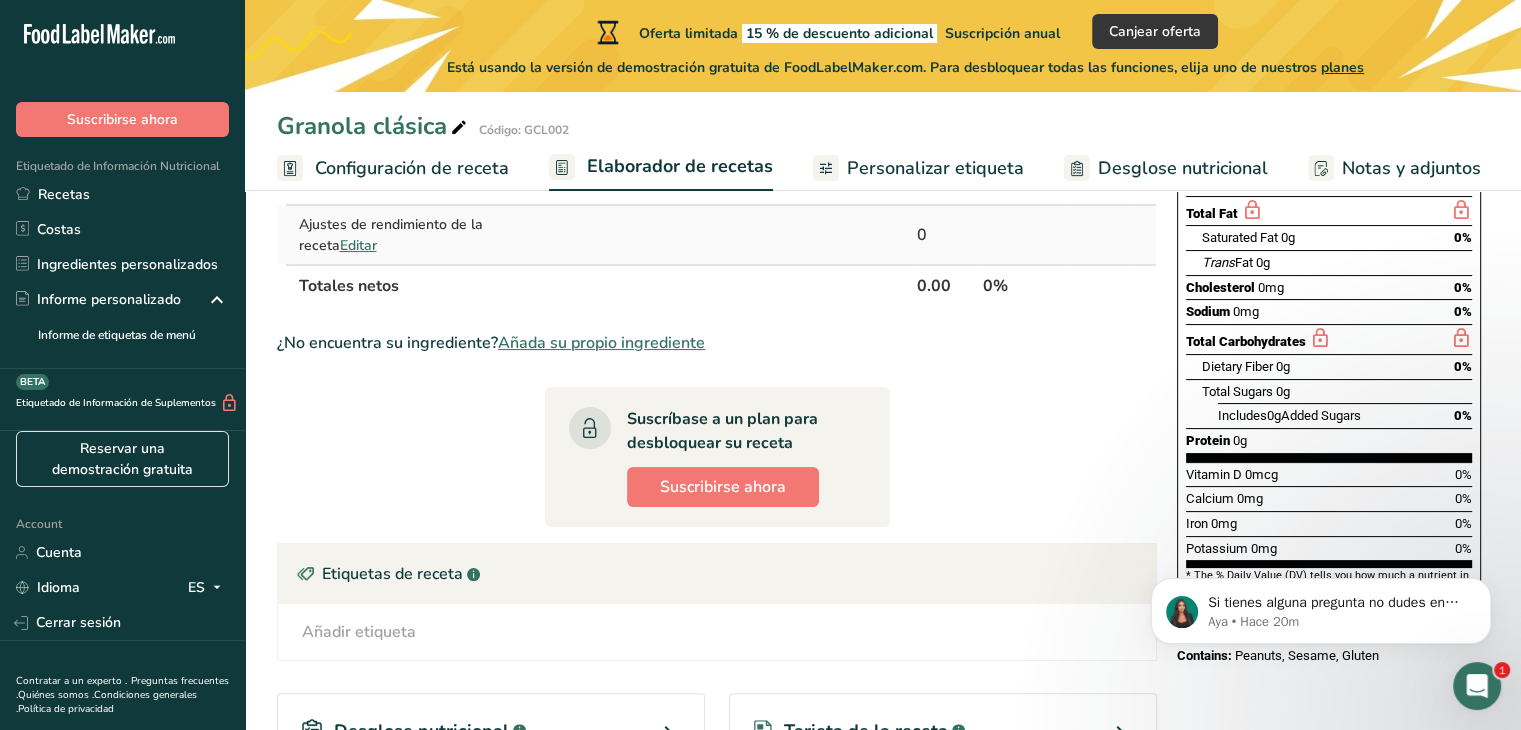 scroll, scrollTop: 0, scrollLeft: 0, axis: both 